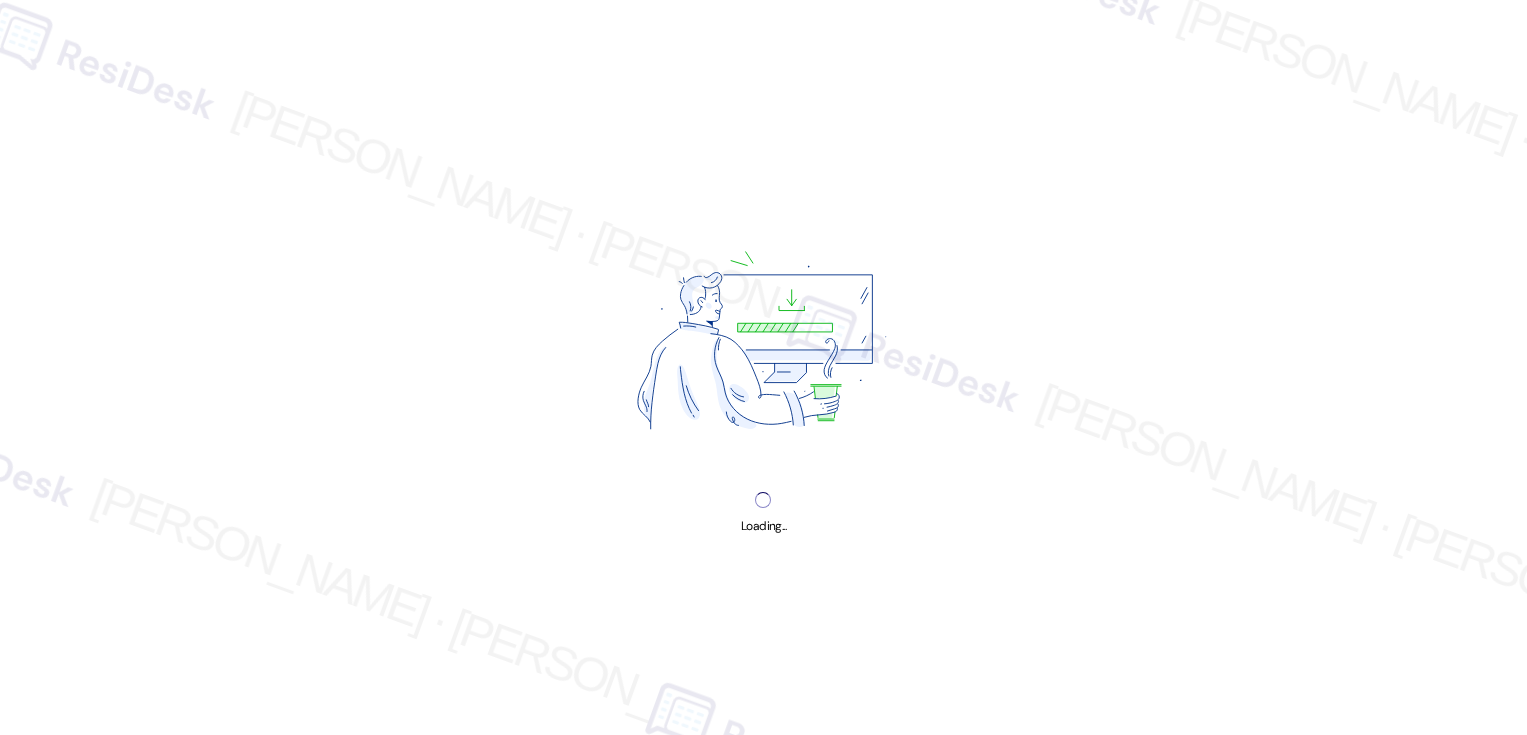 scroll, scrollTop: 0, scrollLeft: 0, axis: both 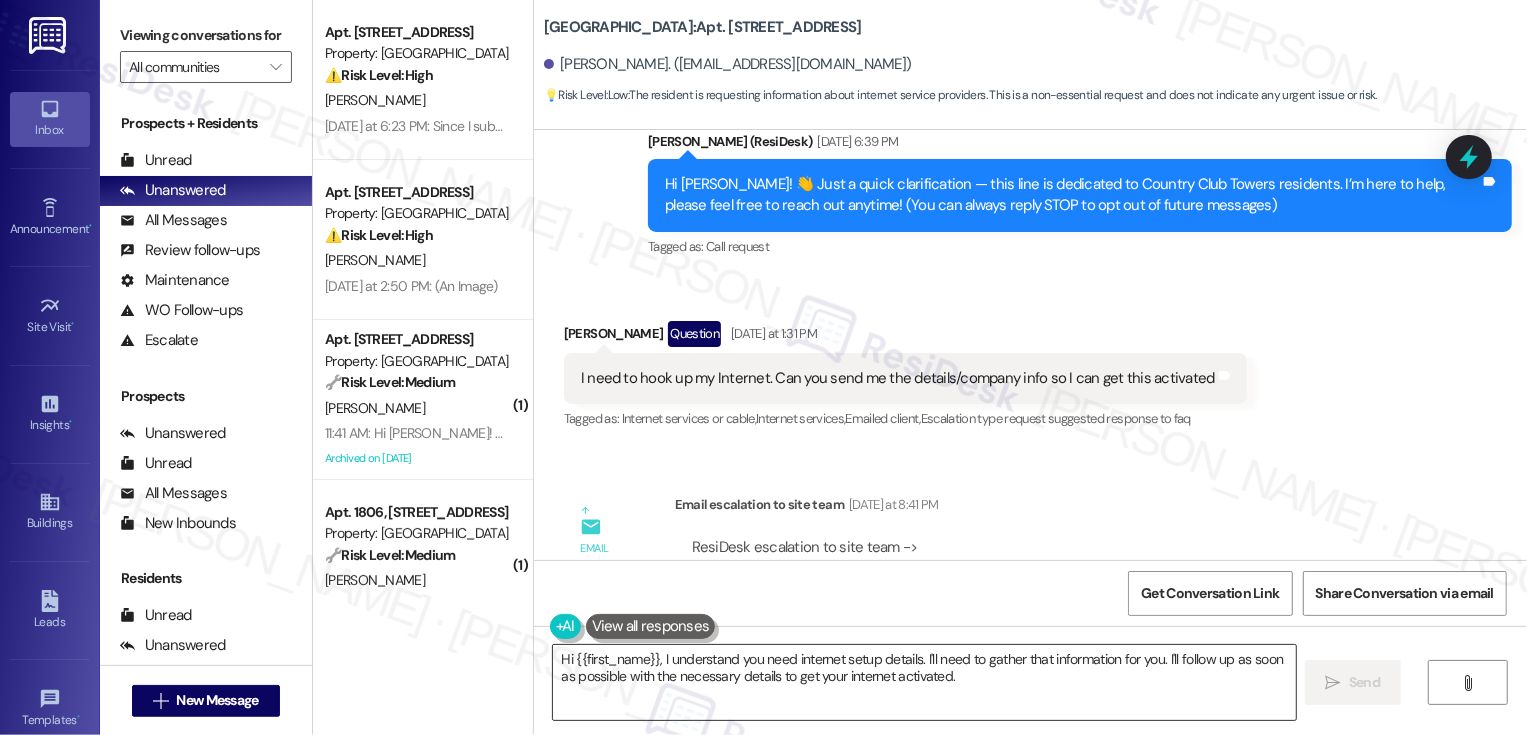 click on "Hi {{first_name}}, I understand you need internet setup details. I'll need to gather that information for you. I'll follow up as soon as possible with the necessary details to get your internet activated." at bounding box center (924, 682) 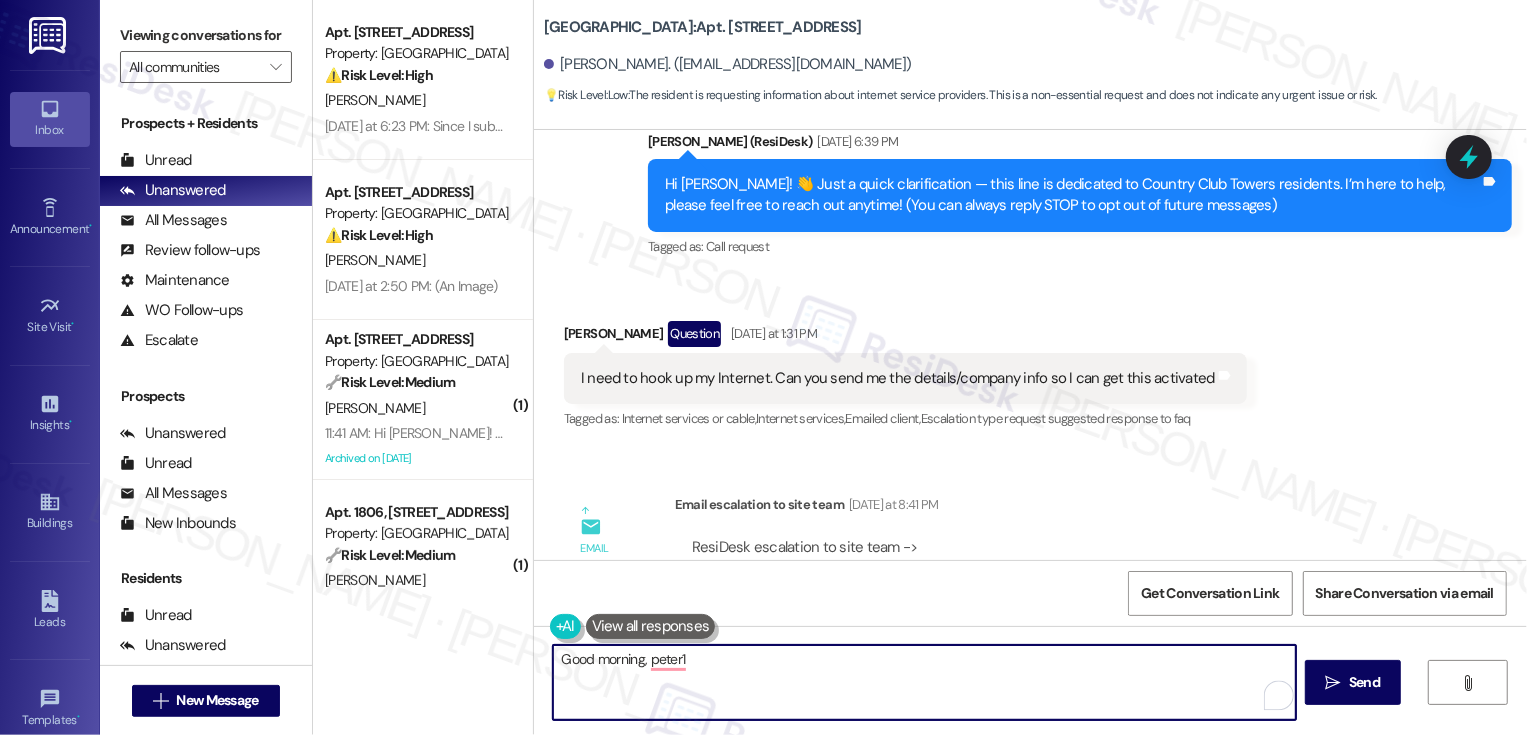 click on "Peter Peluso Question Yesterday at 1:31 PM" at bounding box center [905, 337] 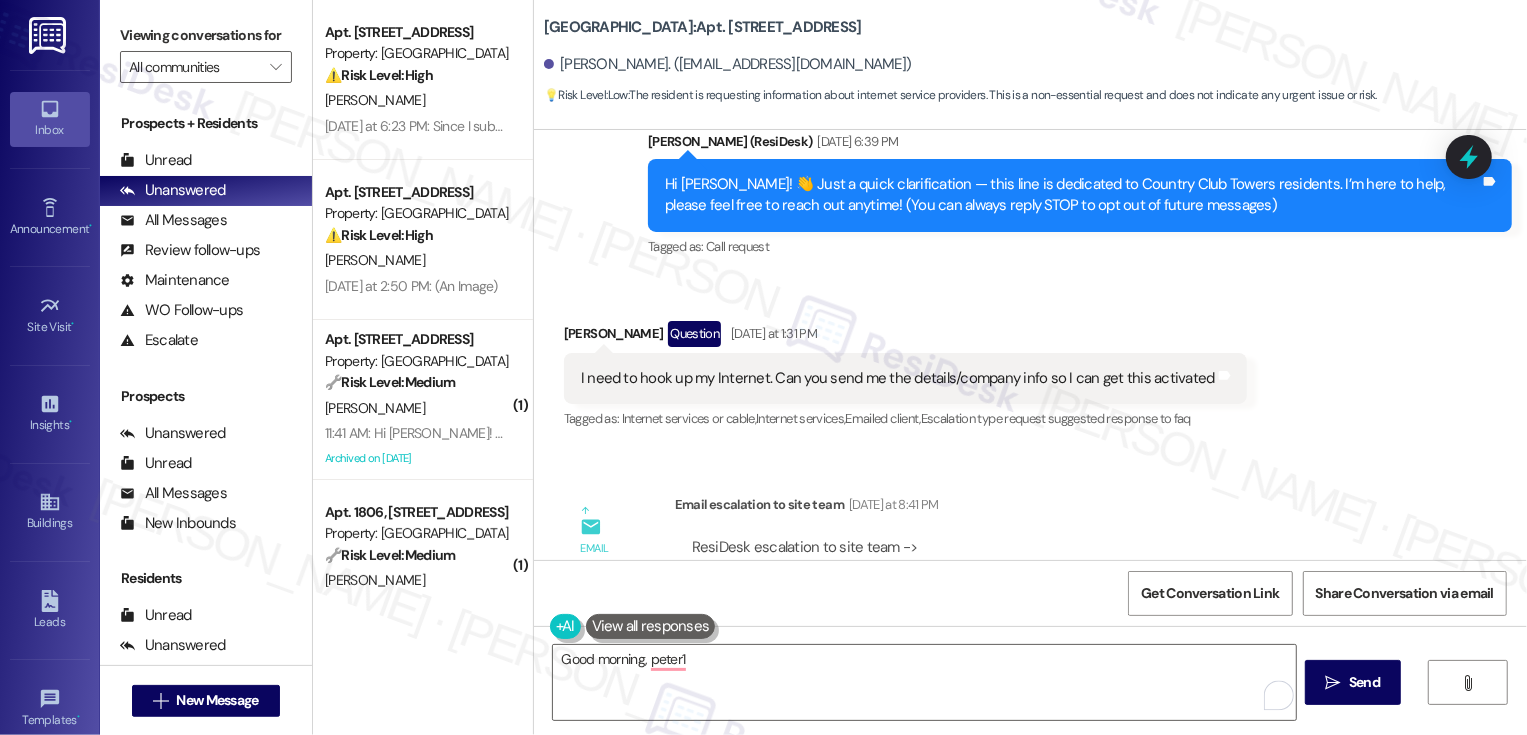 click on "Peter Peluso Question Yesterday at 1:31 PM" at bounding box center (905, 337) 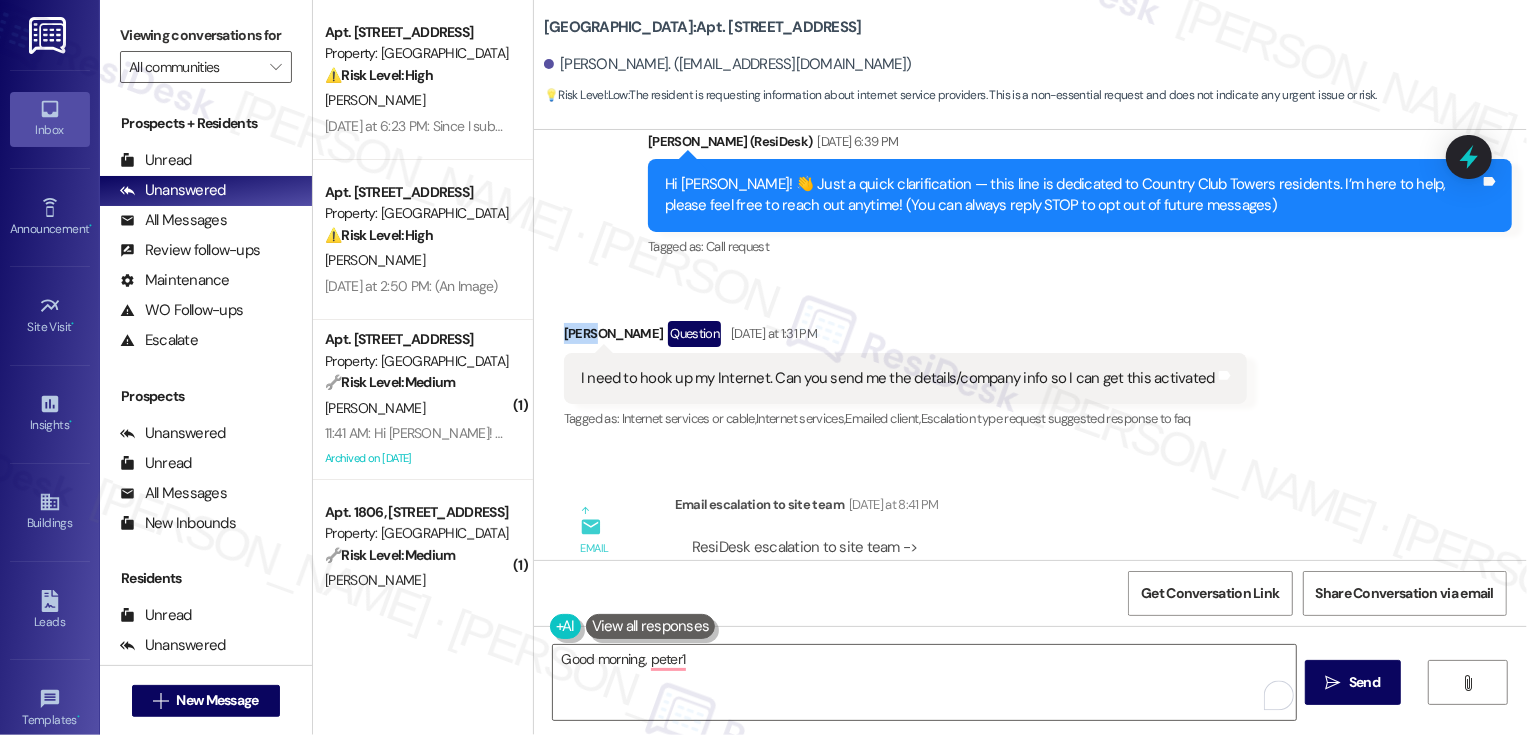 copy on "Peter" 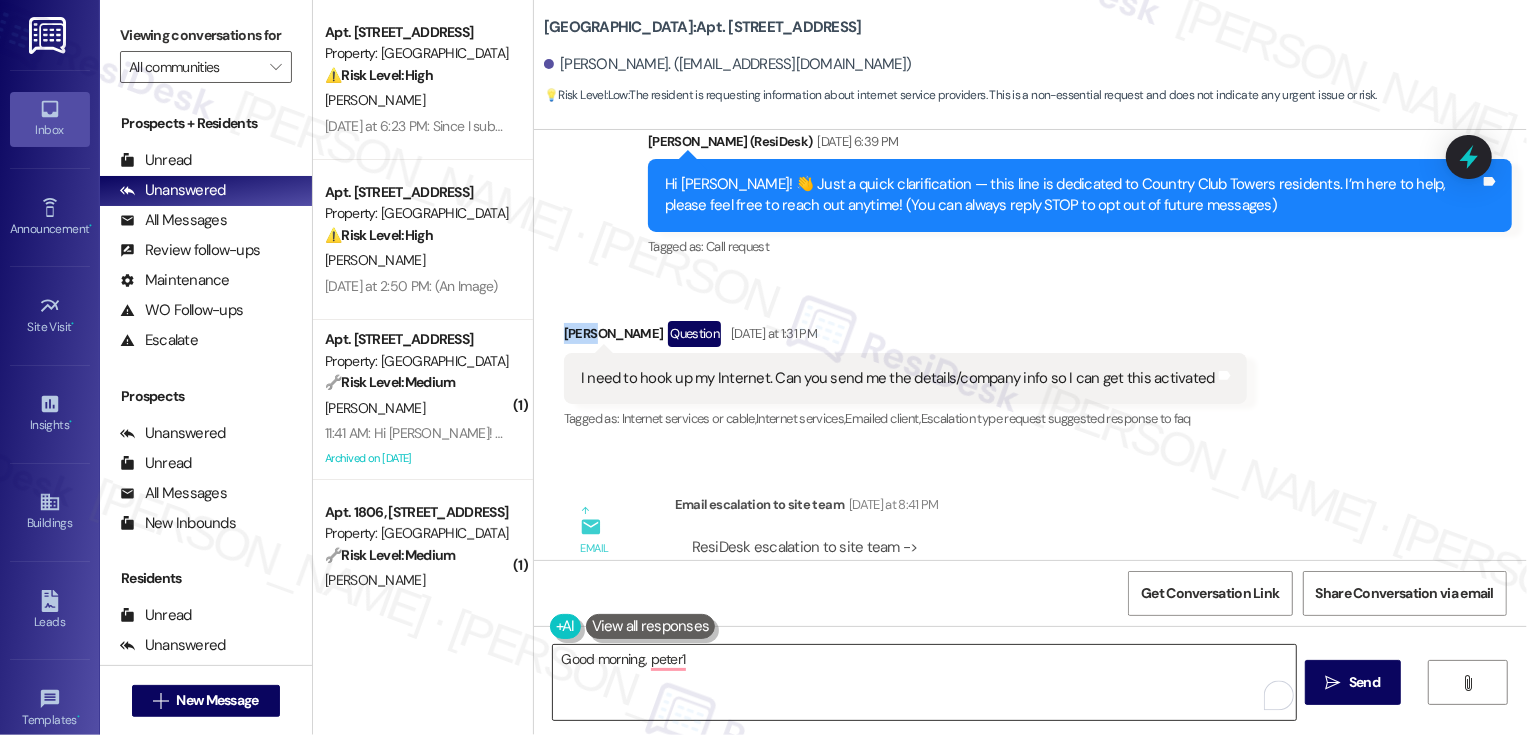 click on "Good morning, peter1" at bounding box center (924, 682) 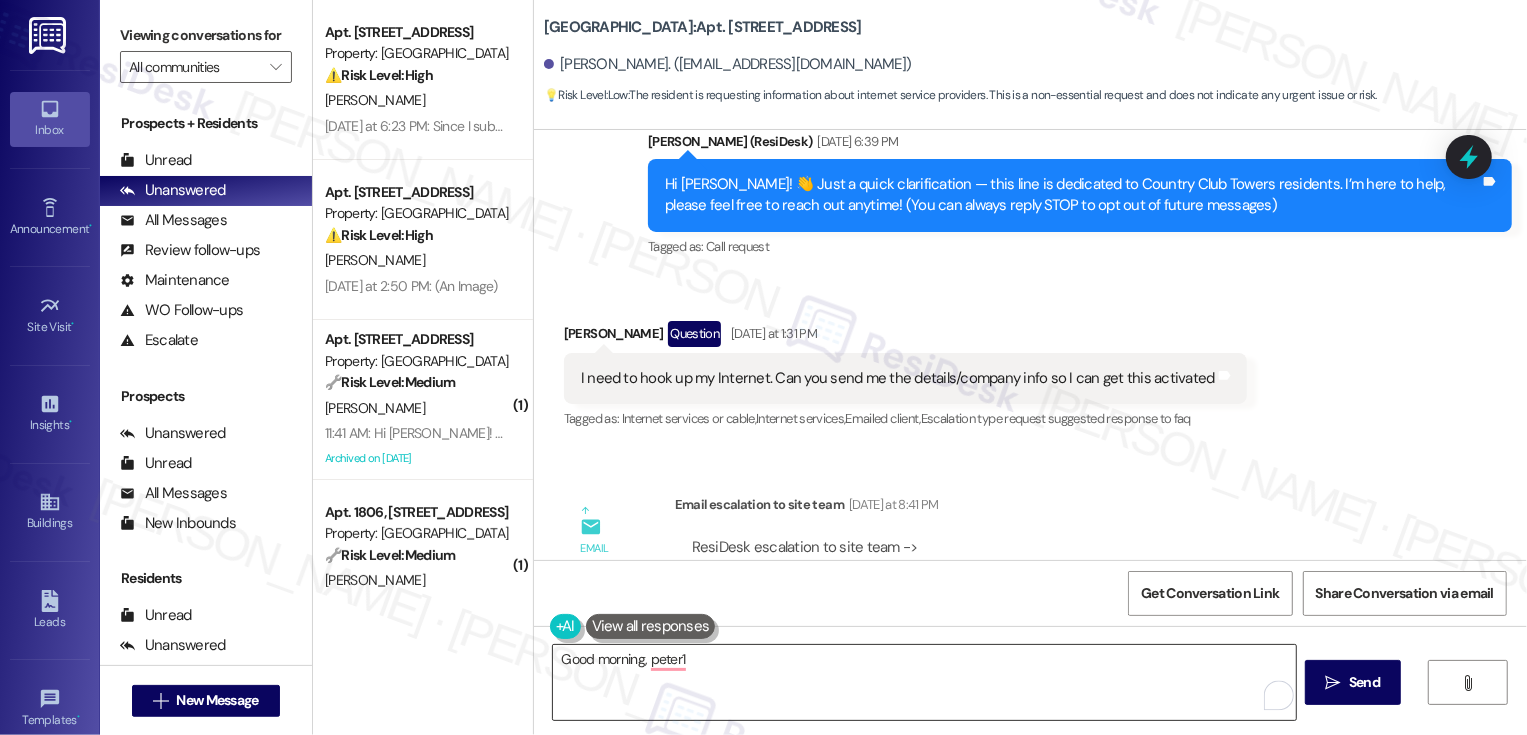 click on "Good morning, peter1" at bounding box center [924, 682] 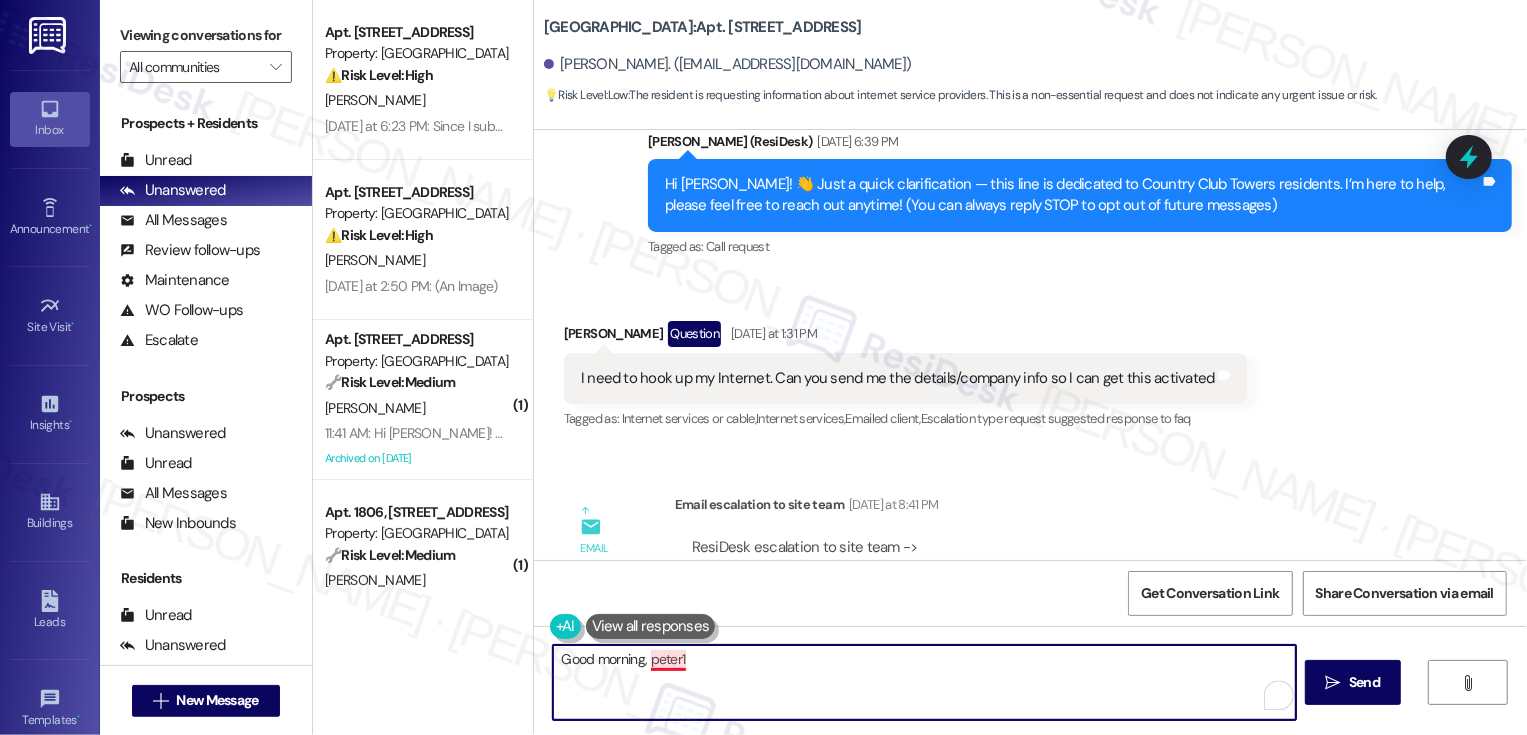 click on "Good morning, peter1" at bounding box center [924, 682] 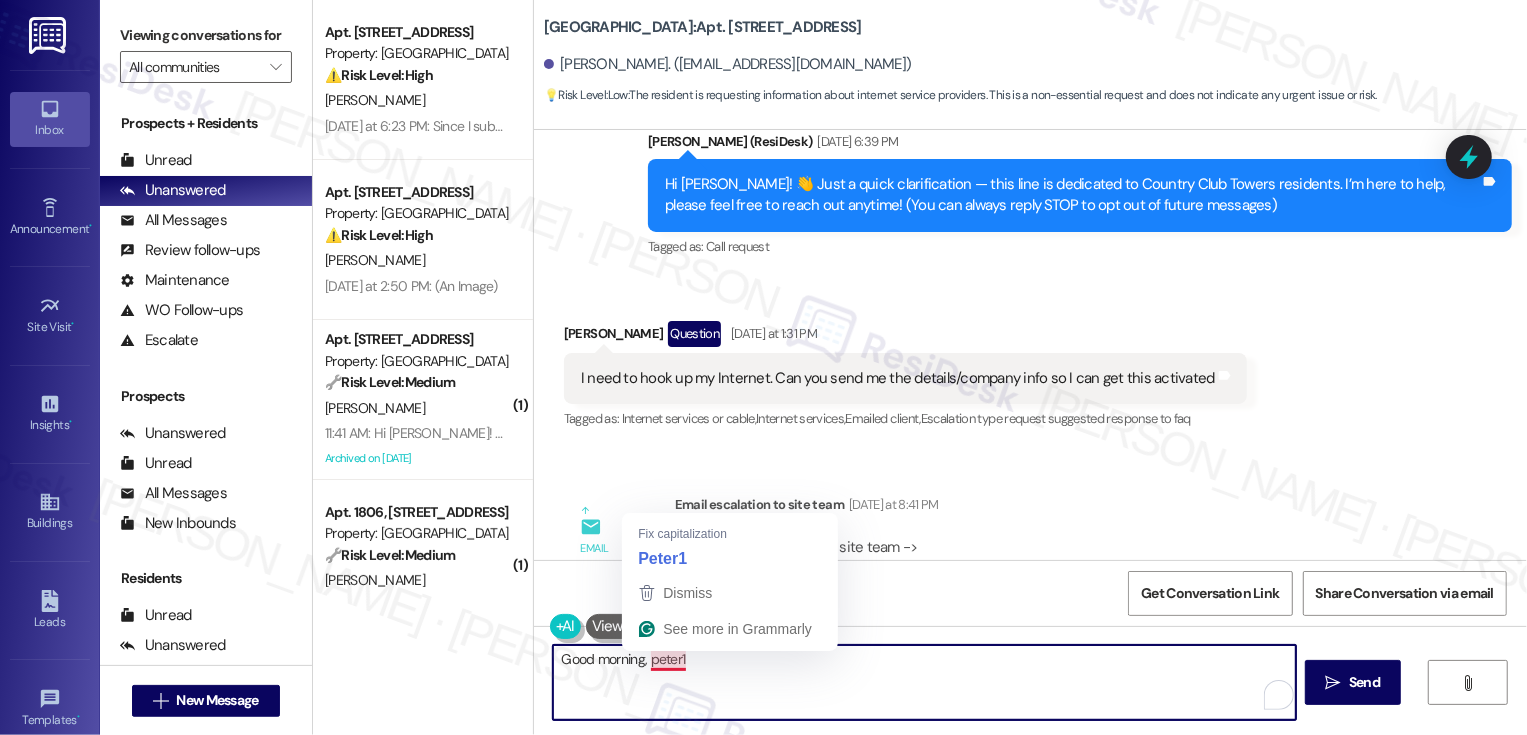 click on "Good morning, peter1" at bounding box center (924, 682) 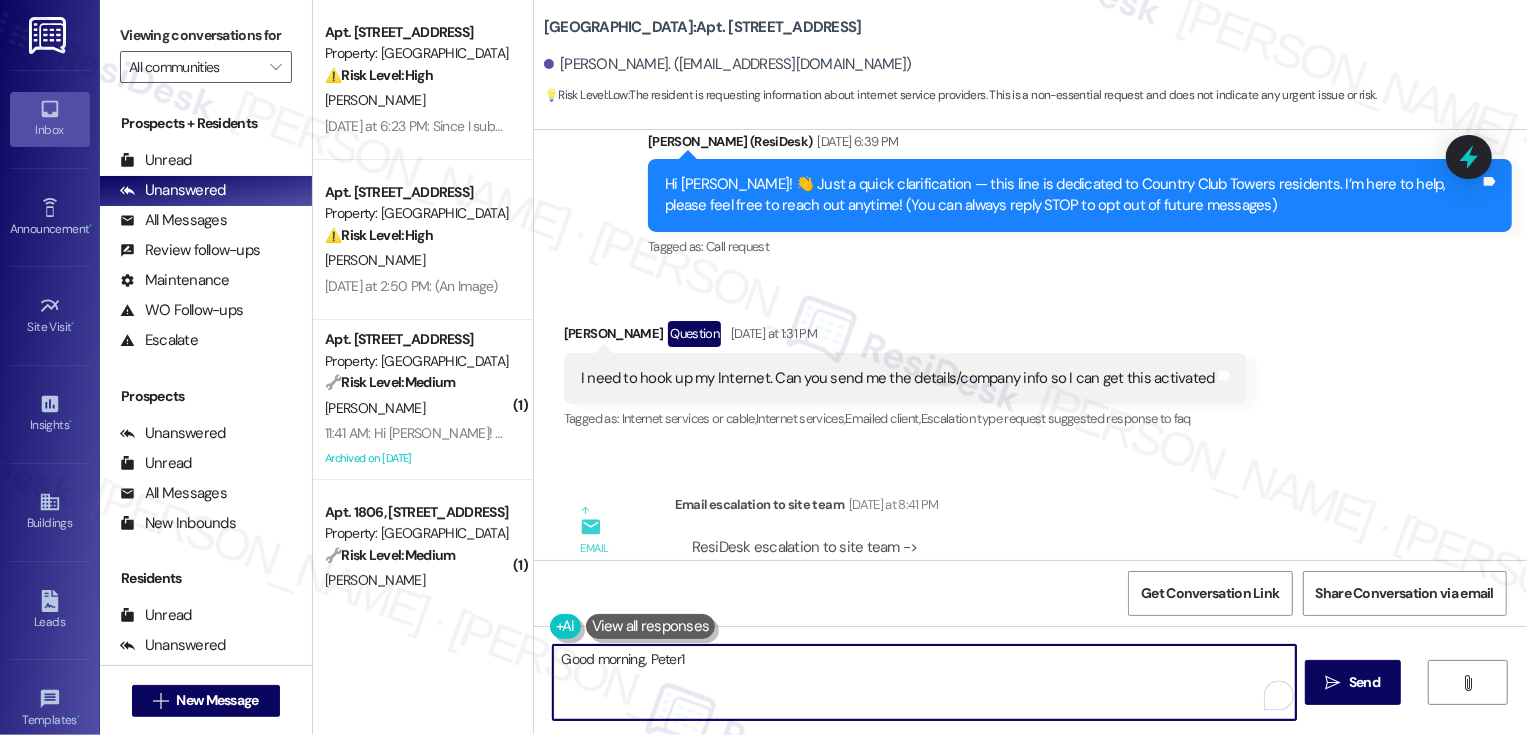 click on "Good morning, Peter1" at bounding box center [924, 682] 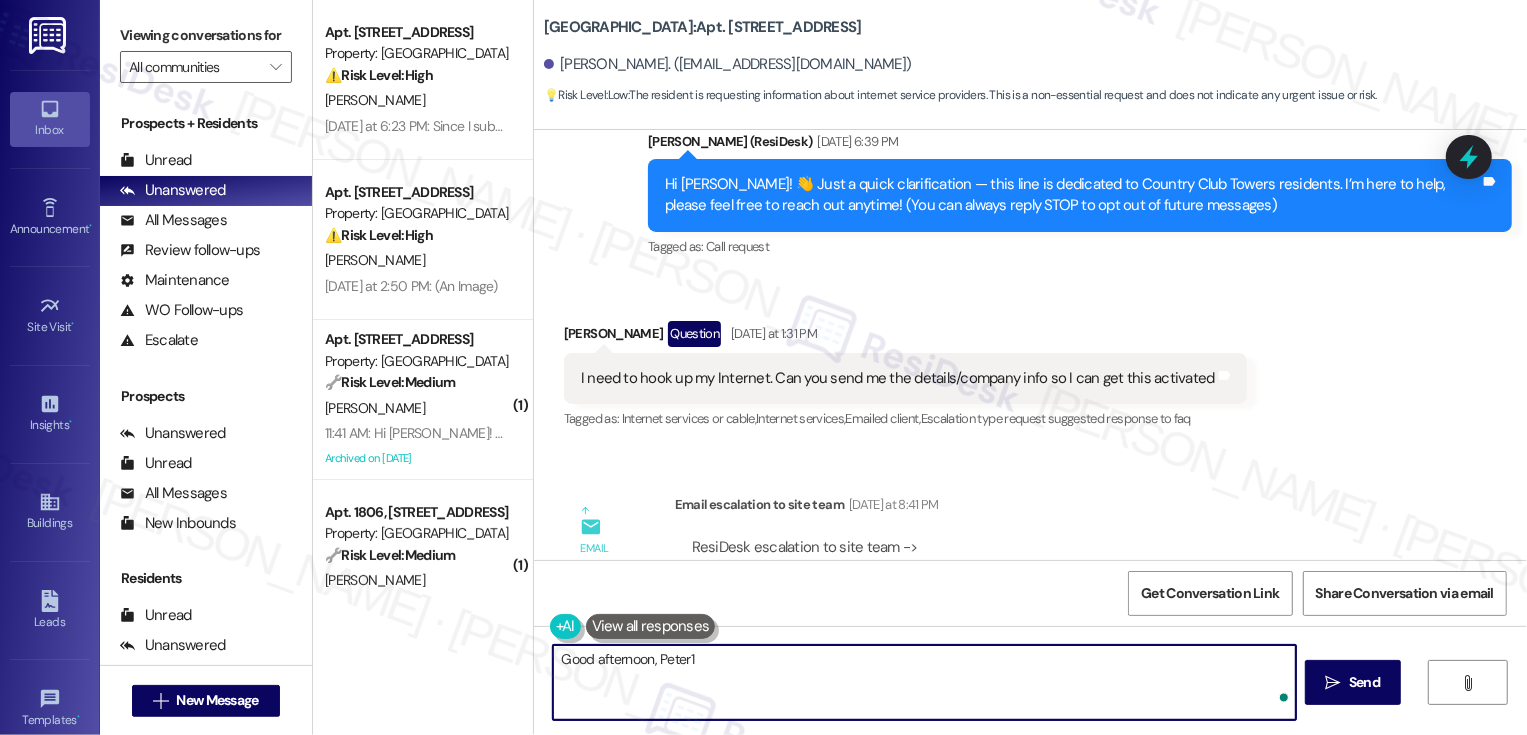 click on "Good afternoon, Peter1" at bounding box center [924, 682] 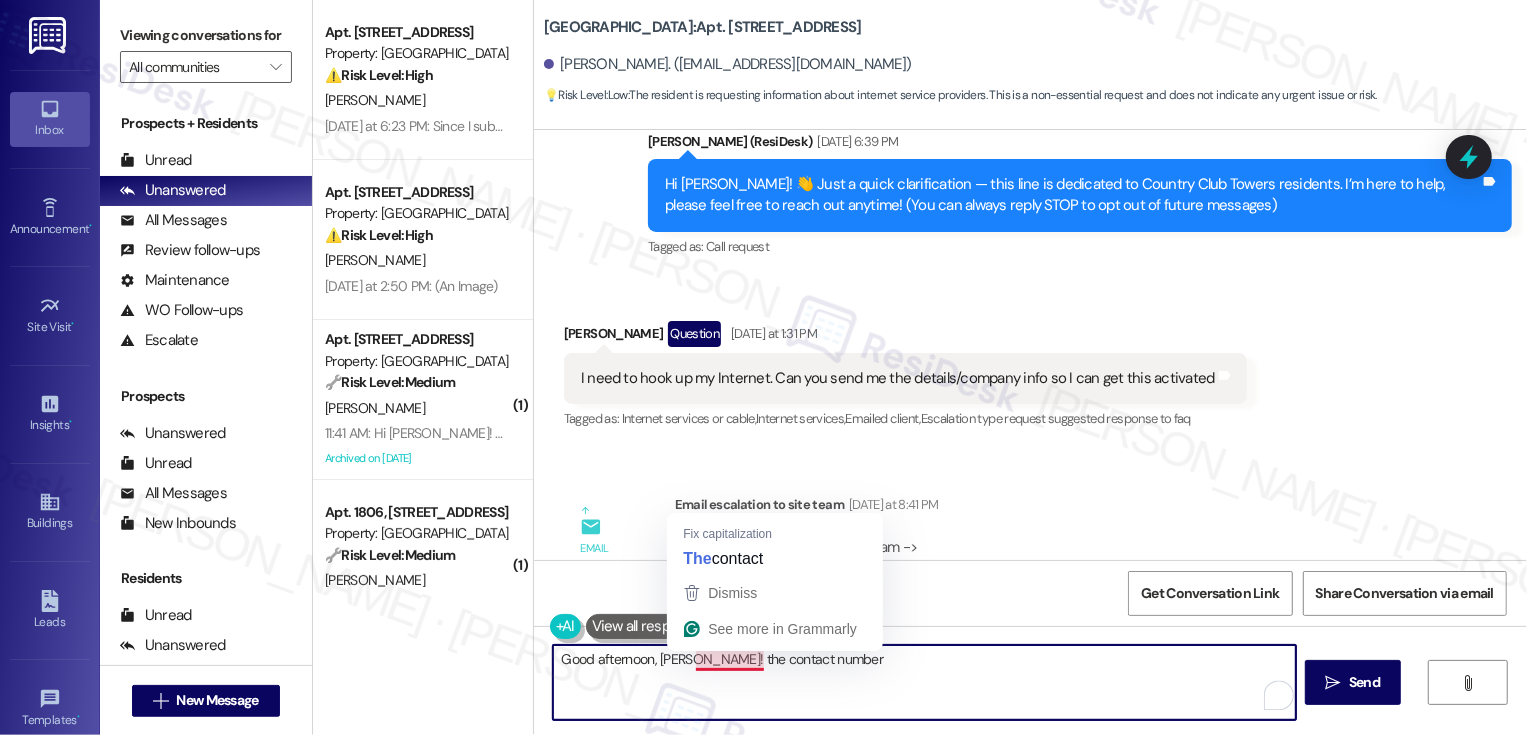 click on "Good afternoon, Peter! the contact number" at bounding box center [924, 682] 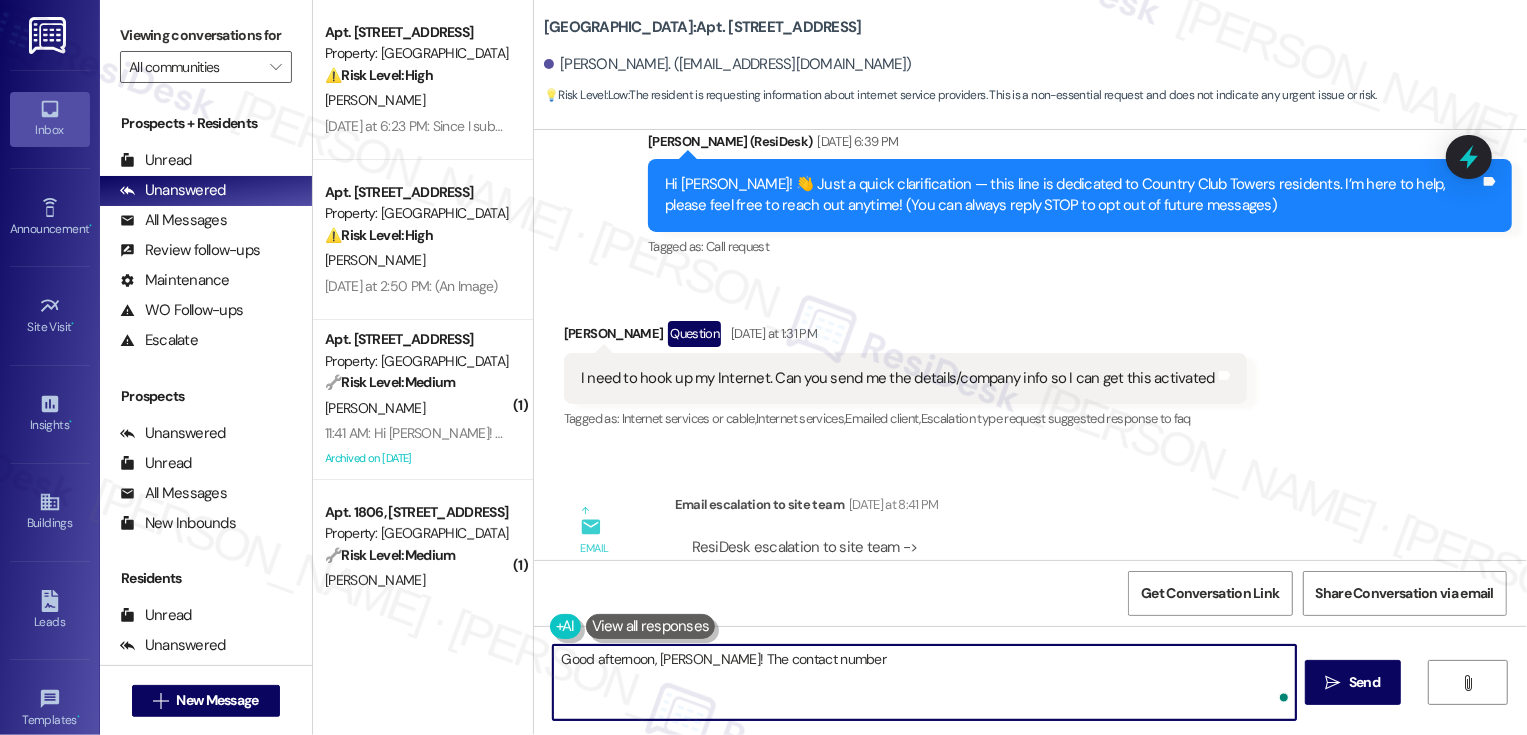 click on "Good afternoon, Peter! The contact number" at bounding box center [924, 682] 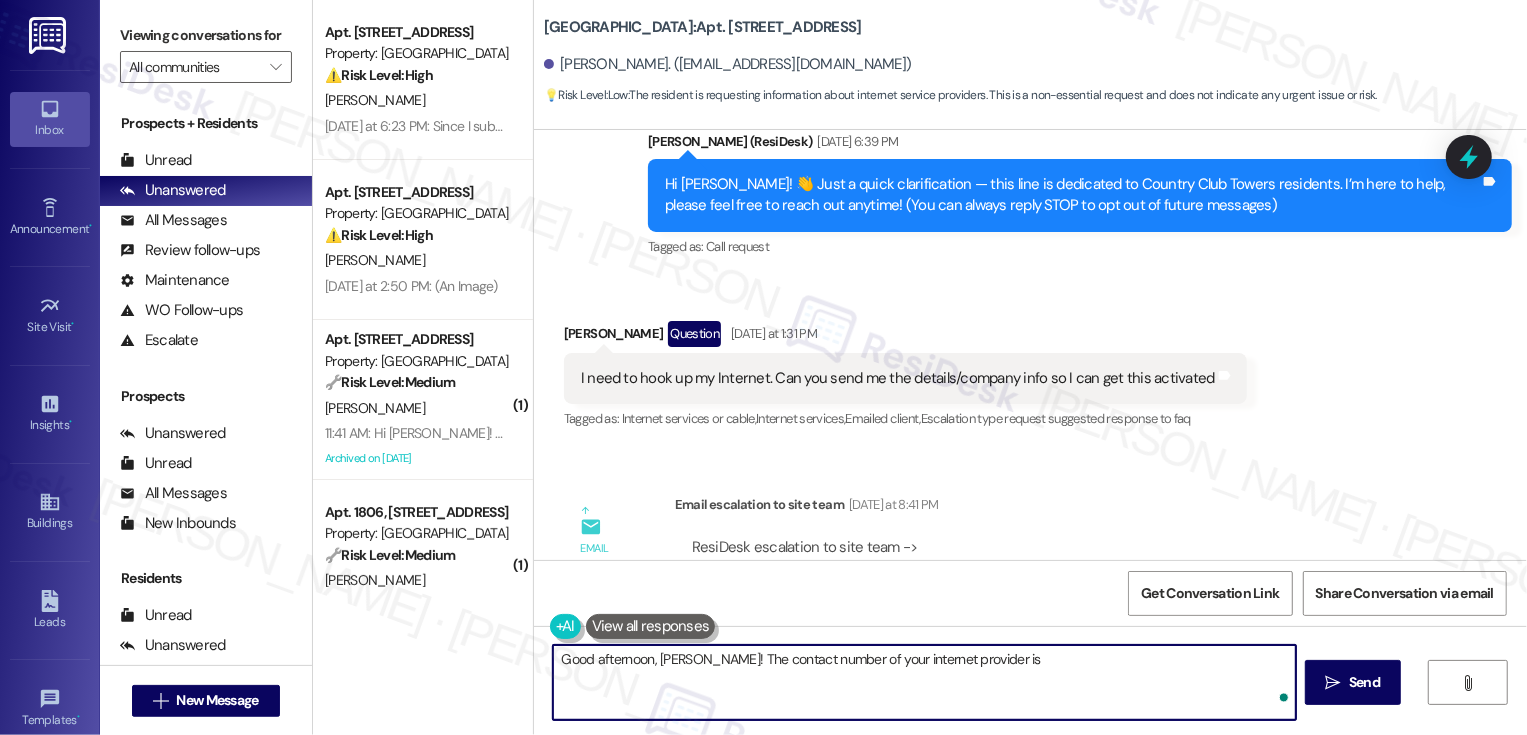 paste on "833-889-2626" 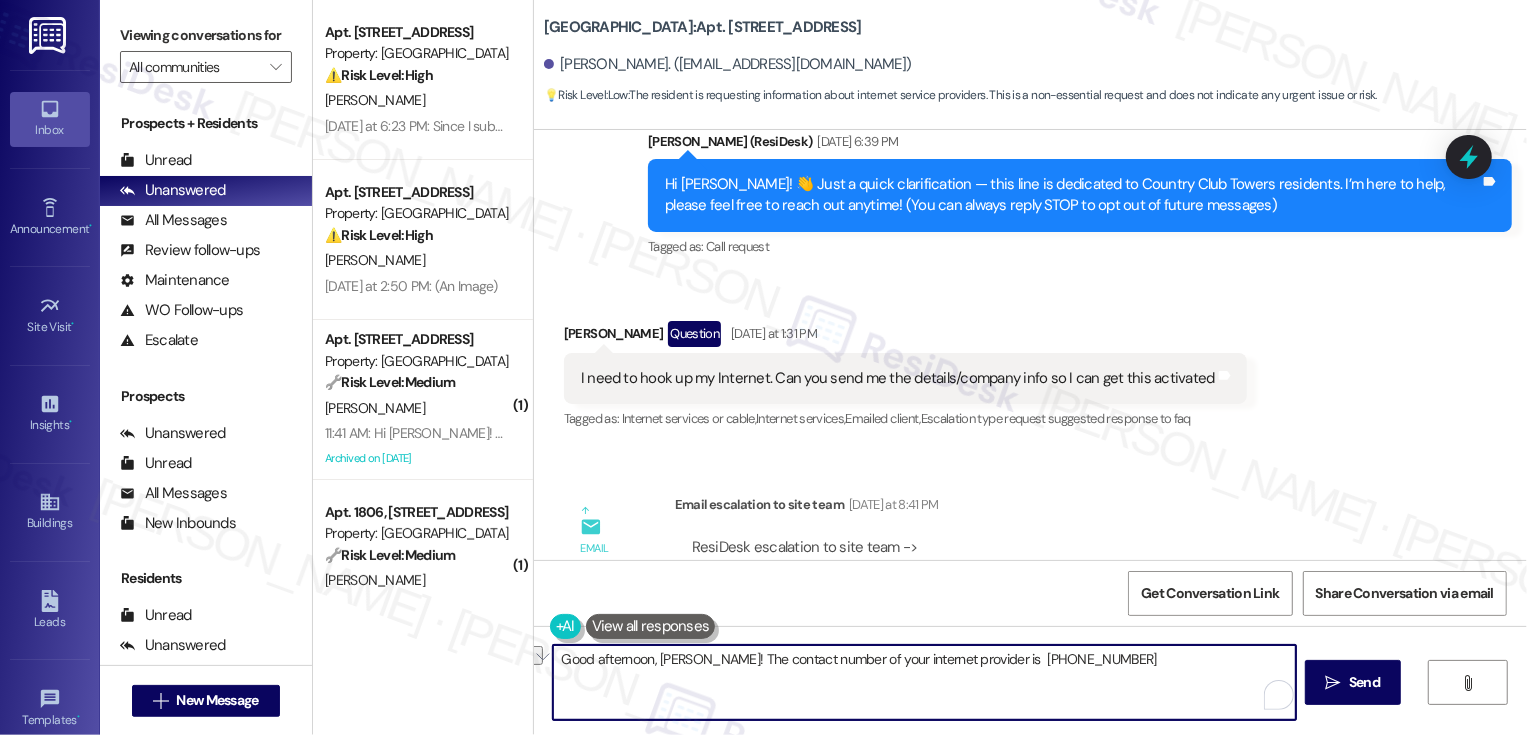 drag, startPoint x: 822, startPoint y: 662, endPoint x: 948, endPoint y: 664, distance: 126.01587 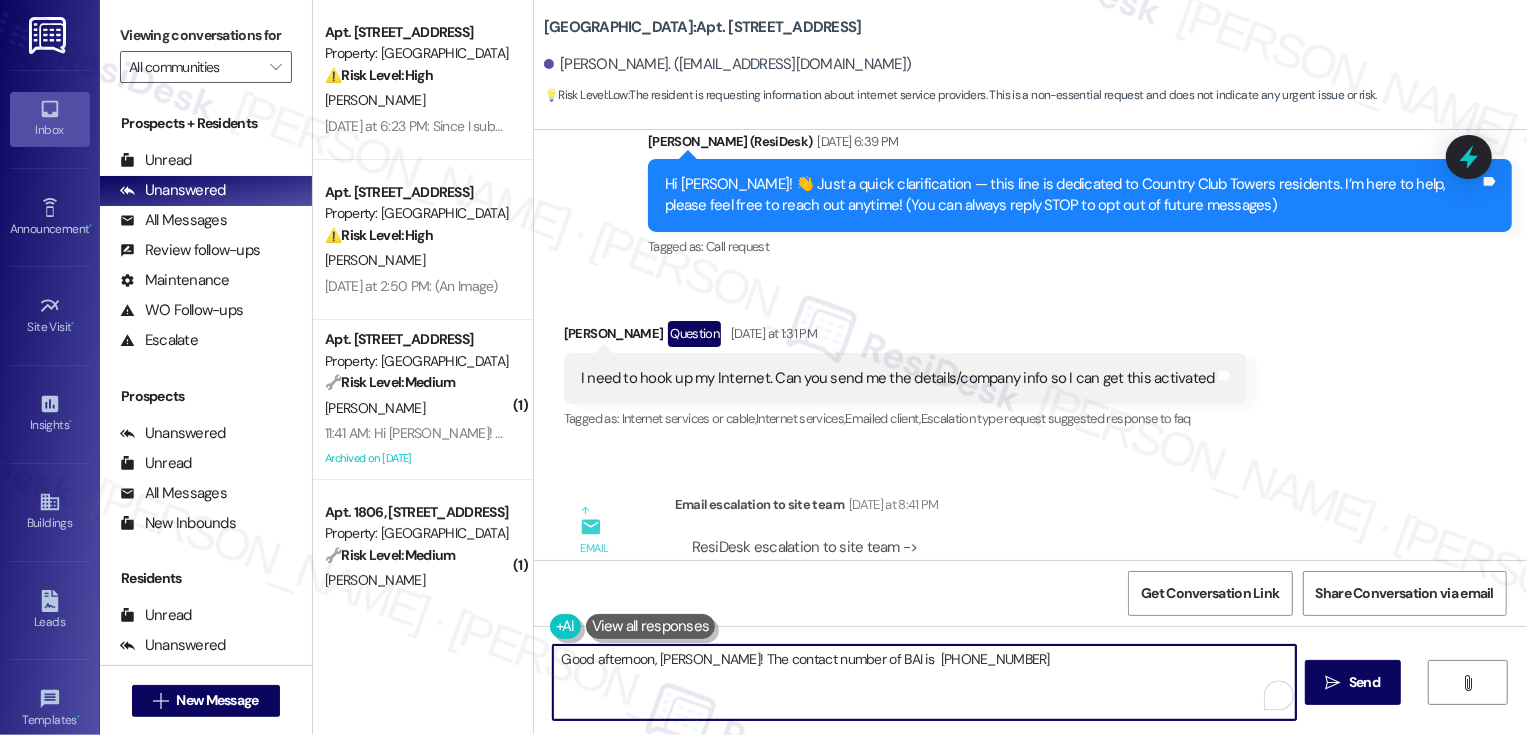 click on "Good afternoon, Peter! The contact number of BAI is  833-889-2626" at bounding box center (924, 682) 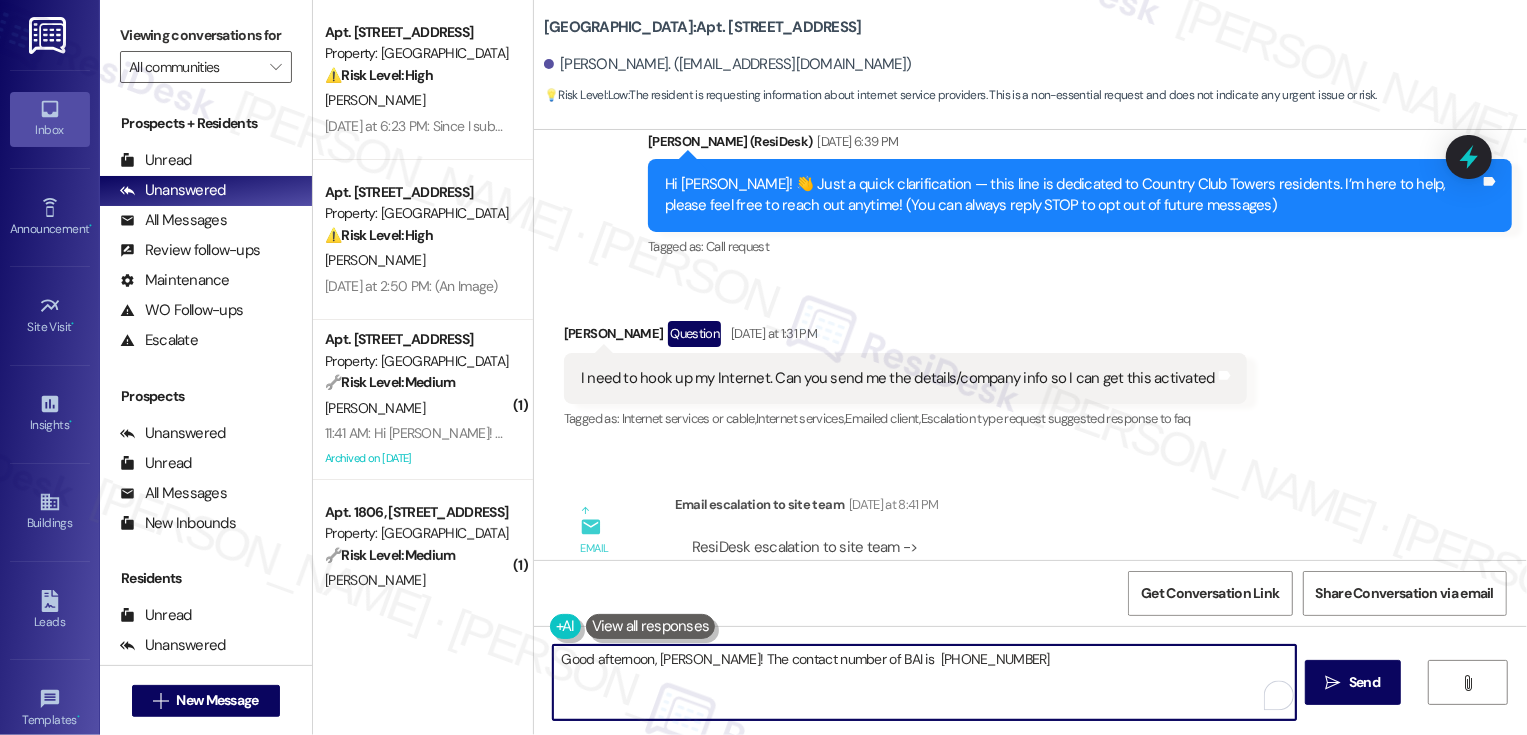 click on "Good afternoon, Peter! The contact number of BAI is  833-889-2626" at bounding box center (924, 682) 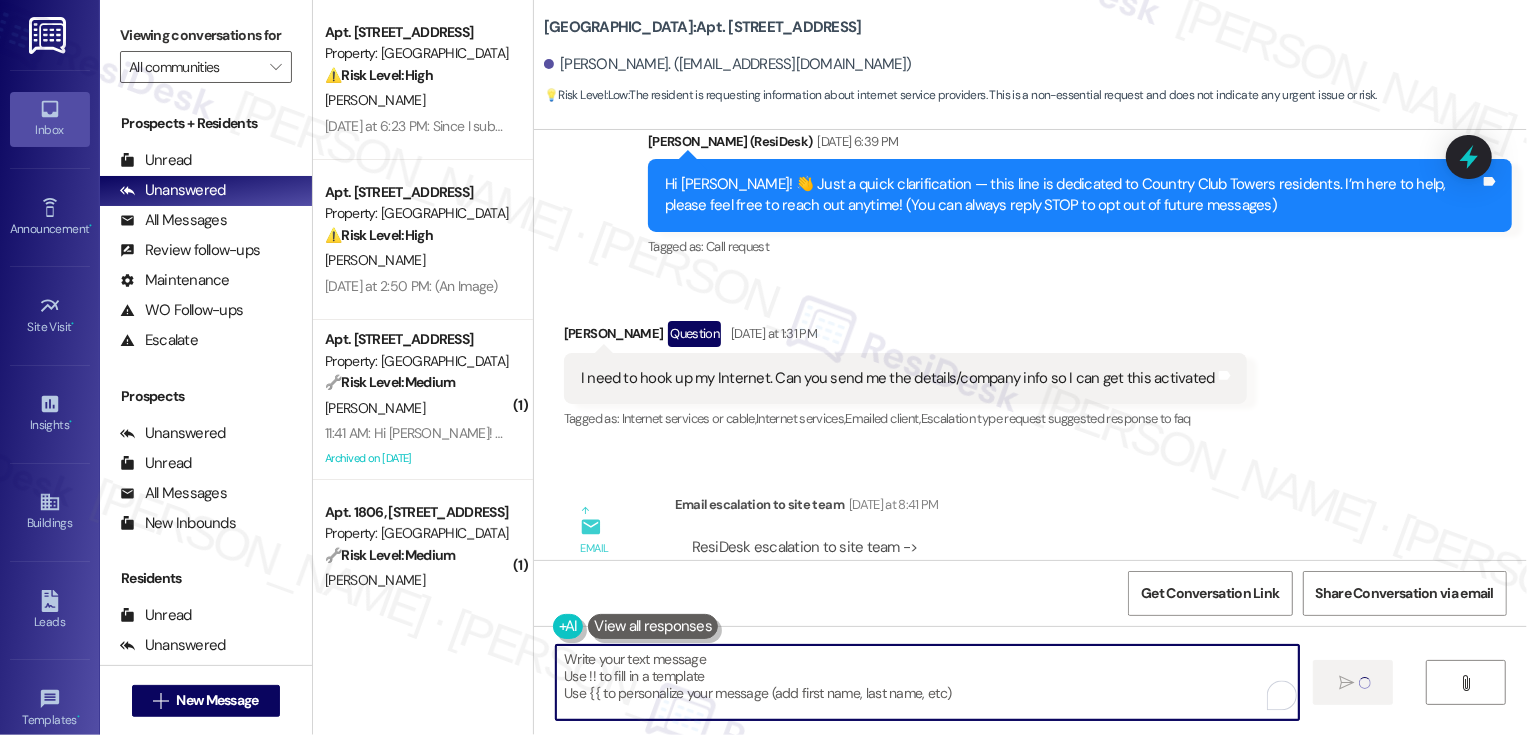 type 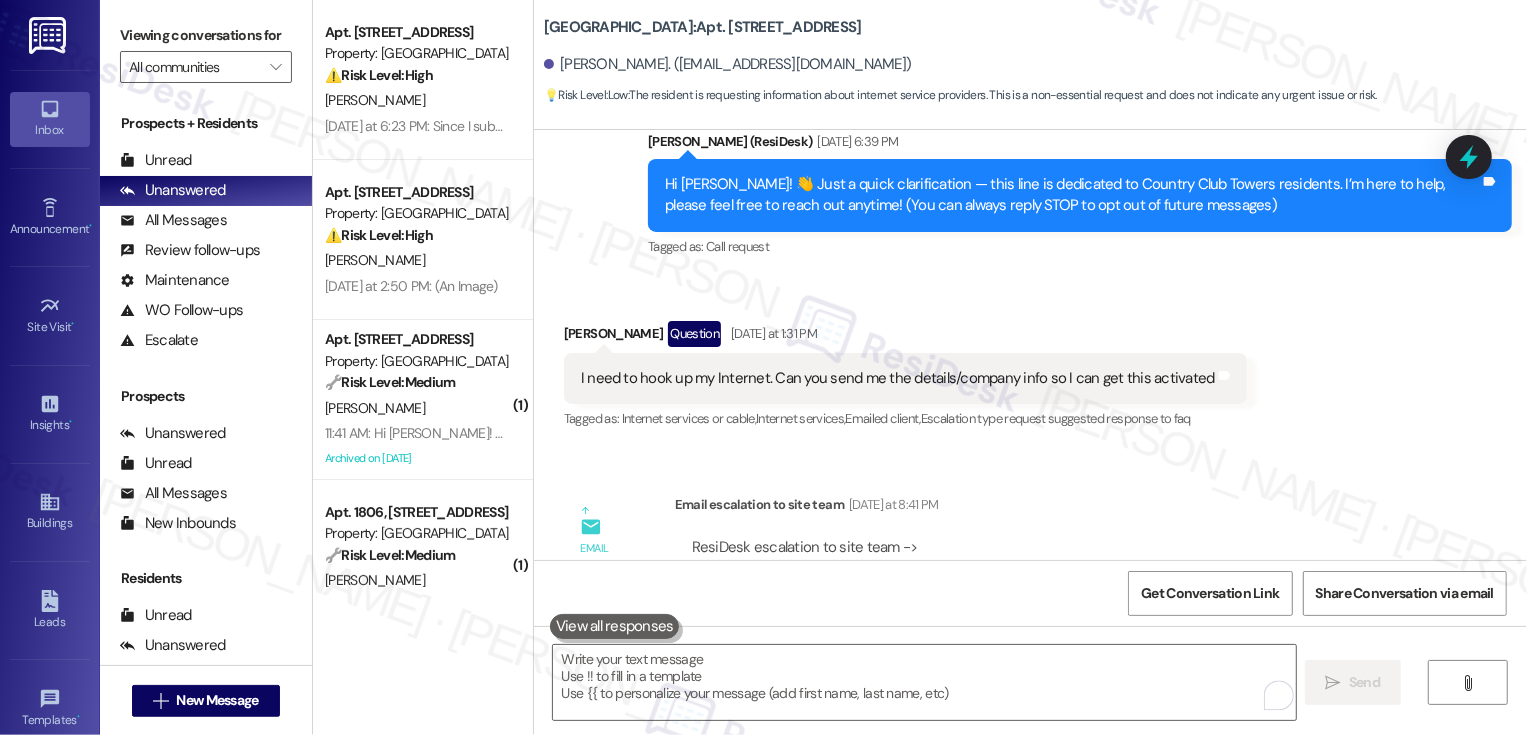 scroll, scrollTop: 66, scrollLeft: 0, axis: vertical 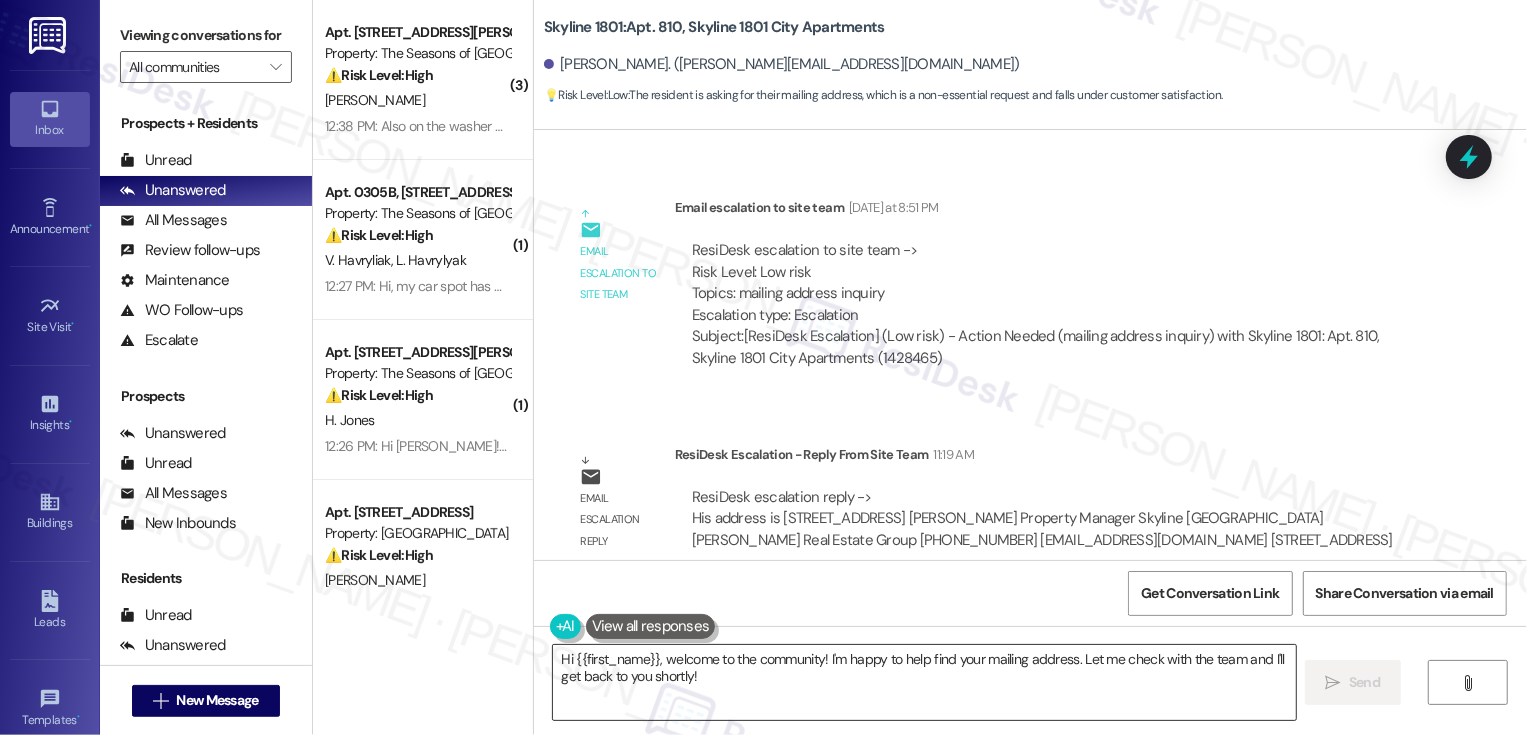click on "Hi {{first_name}}, welcome to the community! I'm happy to help find your mailing address. Let me check with the team and I'll get back to you shortly!" at bounding box center (924, 682) 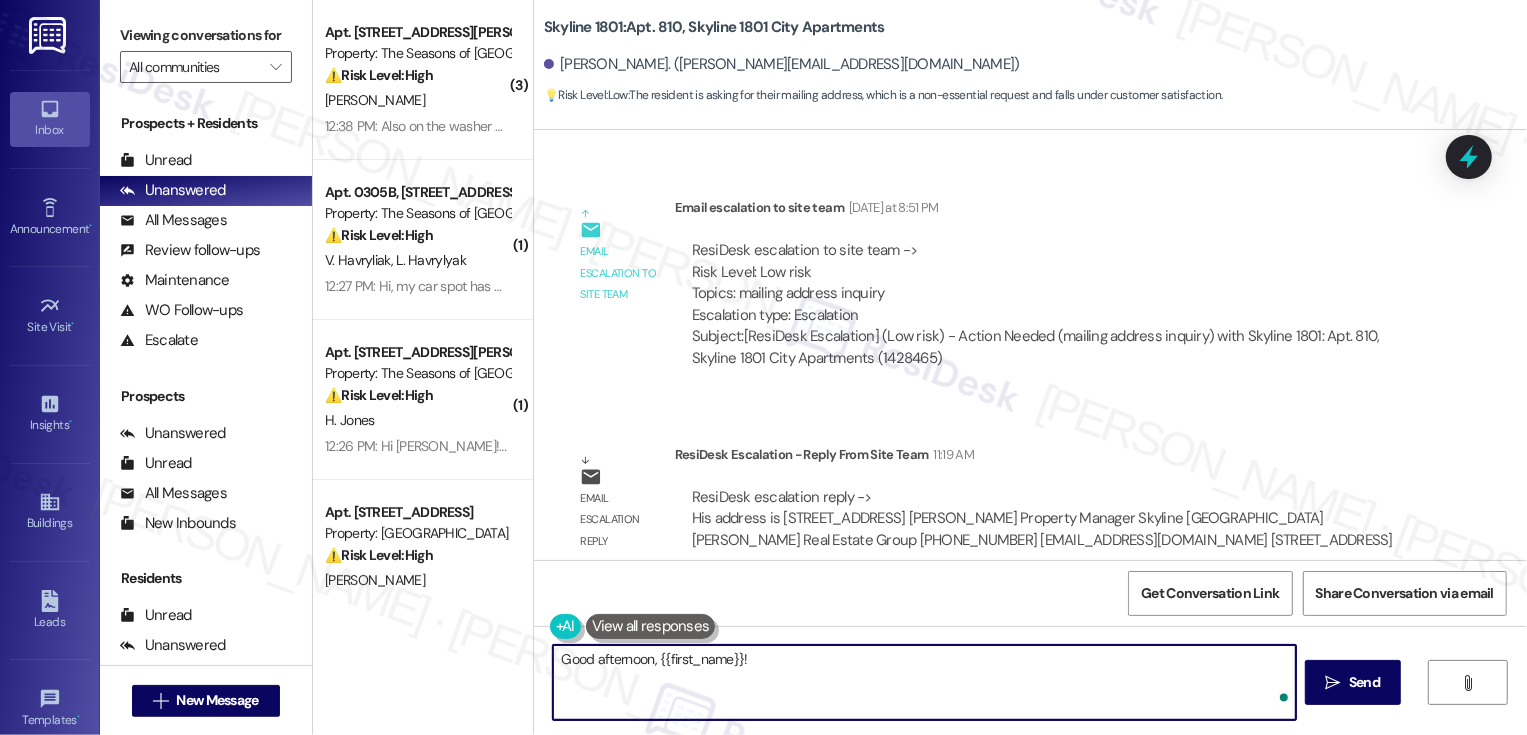 paste on "address is 1801 Arapahoe Street Apt 810 Denver, CO 80202" 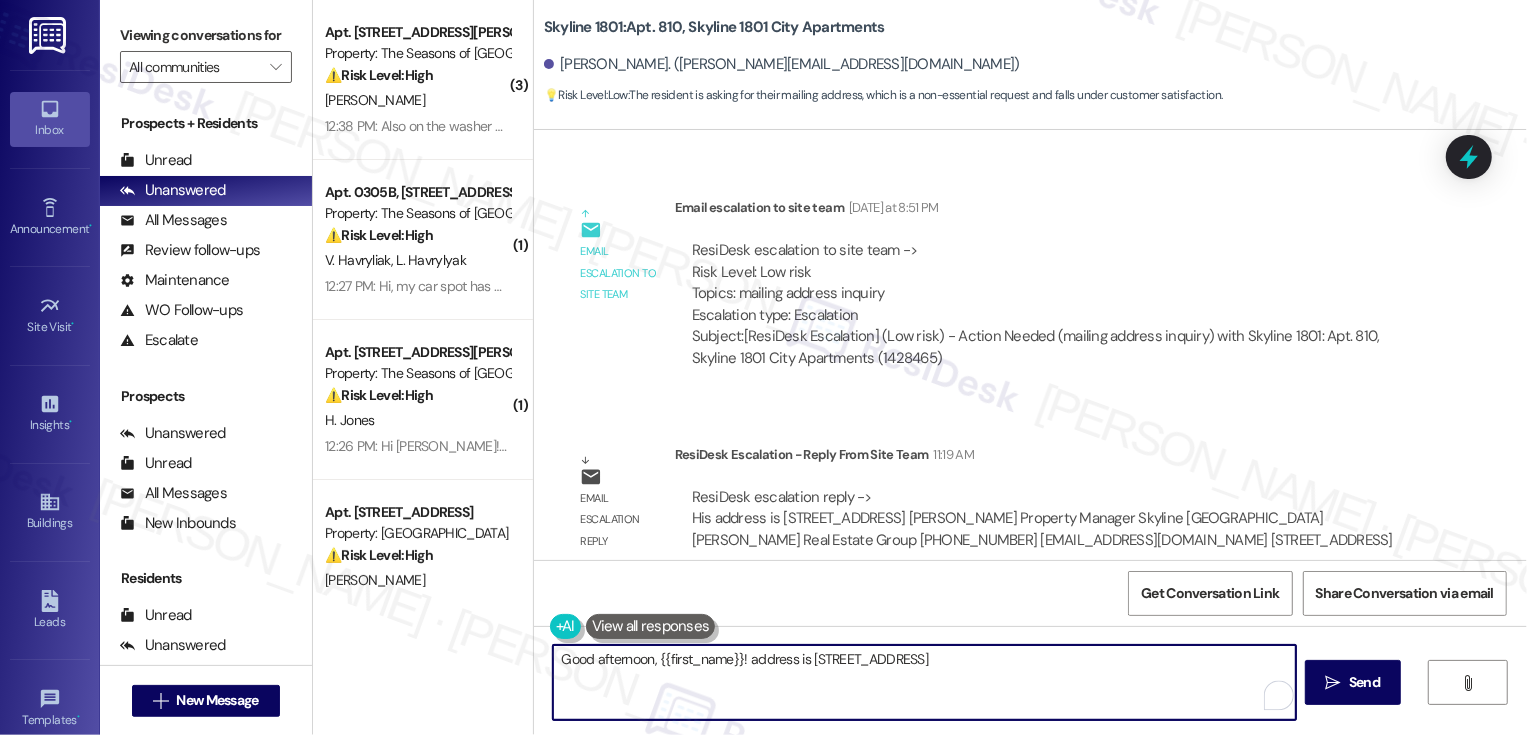 click on "Good afternoon, {{first_name}}! address is 1801 Arapahoe Street Apt 810 Denver, CO 80202" at bounding box center (924, 682) 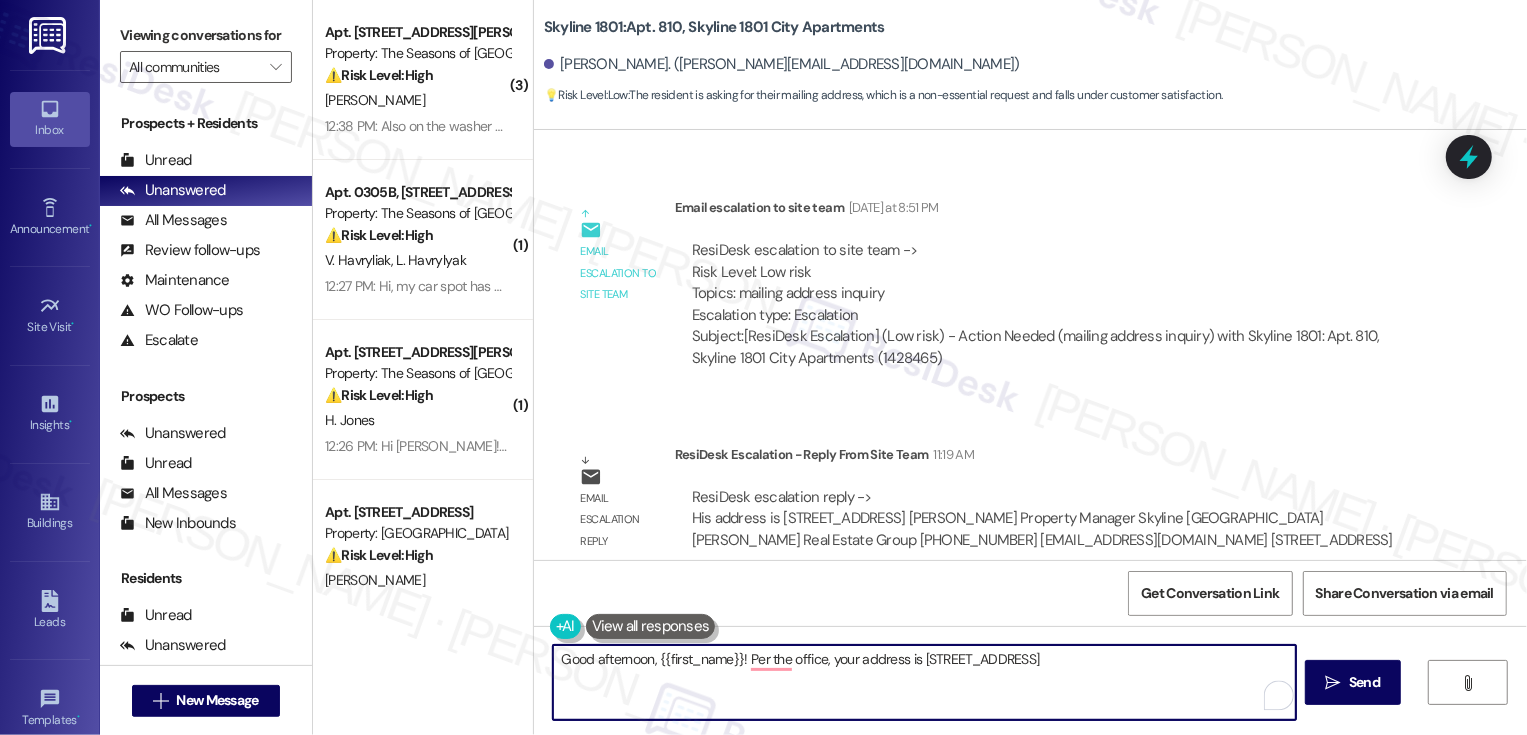 click on "Good afternoon, {{first_name}}! Per the office, your address is 1801 Arapahoe Street Apt 810 Denver, CO 80202" at bounding box center (924, 682) 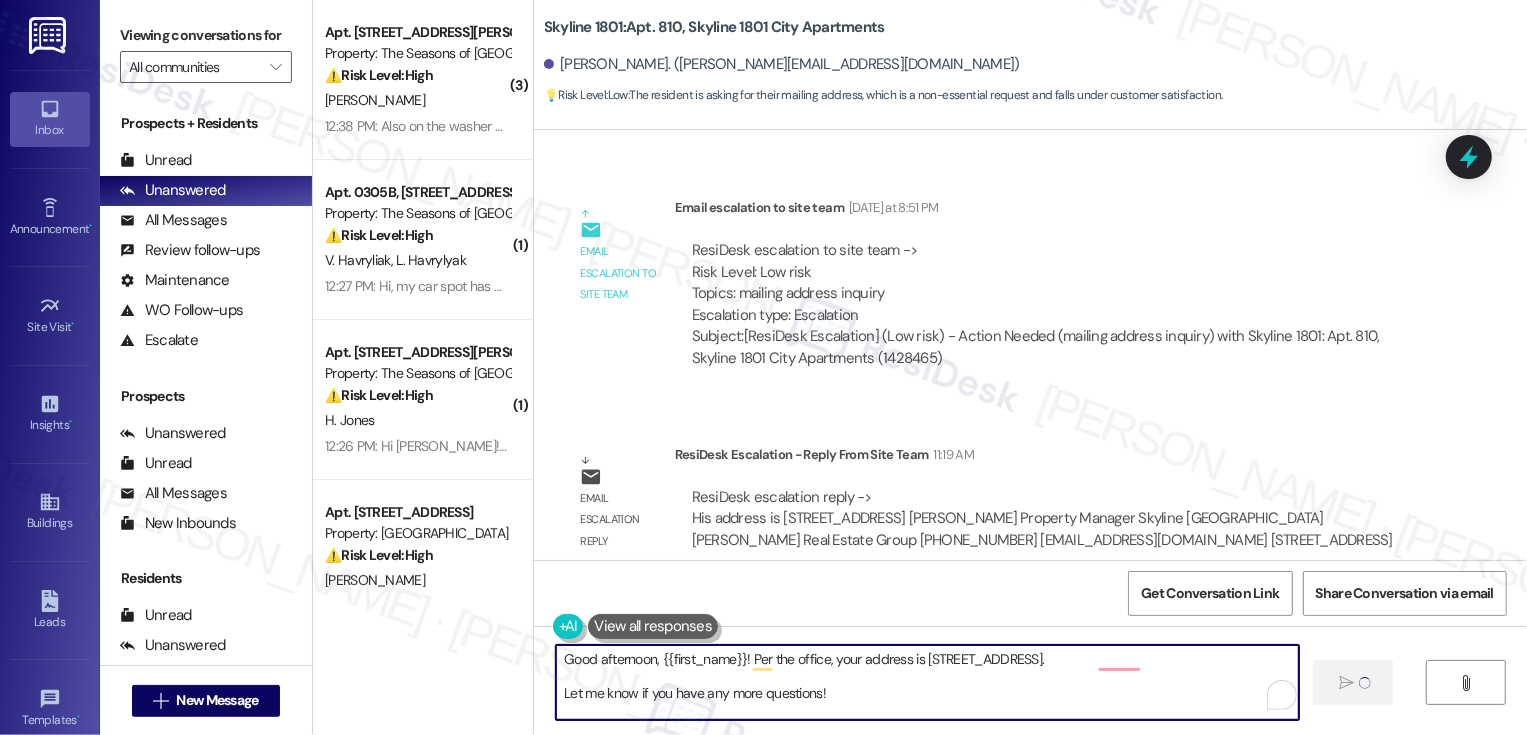 type on "Good afternoon, {{first_name}}! Per the office, your address is 1801 Arapahoe Street Apt 810 Denver, CO 80202.
Let me know if you have any more questions!" 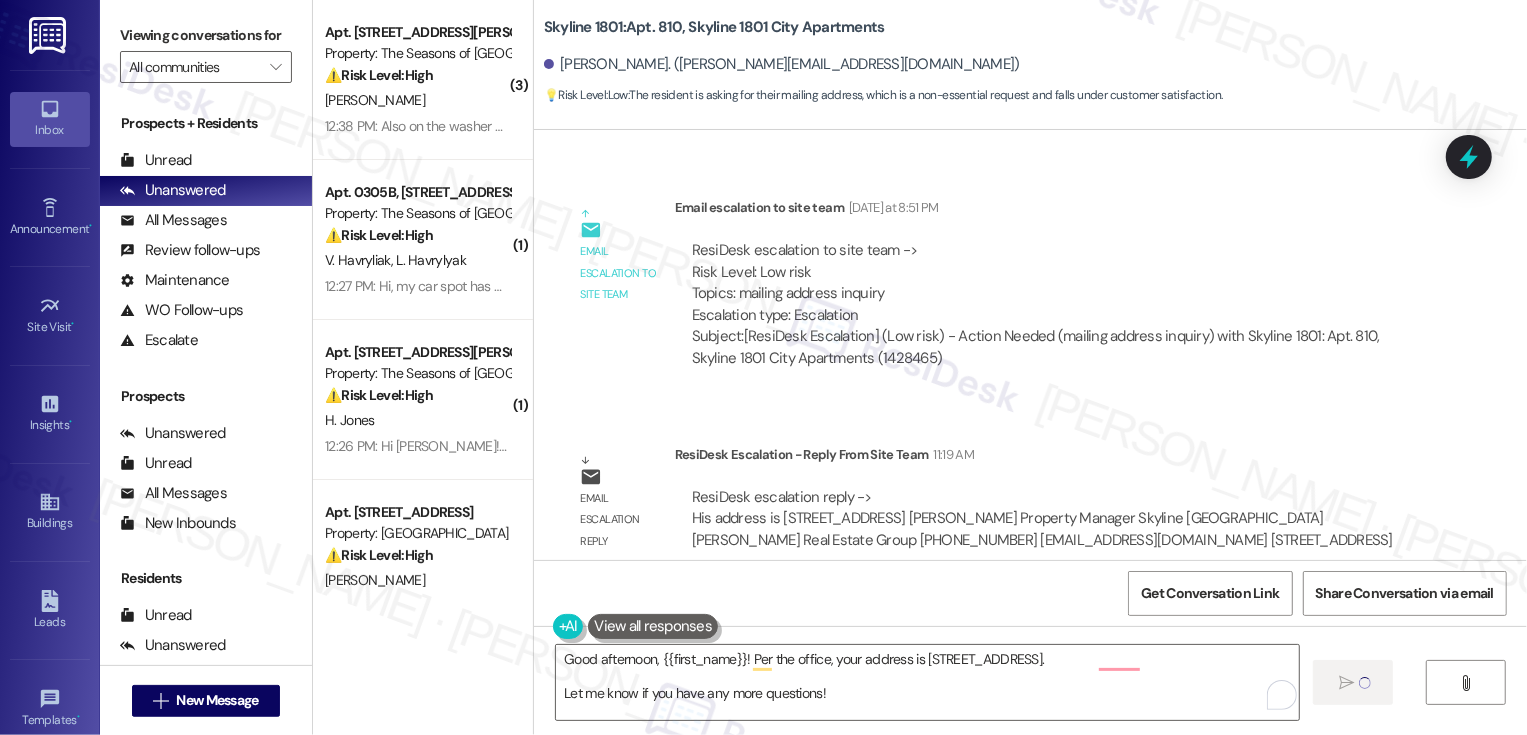 type 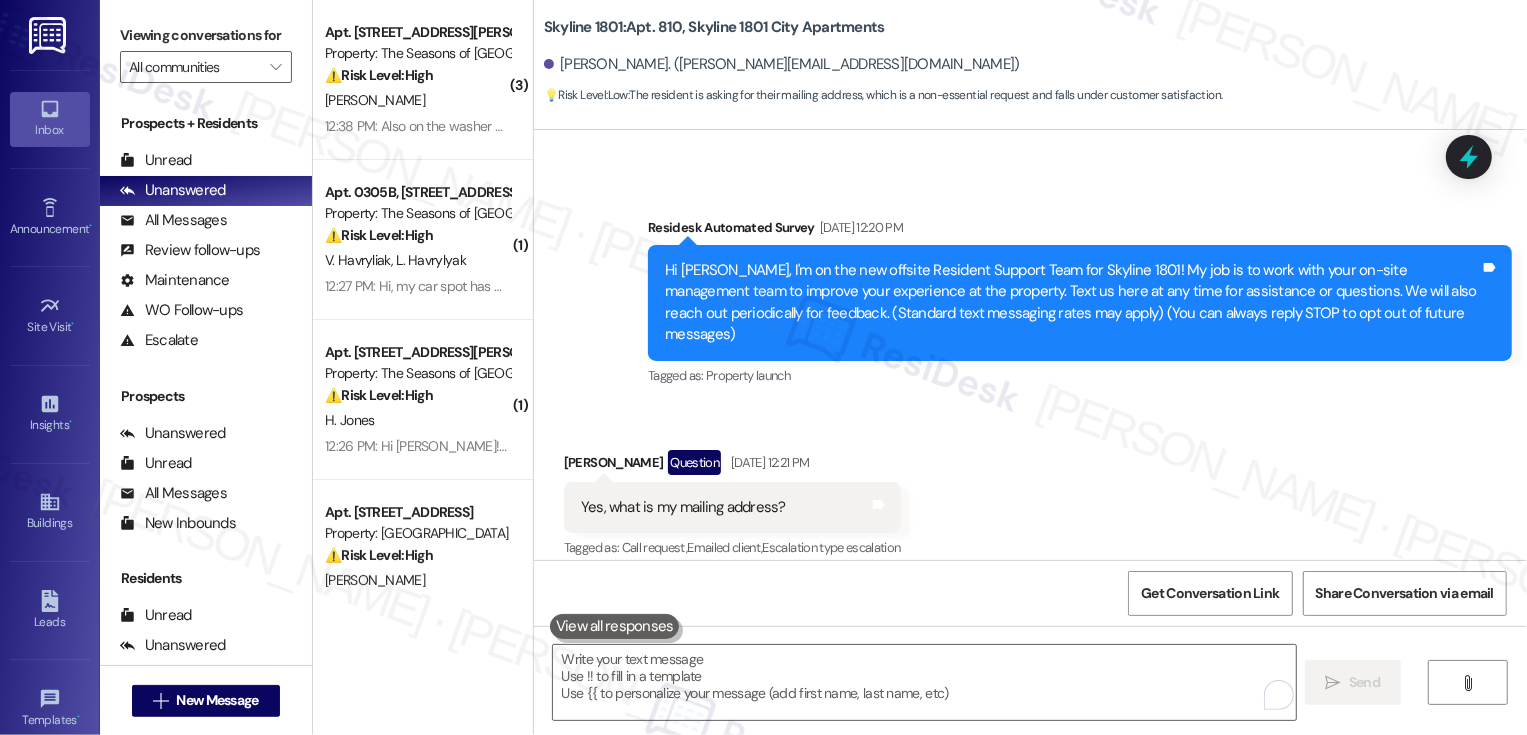 scroll, scrollTop: 87, scrollLeft: 0, axis: vertical 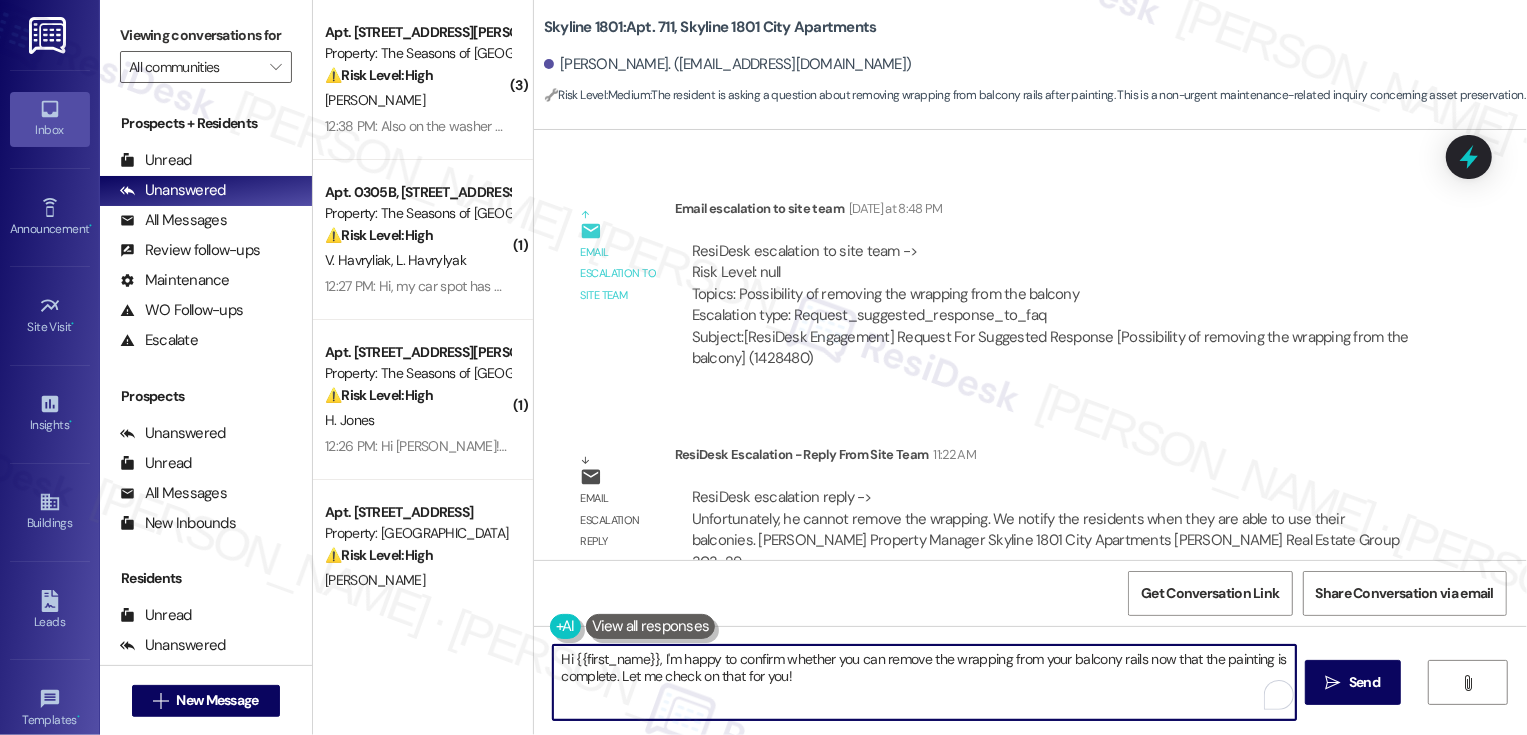 drag, startPoint x: 650, startPoint y: 654, endPoint x: 882, endPoint y: 714, distance: 239.63306 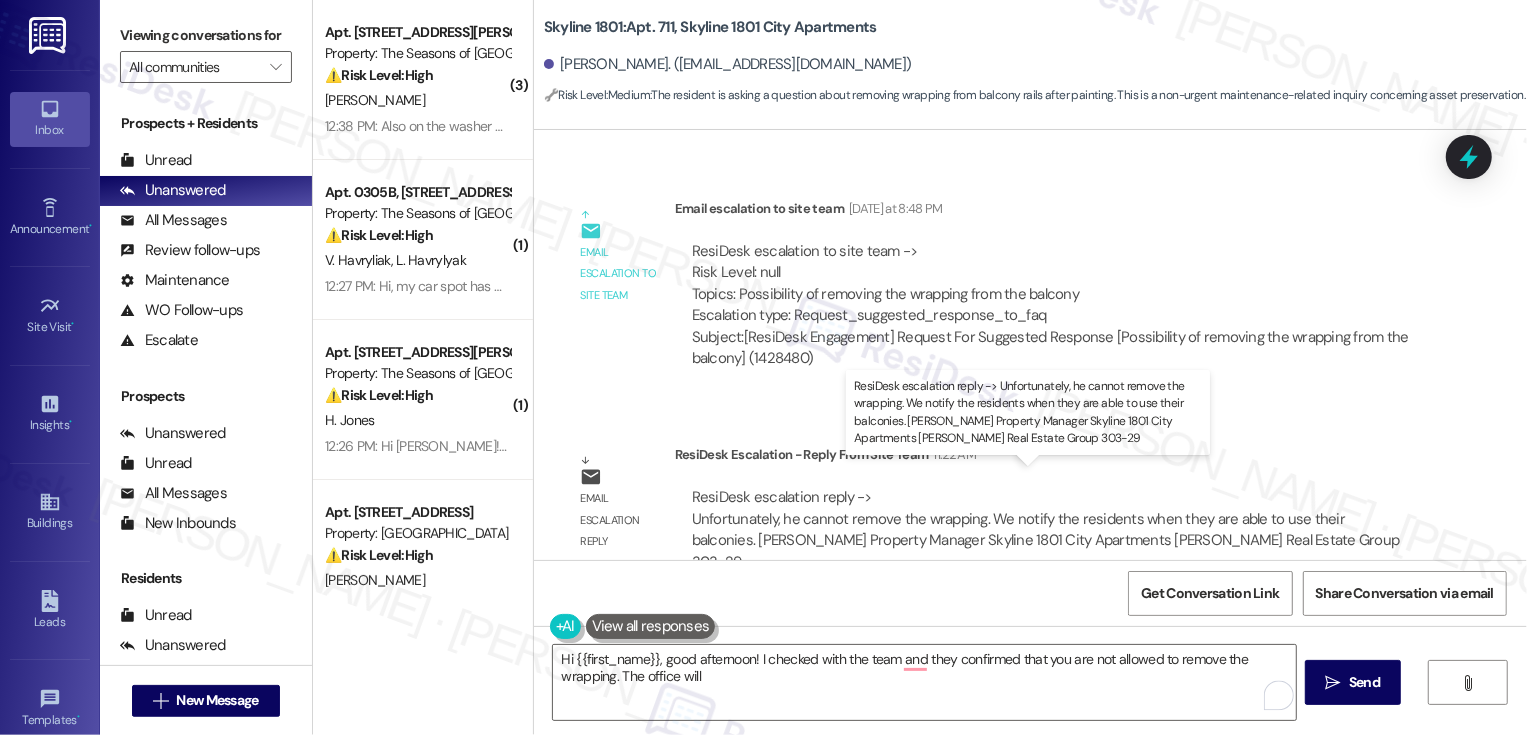 click on "ResiDesk escalation reply ->
Unfortunately, he cannot remove the wrapping. We notify the residents when they are able to use their balconies. [PERSON_NAME] Property Manager Skyline 1801 City Apartments [PERSON_NAME] Real Estate Group 303-29 ResiDesk escalation reply ->
Unfortunately, he cannot remove the wrapping. We notify the residents when they are able to use their balconies. [PERSON_NAME] Property Manager Skyline 1801 City Apartments [PERSON_NAME] Real Estate Group 303-29" at bounding box center (1046, 529) 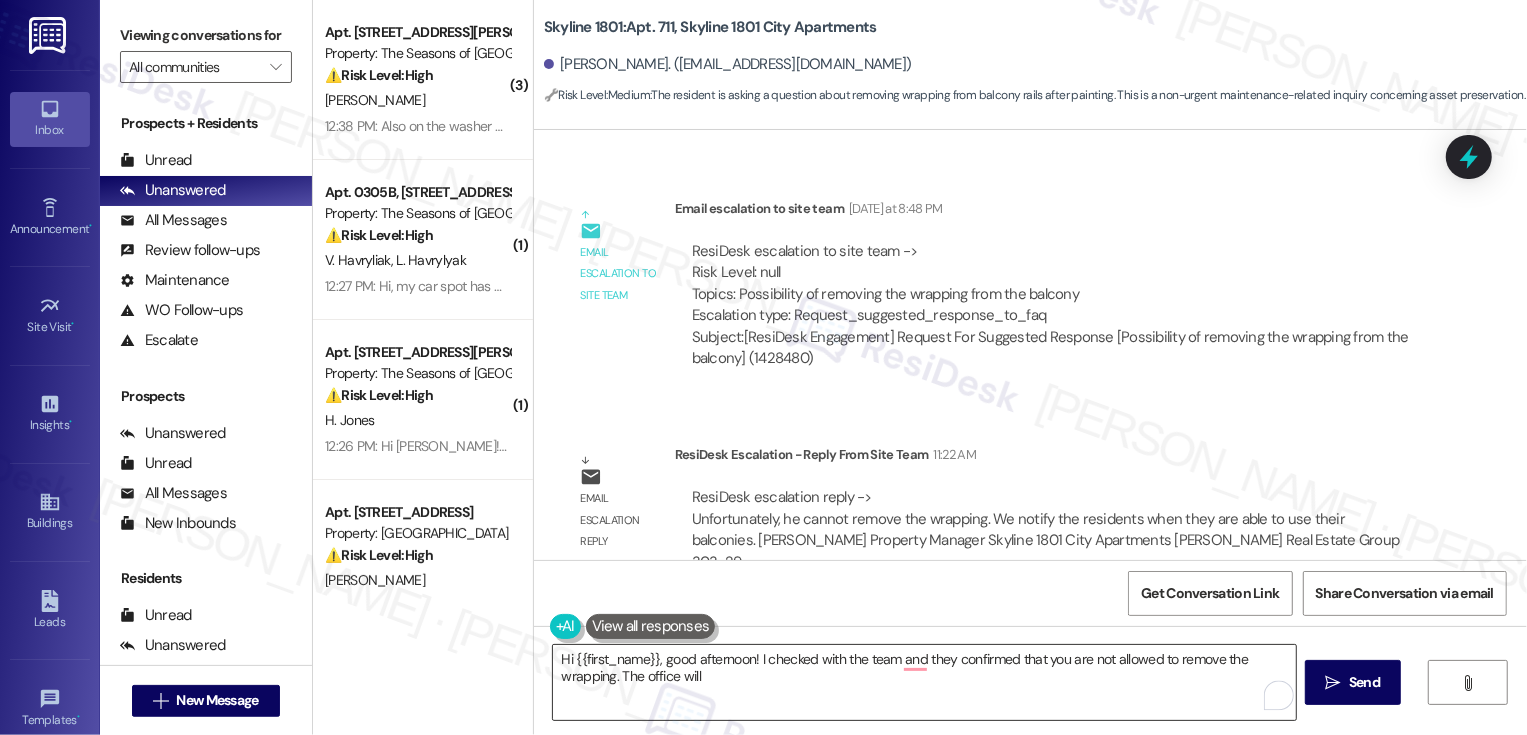 click on "Hi {{first_name}}, good afternoon! I checked with the team and they confirmed that you are not allowed to remove the wrapping. The office will" at bounding box center [924, 682] 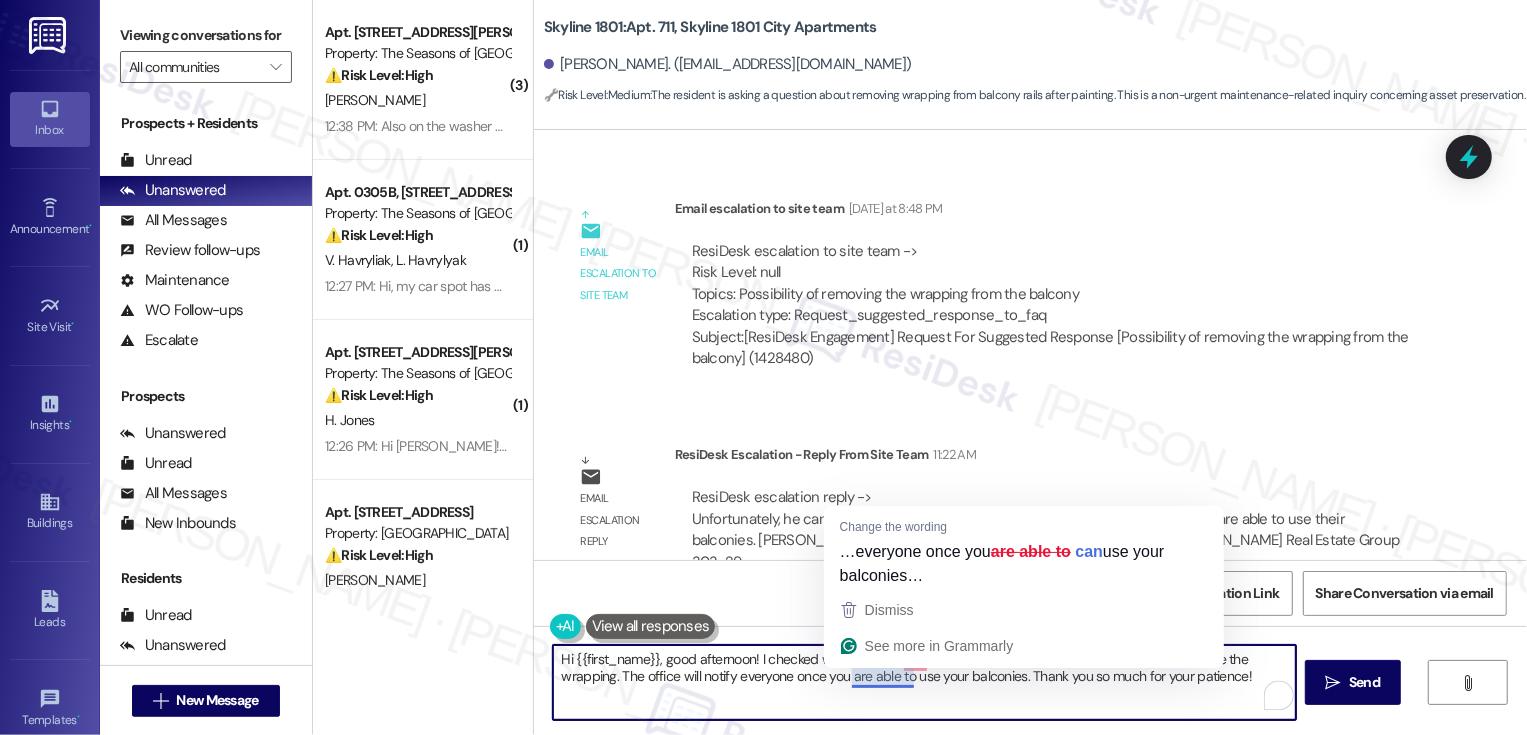 click on "Hi {{first_name}}, good afternoon! I checked with the team and they confirmed that you are not allowed to remove the wrapping. The office will notify everyone once you are able to use your balconies. Thank you so much for your patience!" at bounding box center [924, 682] 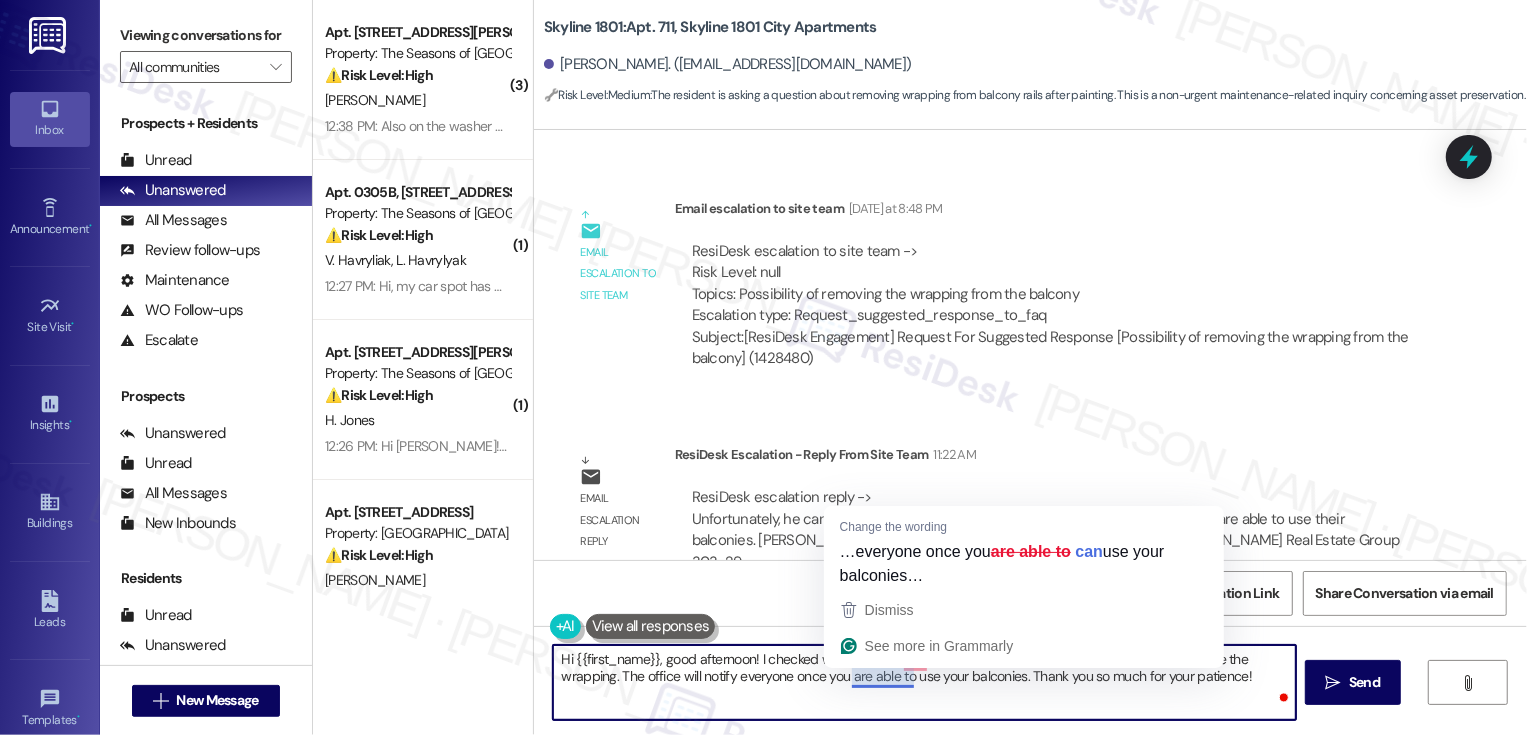click on "Hi {{first_name}}, good afternoon! I checked with the team and they confirmed that you are not allowed to remove the wrapping. The office will notify everyone once you are able to use your balconies. Thank you so much for your patience!" at bounding box center [924, 682] 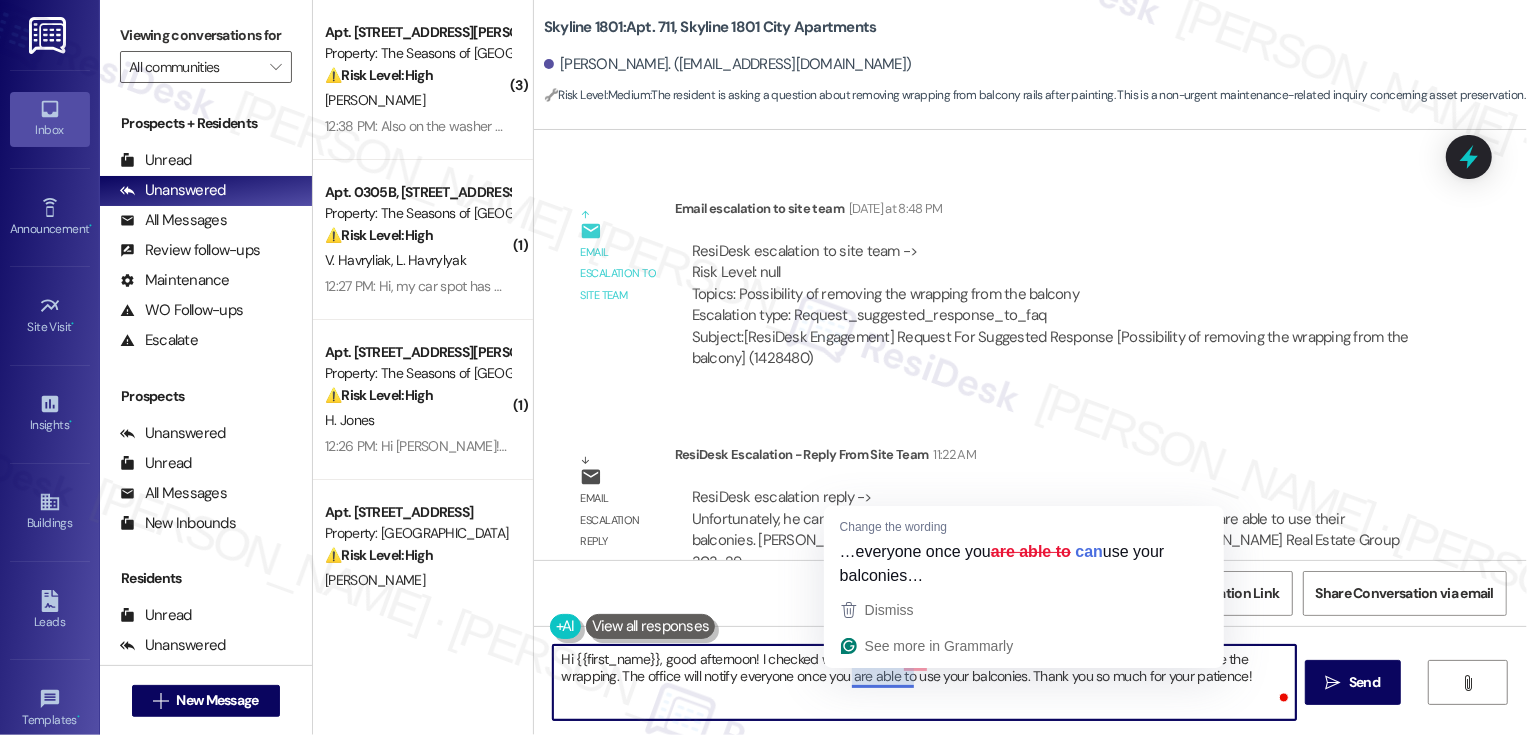 click on "Hi {{first_name}}, good afternoon! I checked with the team and they confirmed that you are not allowed to remove the wrapping. The office will notify everyone once you are able to use your balconies. Thank you so much for your patience!" at bounding box center (924, 682) 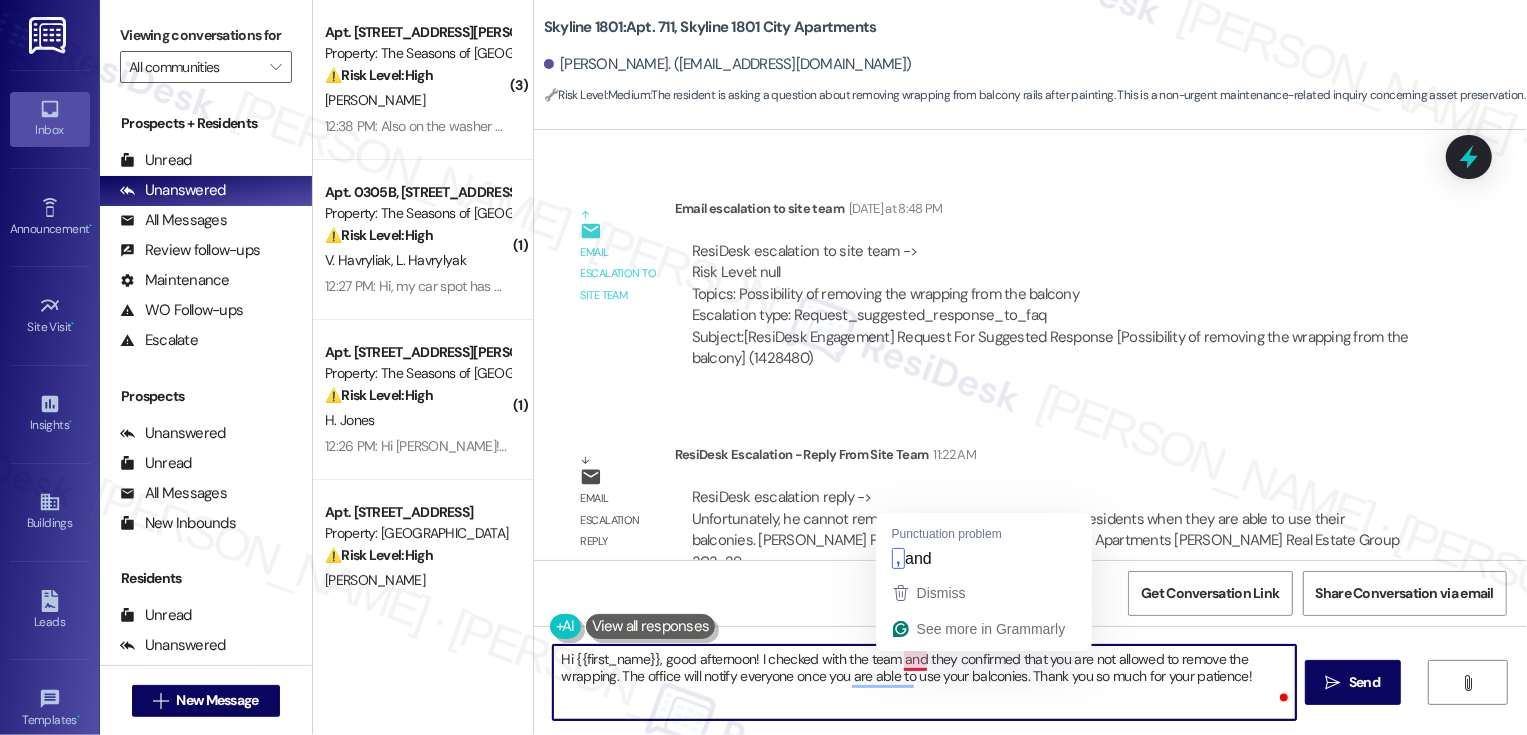 click on "Hi {{first_name}}, good afternoon! I checked with the team and they confirmed that you are not allowed to remove the wrapping. The office will notify everyone once you are able to use your balconies. Thank you so much for your patience!" at bounding box center [924, 682] 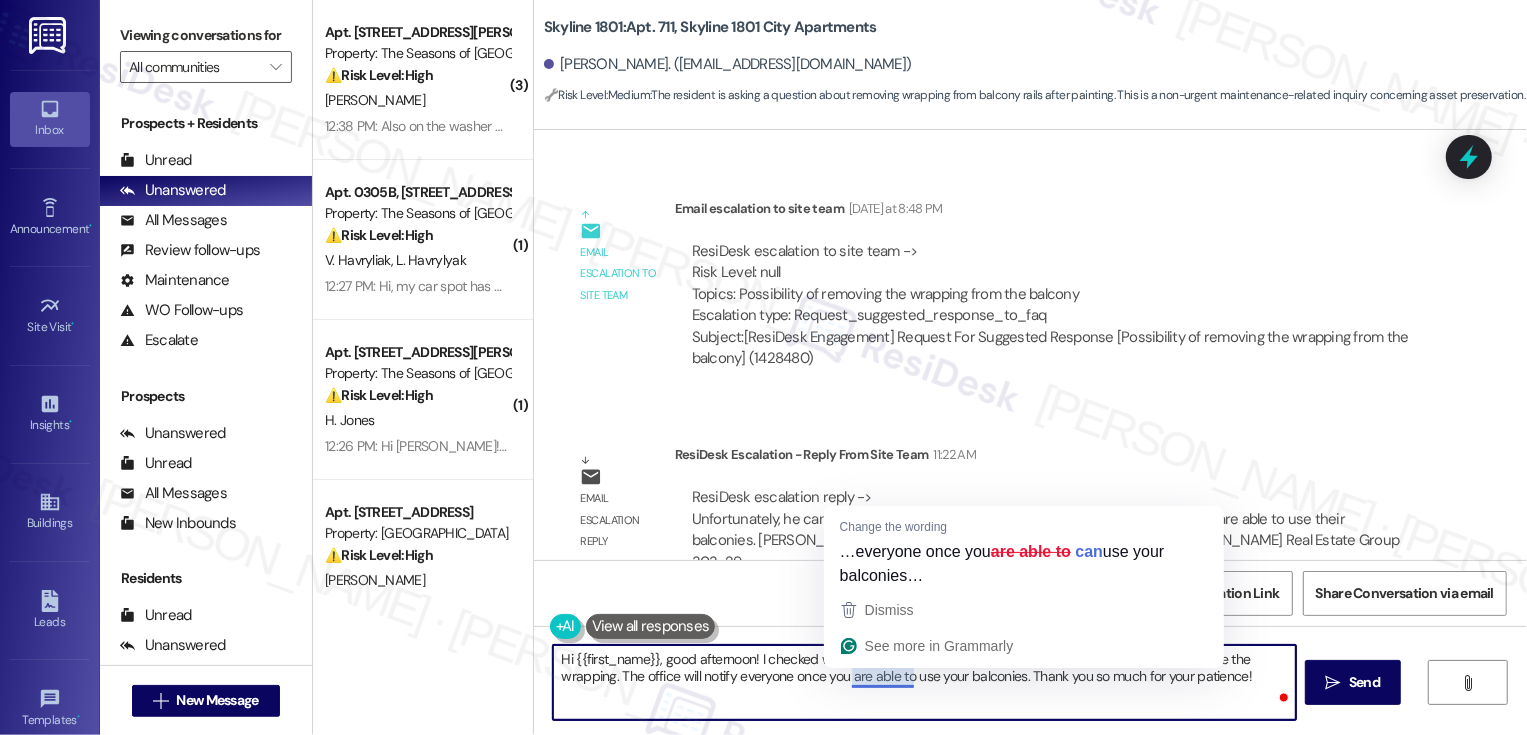 click on "Hi {{first_name}}, good afternoon! I checked with the team, and they confirmed that you are not allowed to remove the wrapping. The office will notify everyone once you are able to use your balconies. Thank you so much for your patience!" at bounding box center [924, 682] 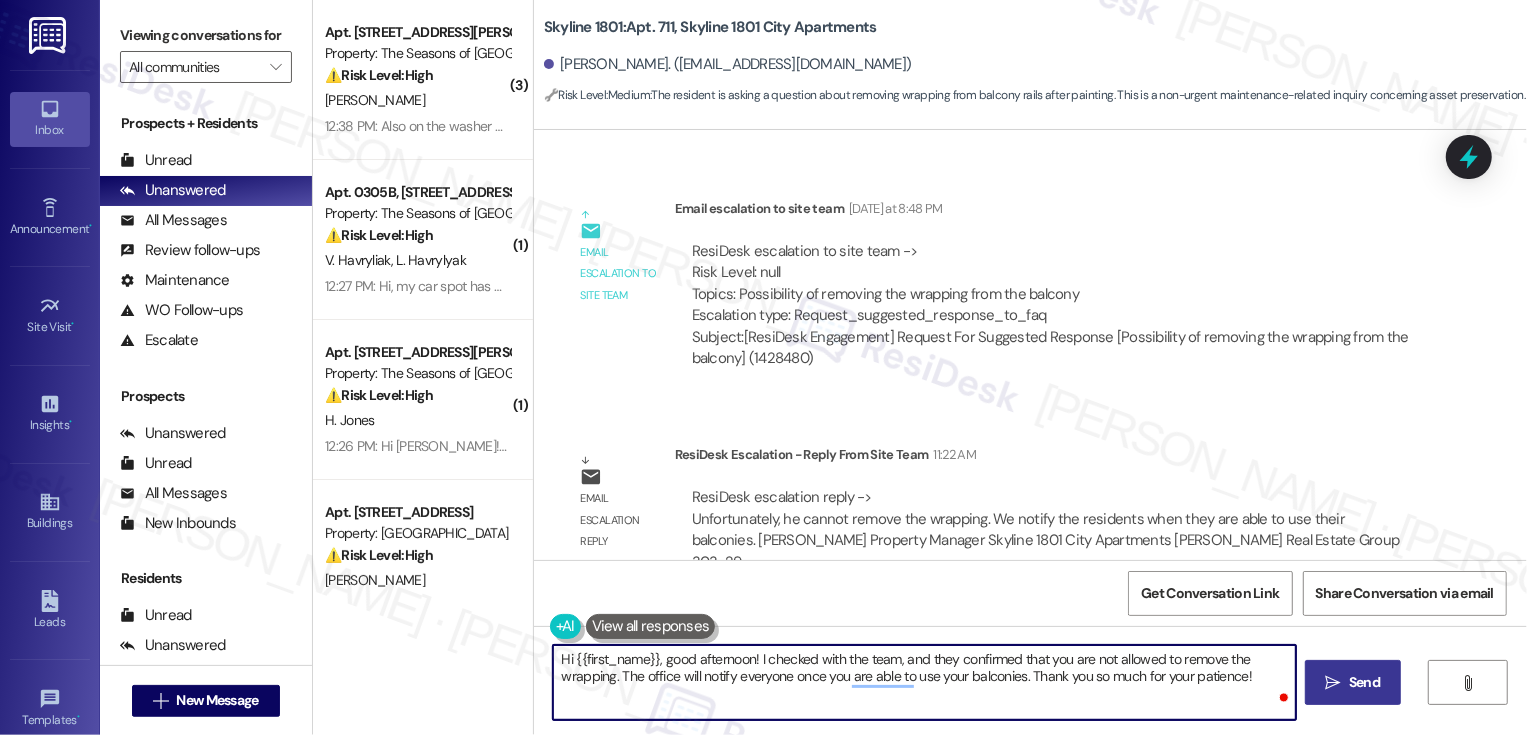 type on "Hi {{first_name}}, good afternoon! I checked with the team, and they confirmed that you are not allowed to remove the wrapping. The office will notify everyone once you are able to use your balconies. Thank you so much for your patience!" 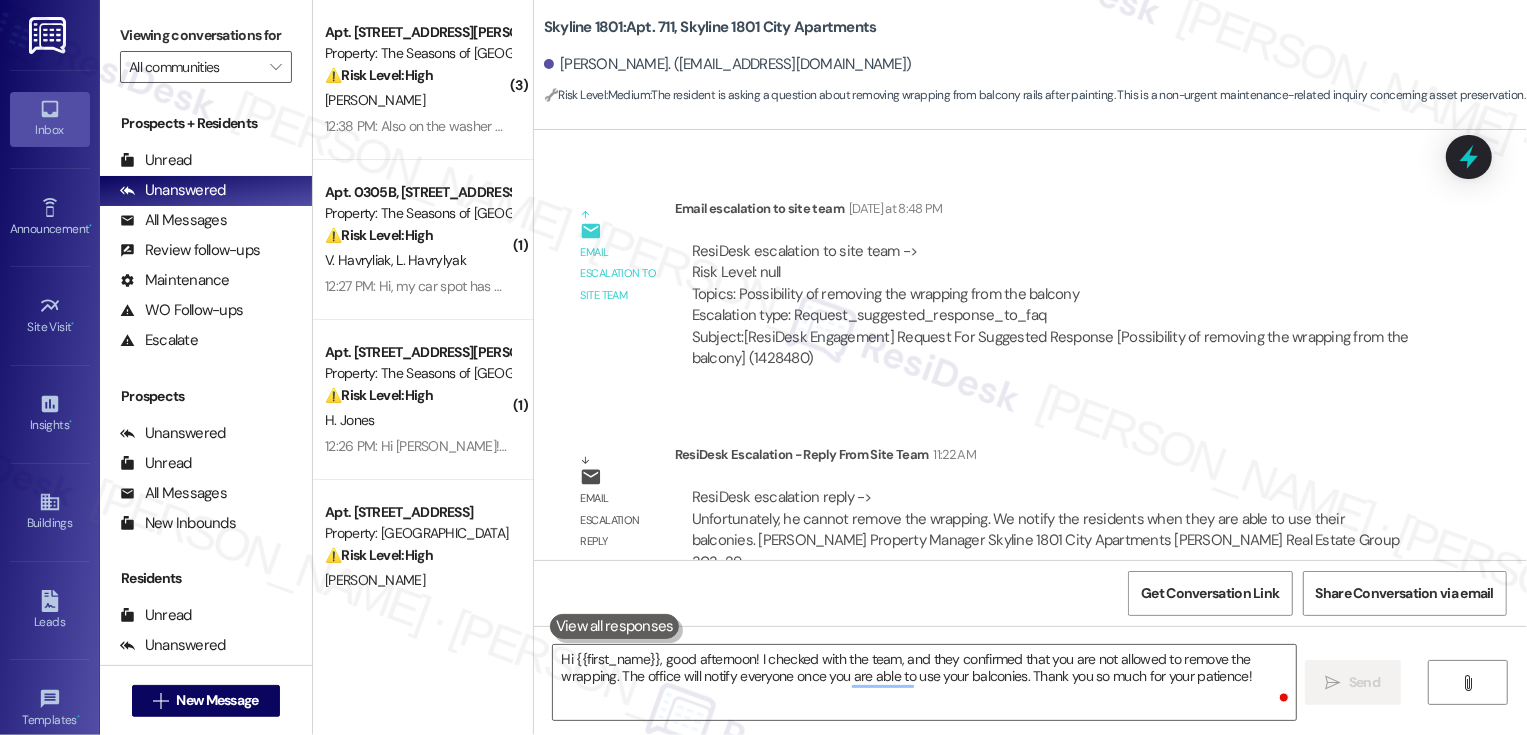 type 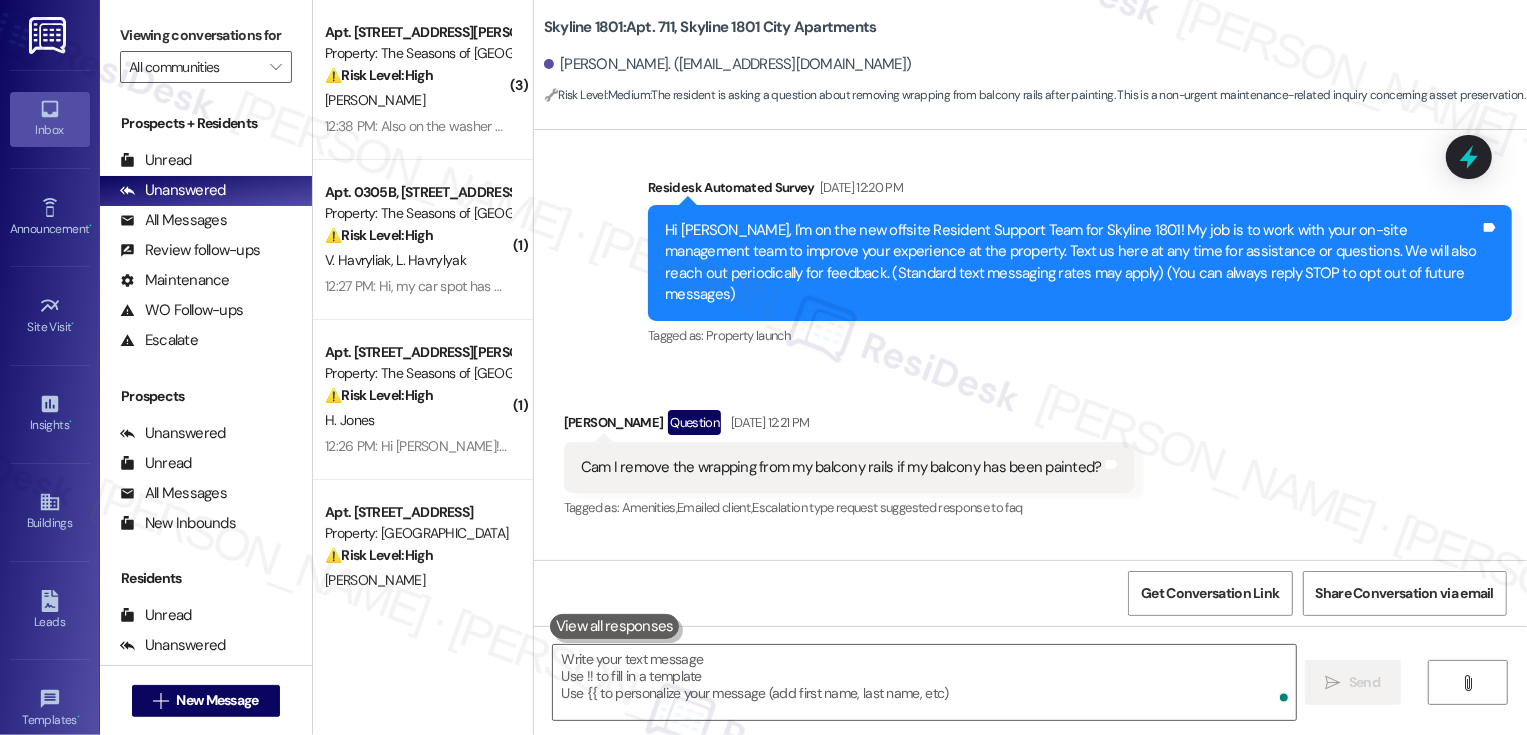 scroll, scrollTop: 87, scrollLeft: 0, axis: vertical 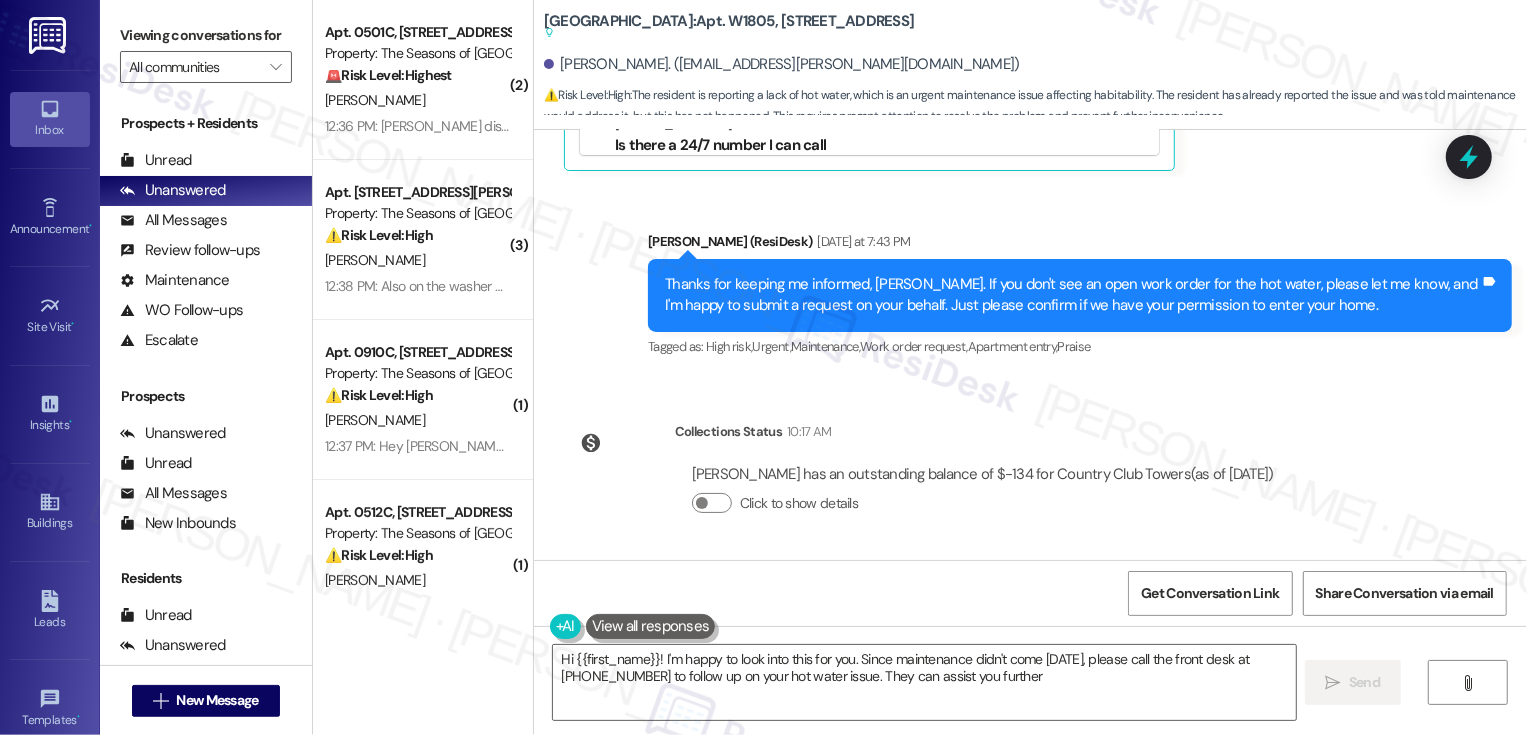 type on "Hi {{first_name}}! I'm happy to look into this for you. Since maintenance didn't come yesterday, please call the front desk at (720) 625-8462 to follow up on your hot water issue. They can assist you further!" 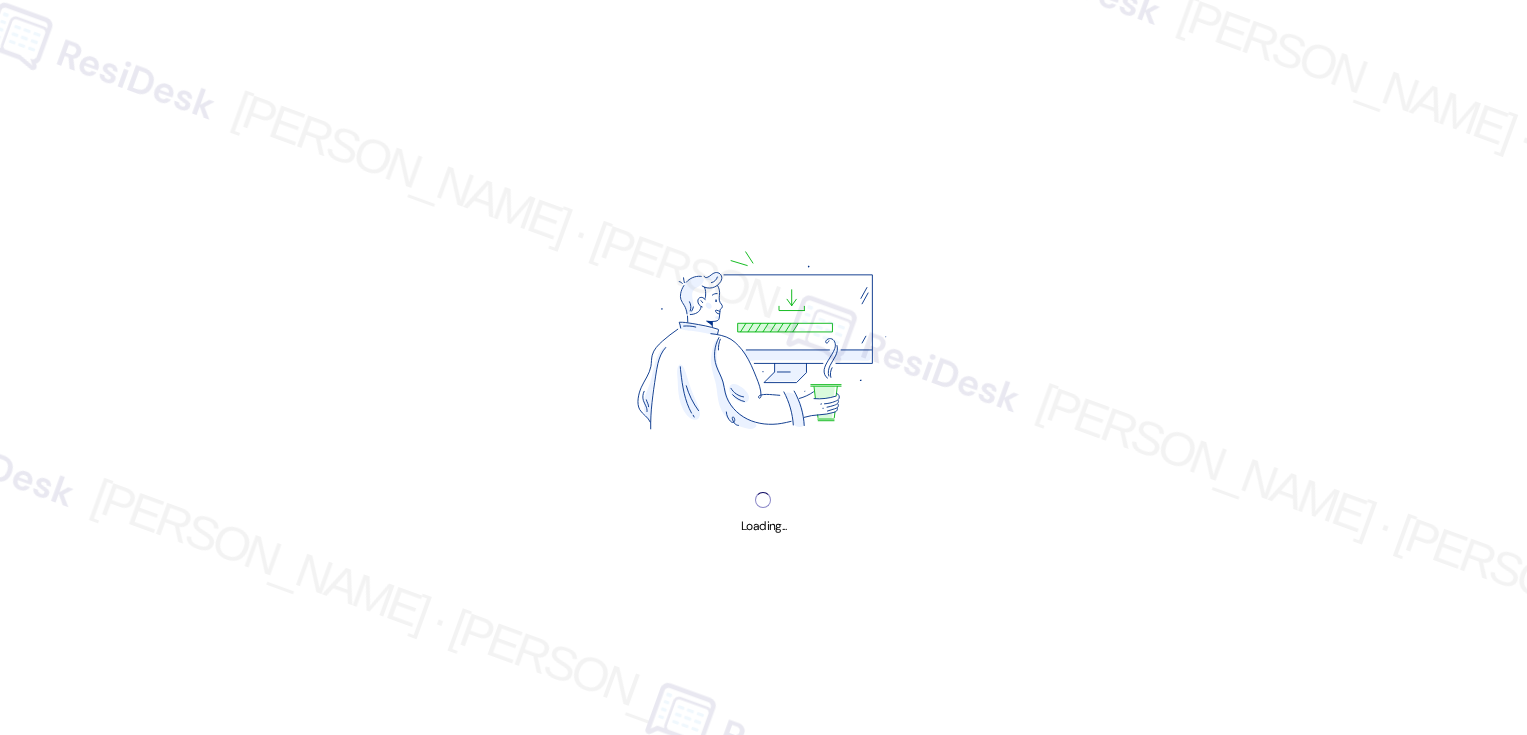 scroll, scrollTop: 0, scrollLeft: 0, axis: both 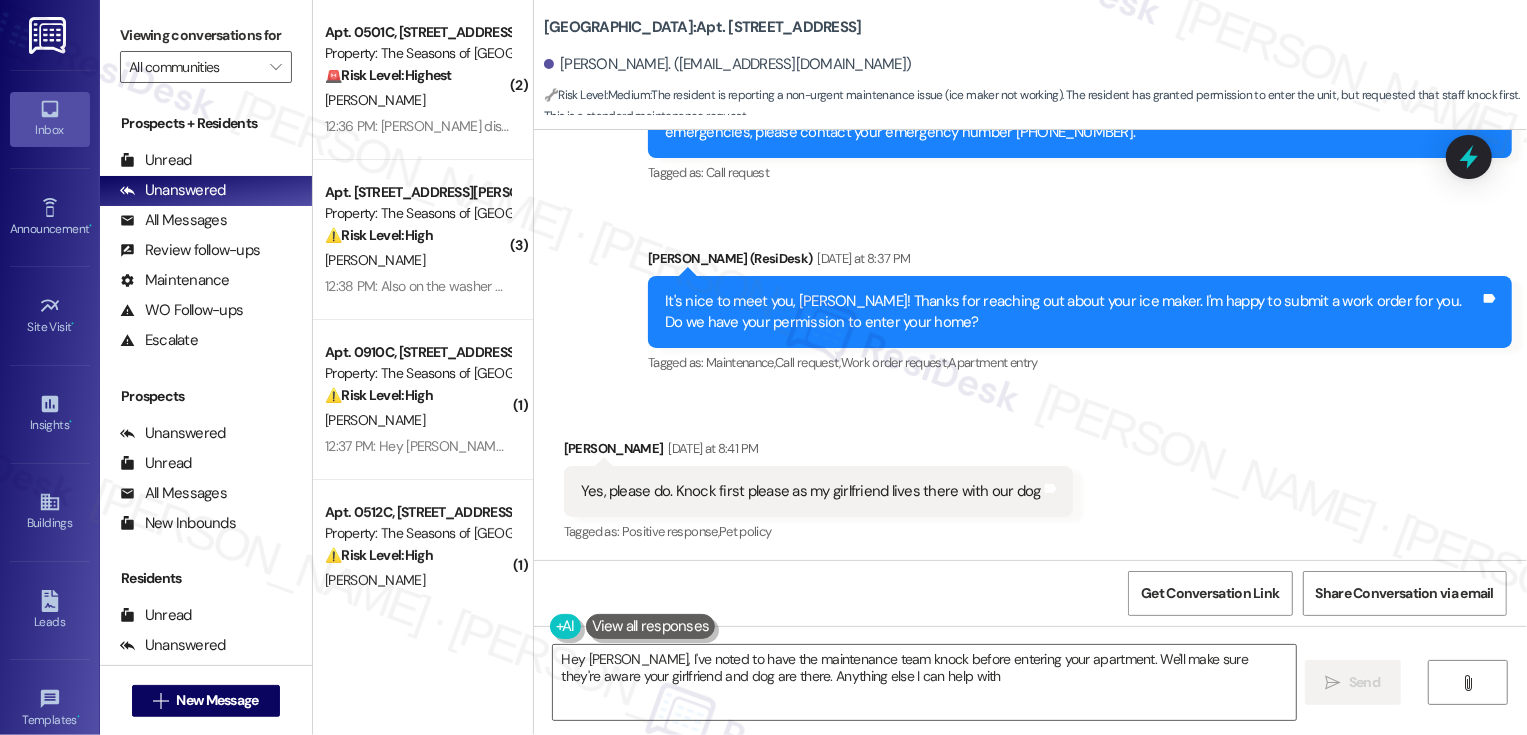 type on "Hey [PERSON_NAME], I've noted to have the maintenance team knock before entering your apartment. We'll make sure they're aware your girlfriend and dog are there. Anything else I can help with?" 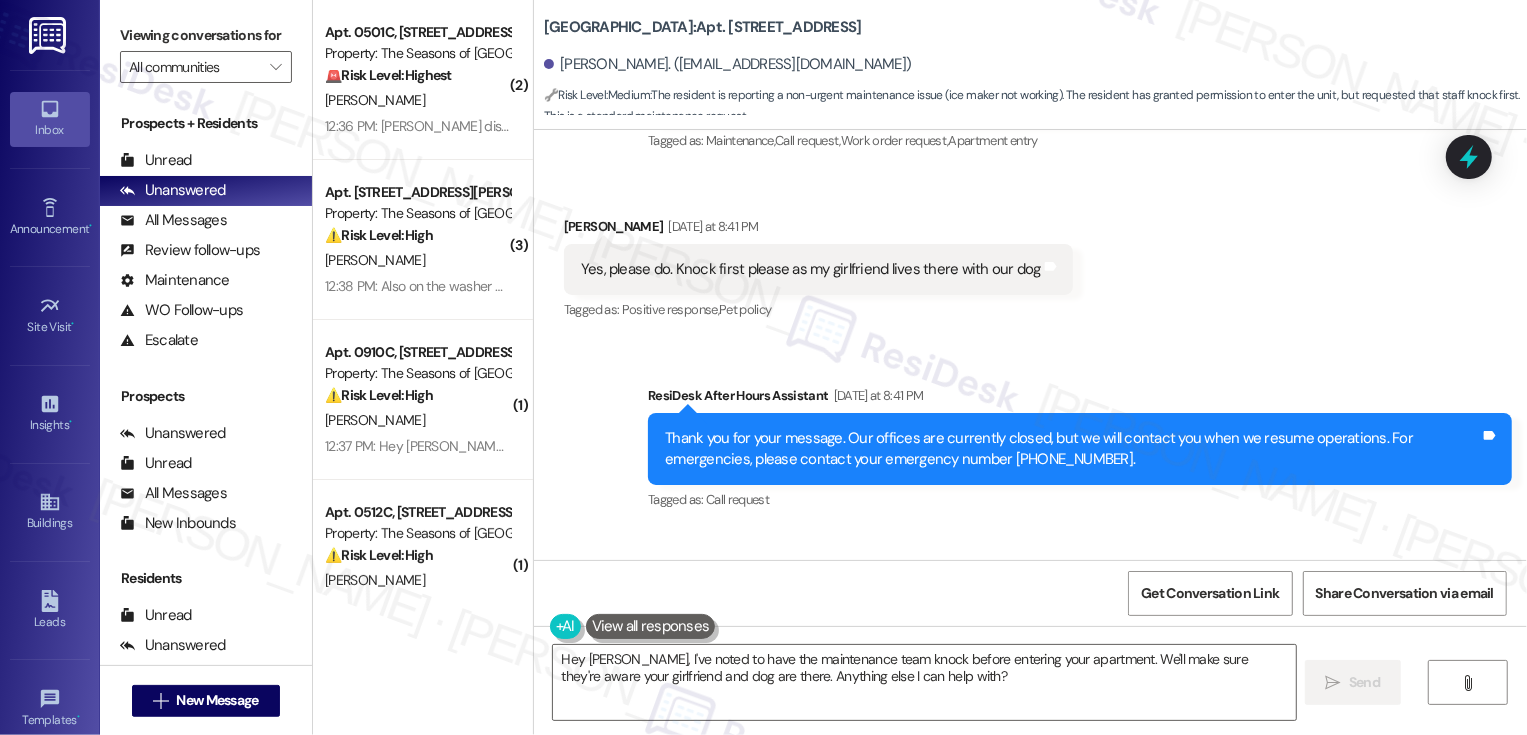 scroll, scrollTop: 938, scrollLeft: 0, axis: vertical 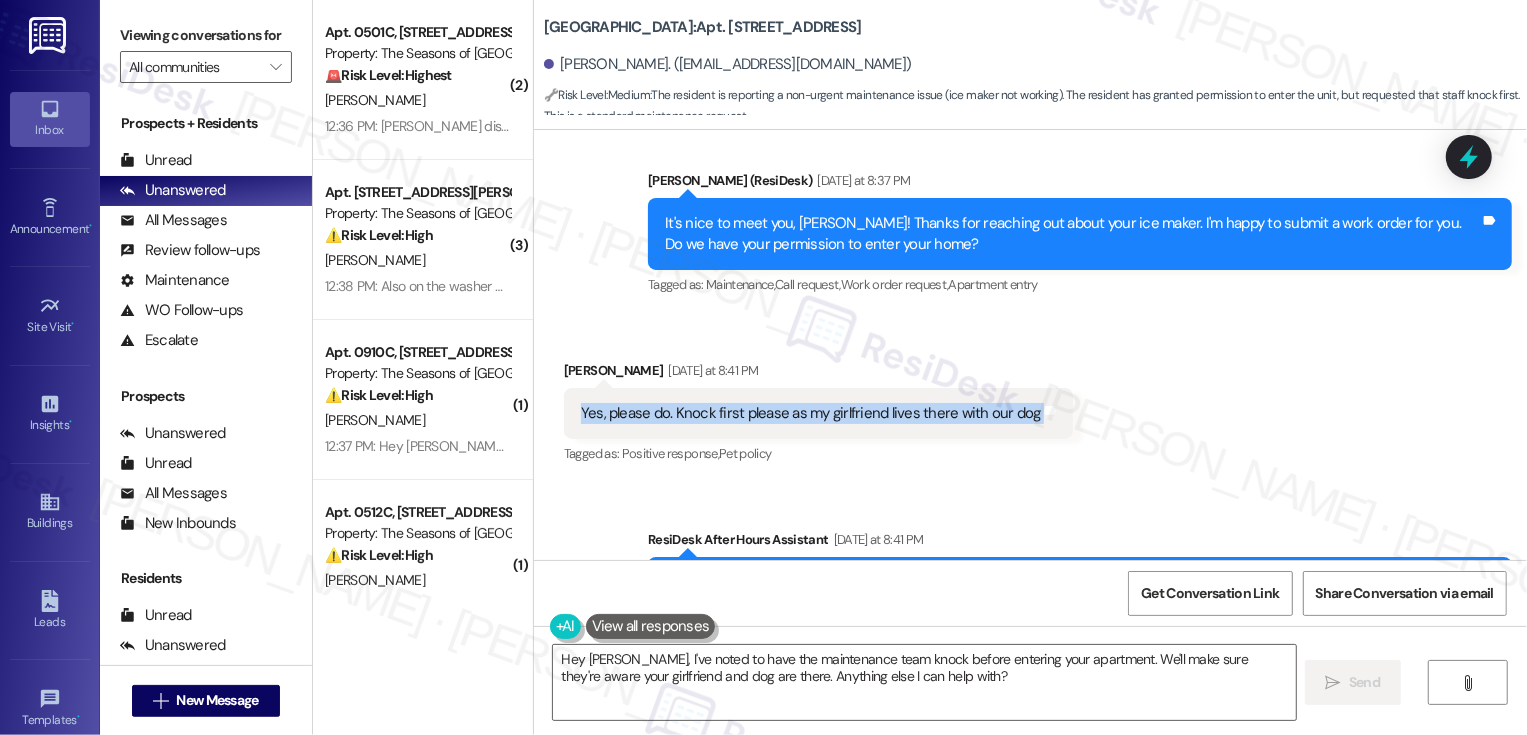 copy on "Yes, please do. Knock first please as my girlfriend lives there with our dog  Tags and notes" 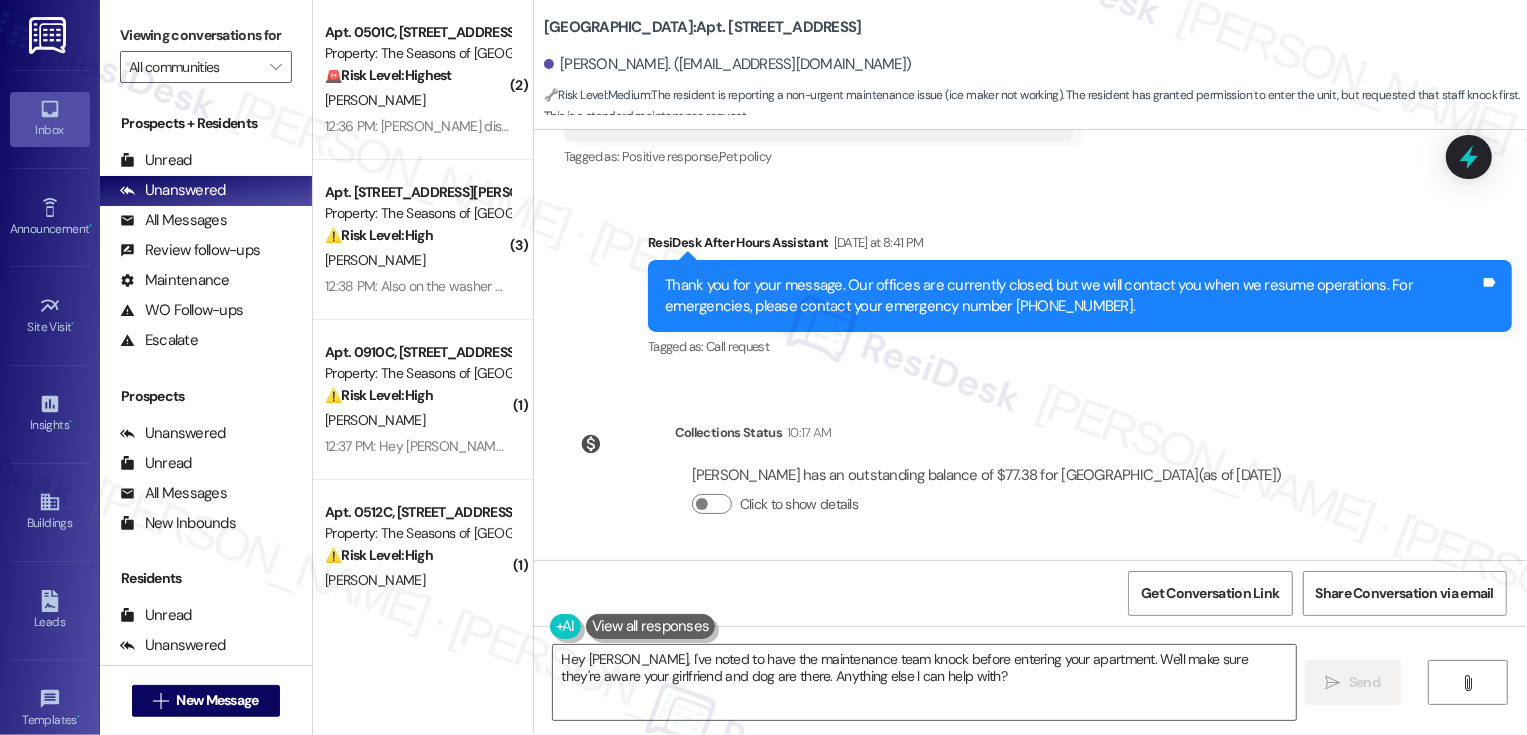 scroll, scrollTop: 1082, scrollLeft: 0, axis: vertical 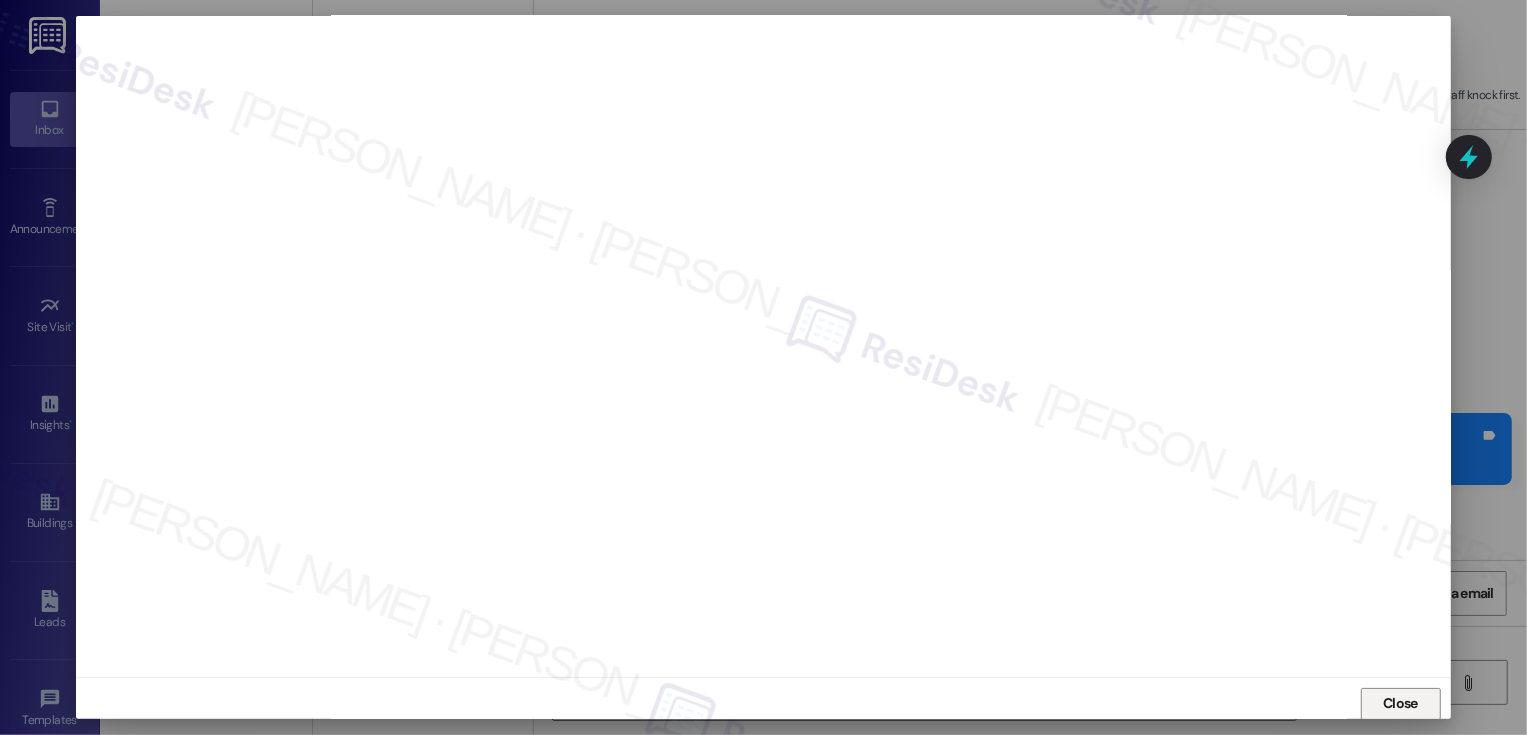 click on "Close" at bounding box center (1400, 703) 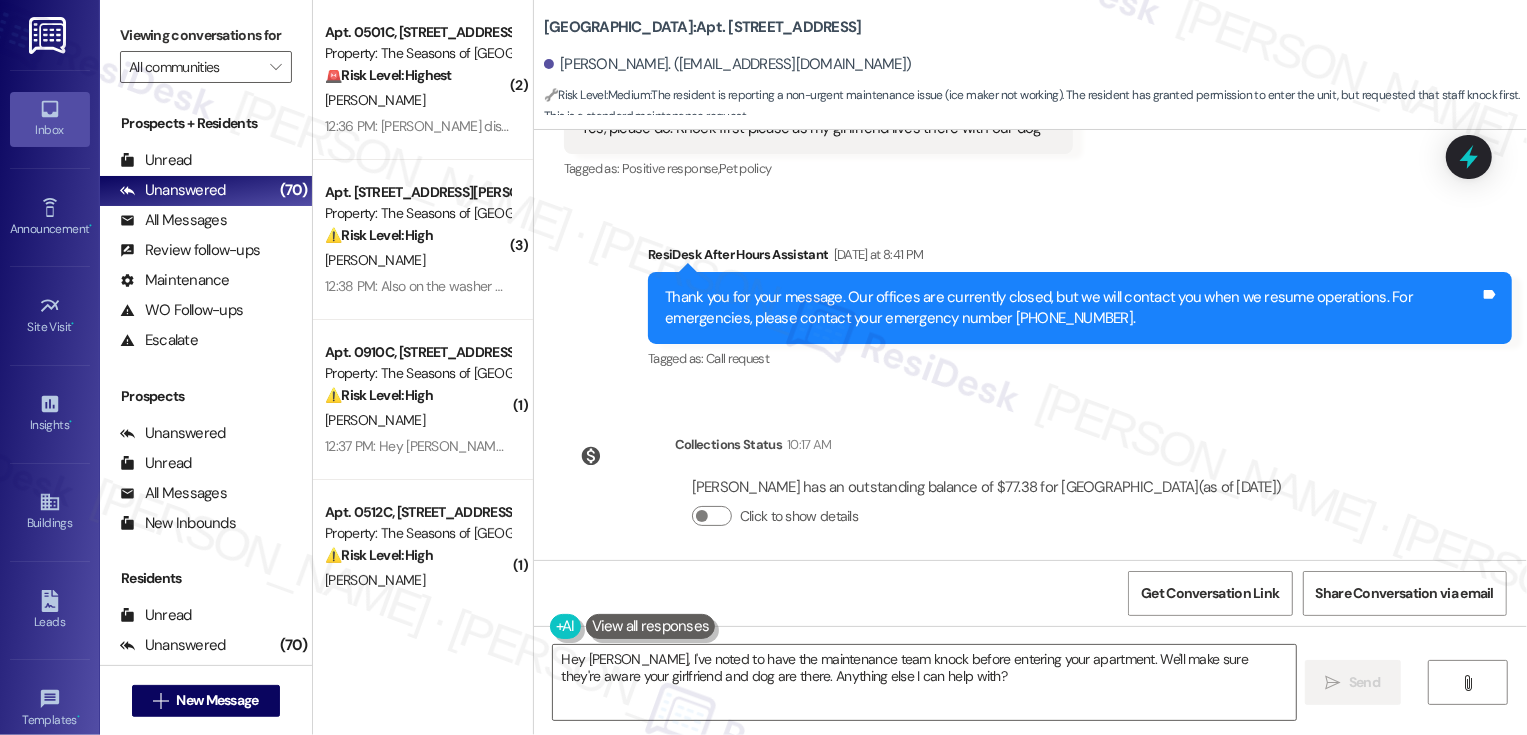 scroll, scrollTop: 1235, scrollLeft: 0, axis: vertical 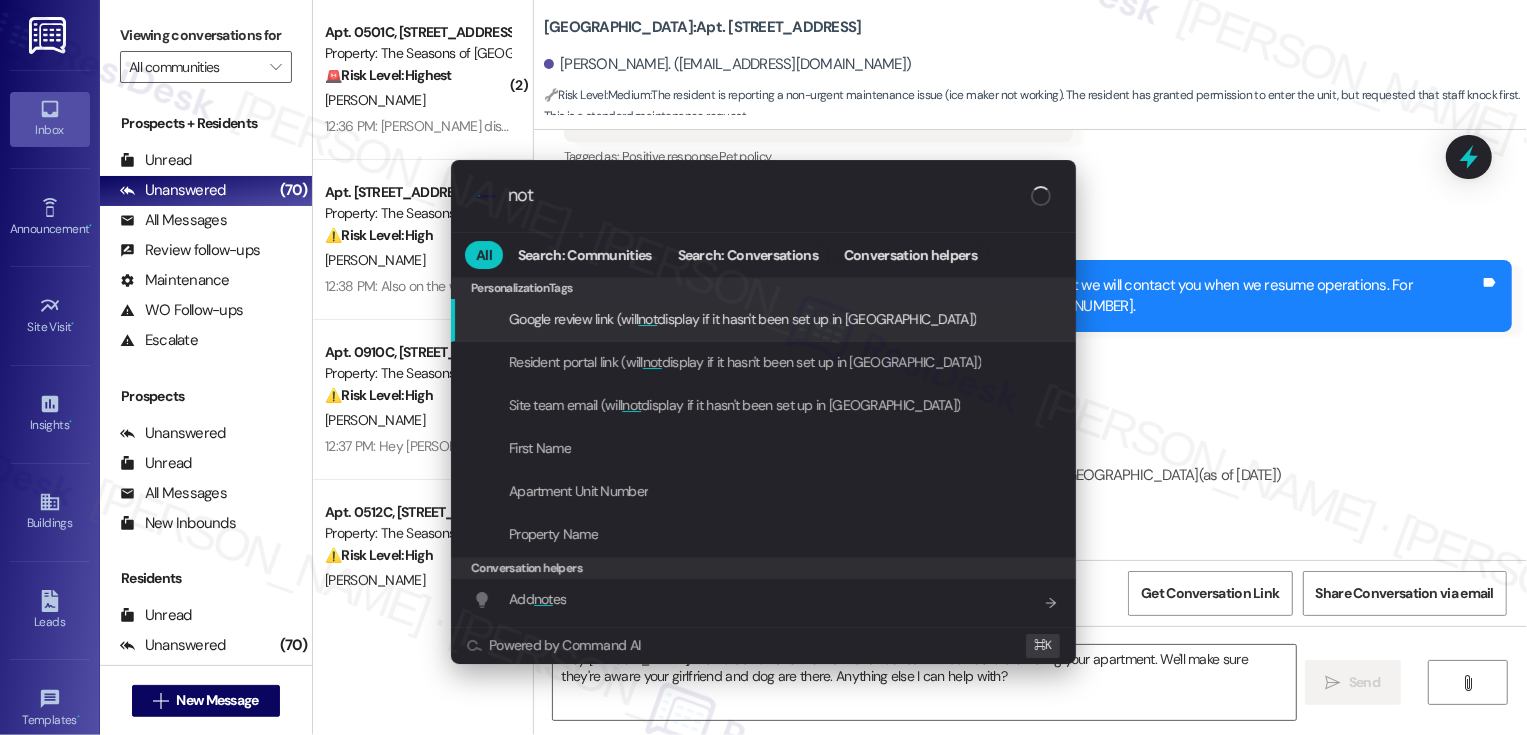 type on "note" 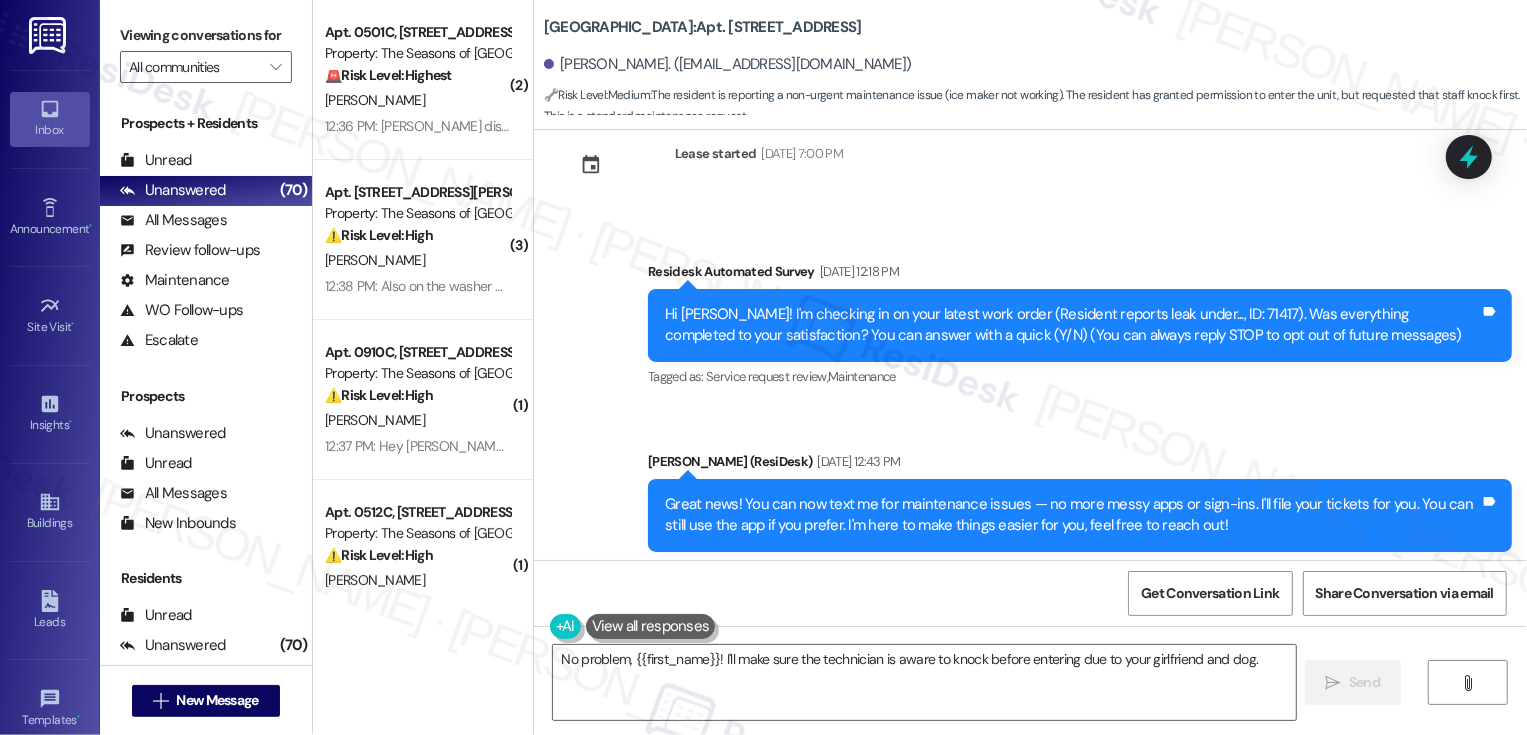 scroll, scrollTop: 860, scrollLeft: 0, axis: vertical 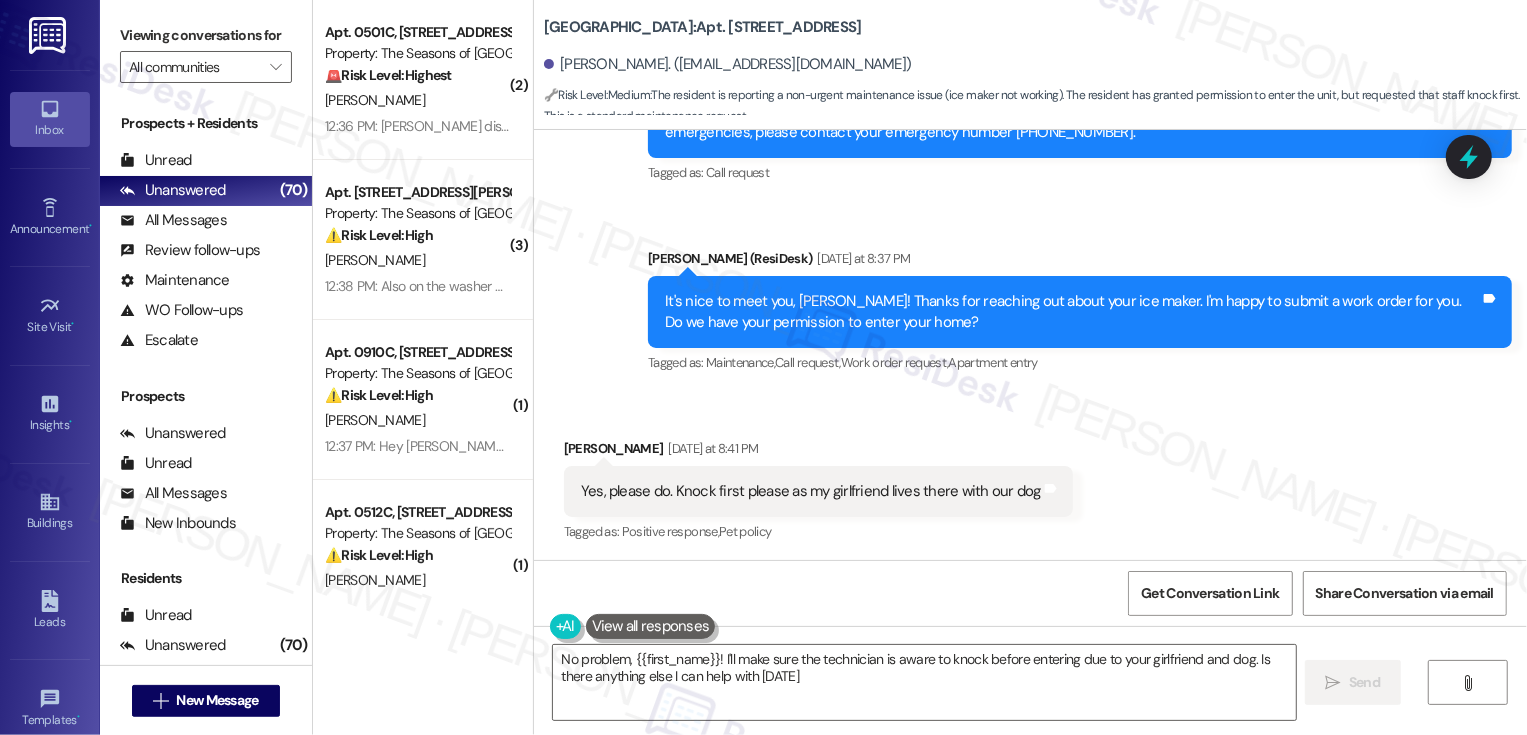 type on "No problem, {{first_name}}! I'll make sure the technician is aware to knock before entering due to your girlfriend and dog. Is there anything else I can help with today?" 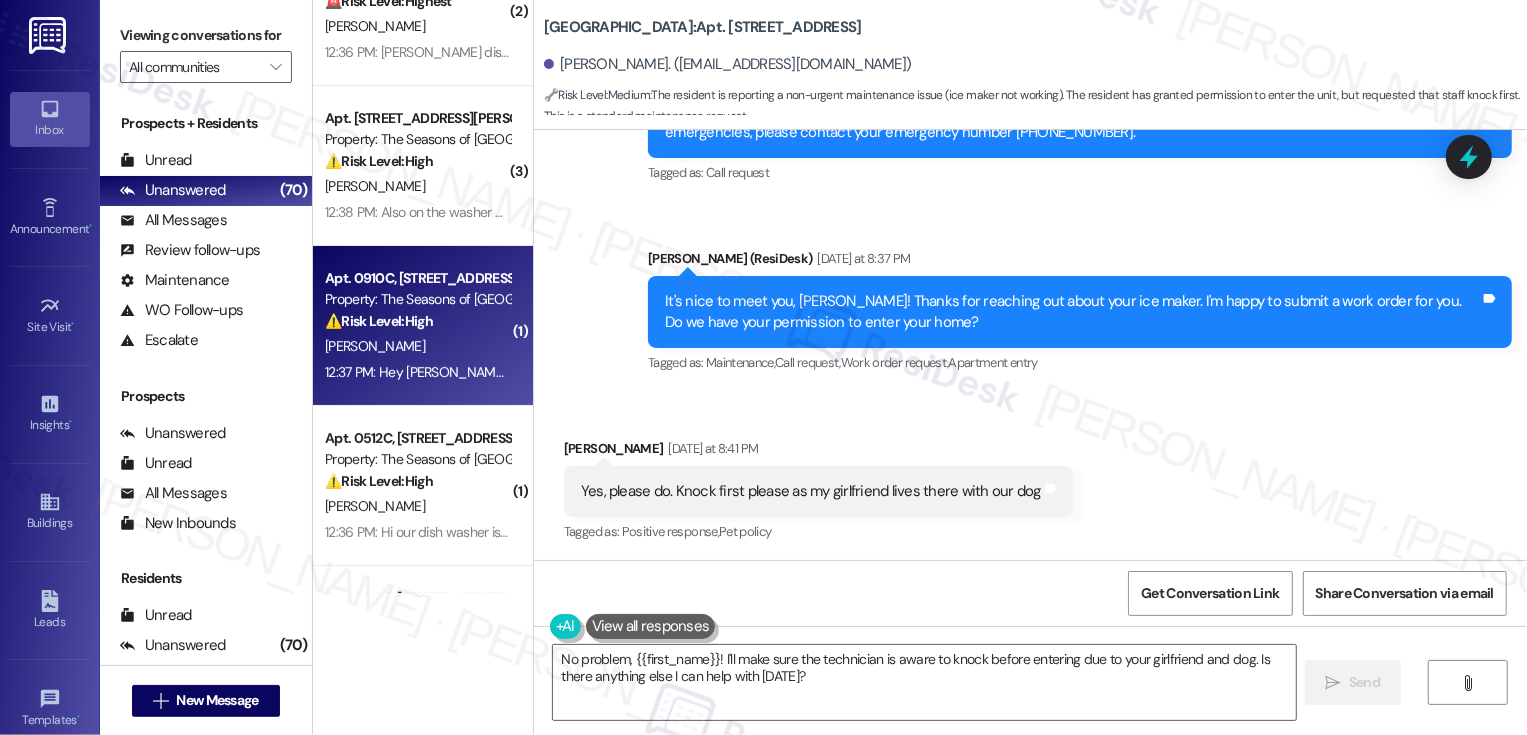 scroll, scrollTop: 195, scrollLeft: 0, axis: vertical 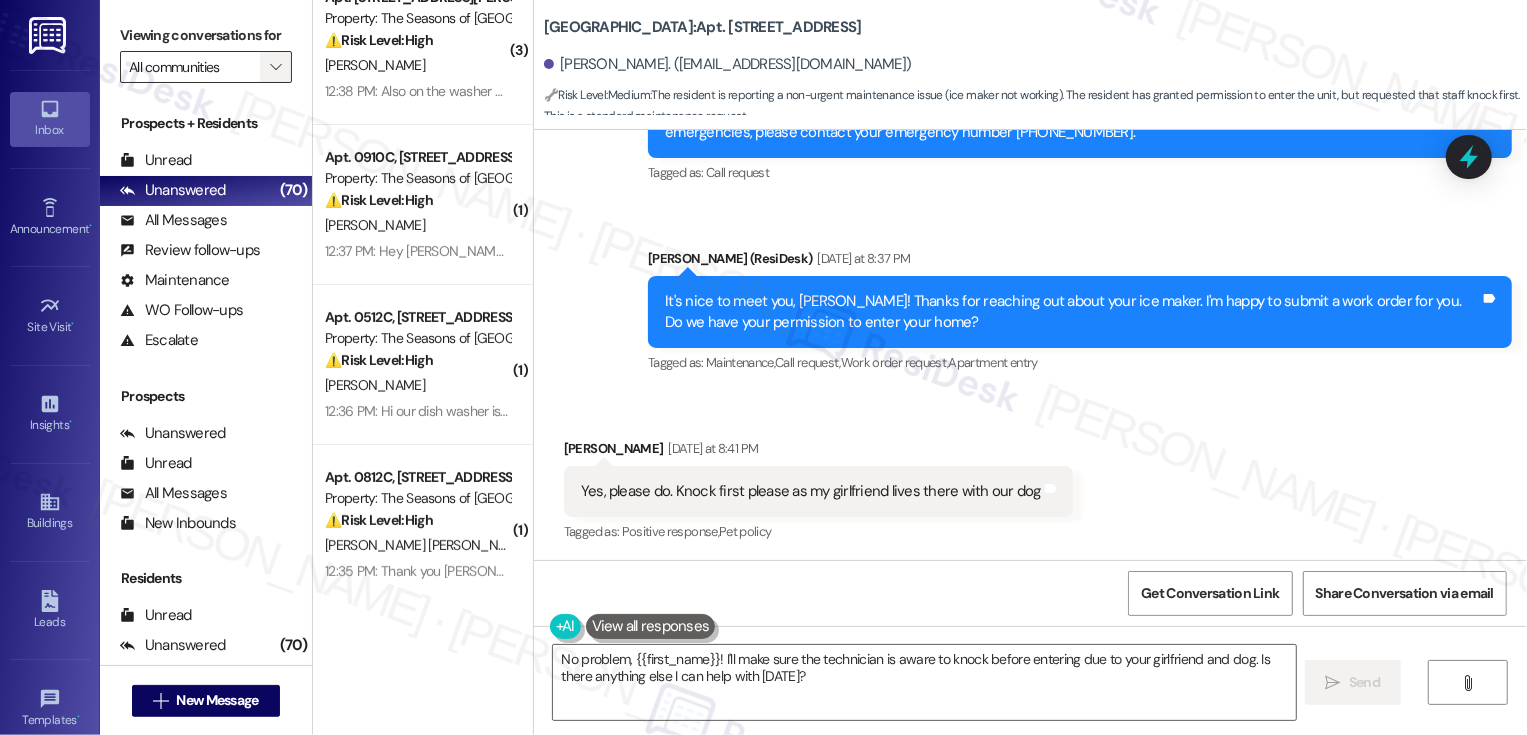click on "" at bounding box center [275, 67] 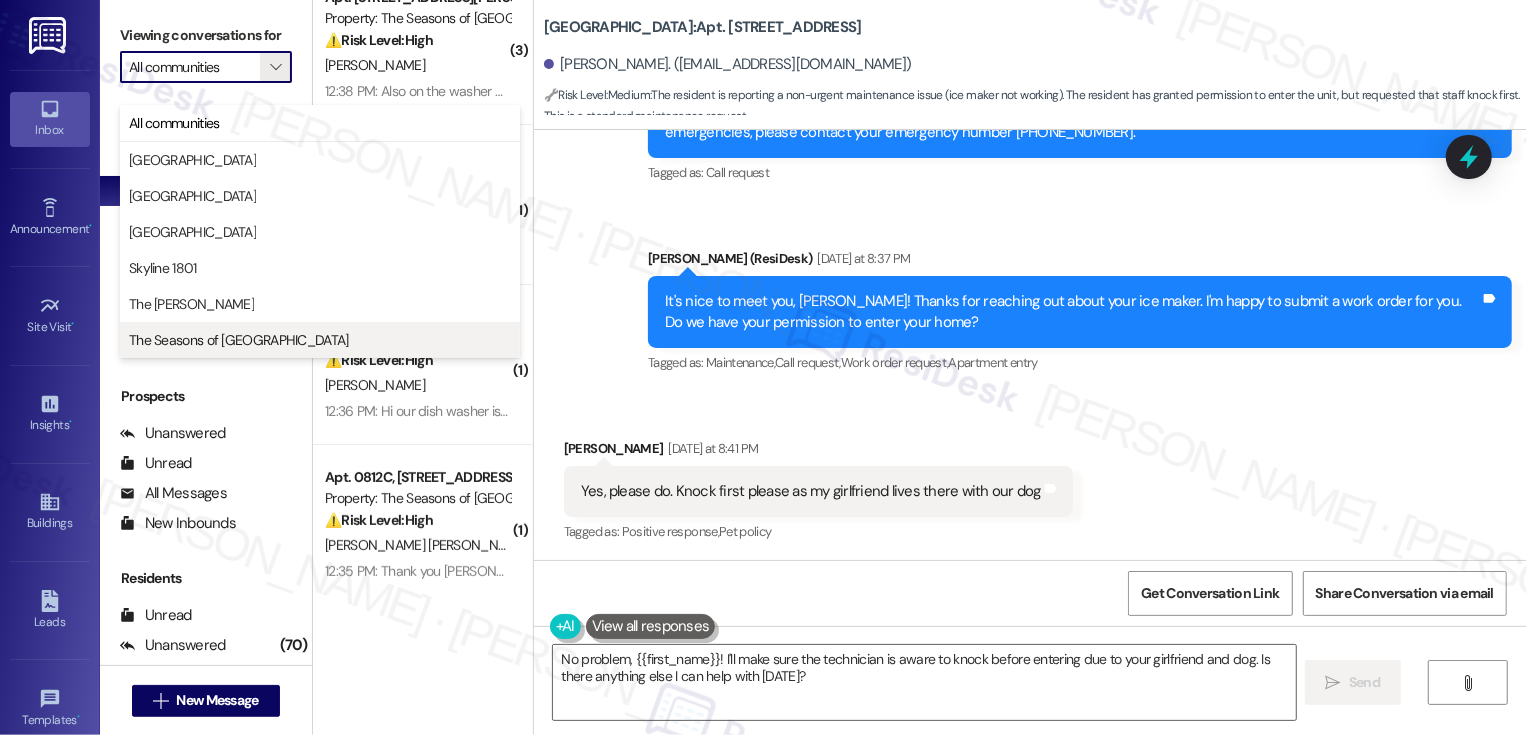 click on "The Seasons of Cherry Creek" at bounding box center (320, 340) 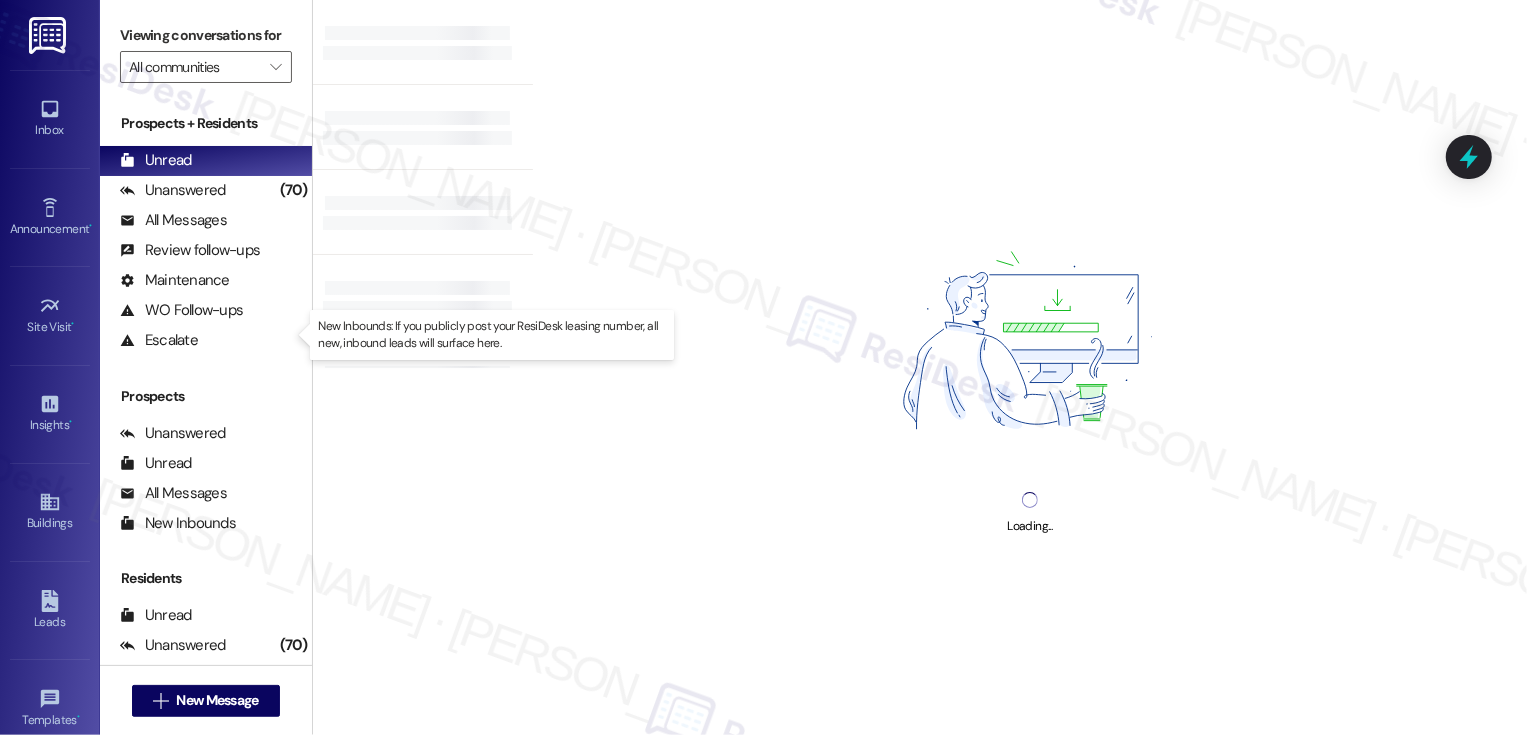 type on "The Seasons of Cherry Creek" 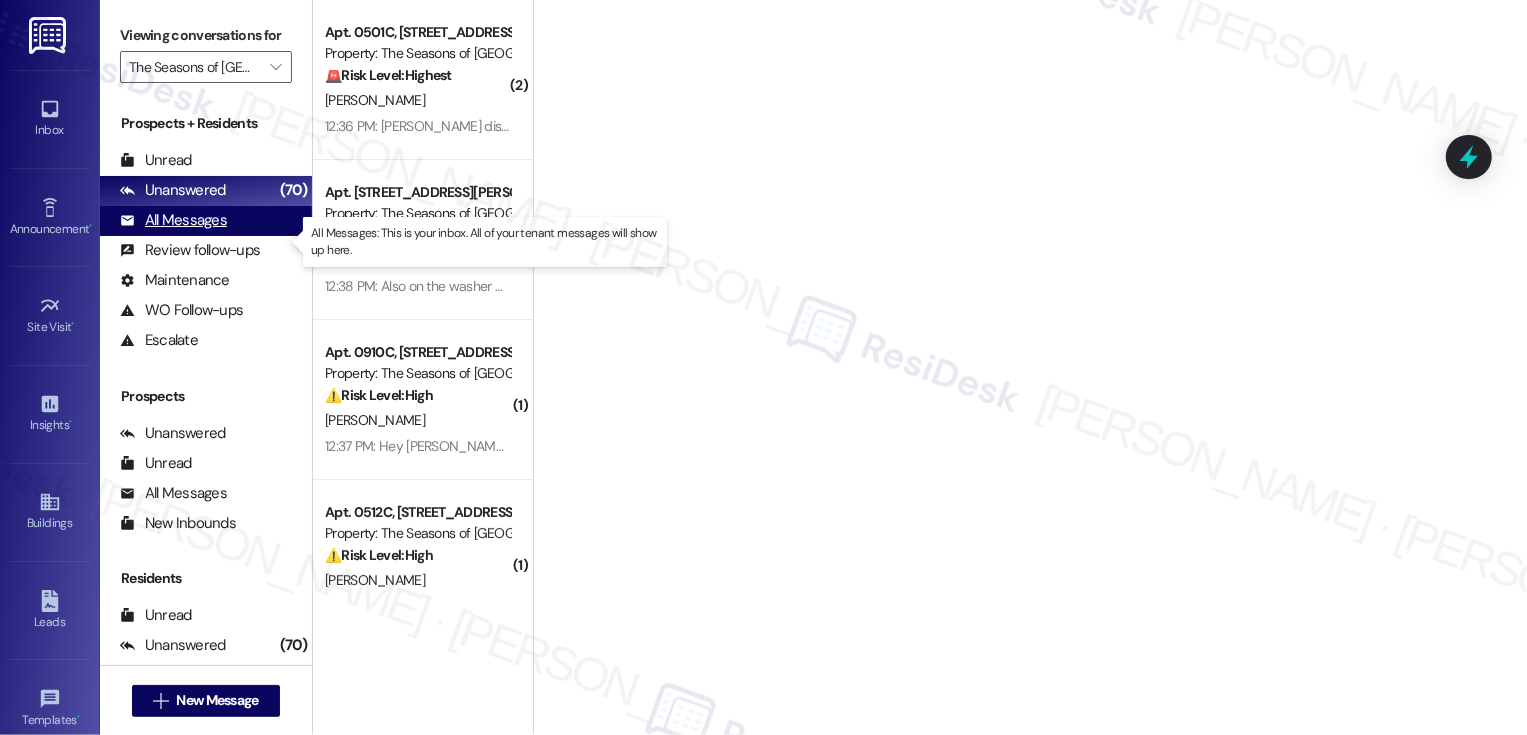 click on "All Messages" at bounding box center [173, 220] 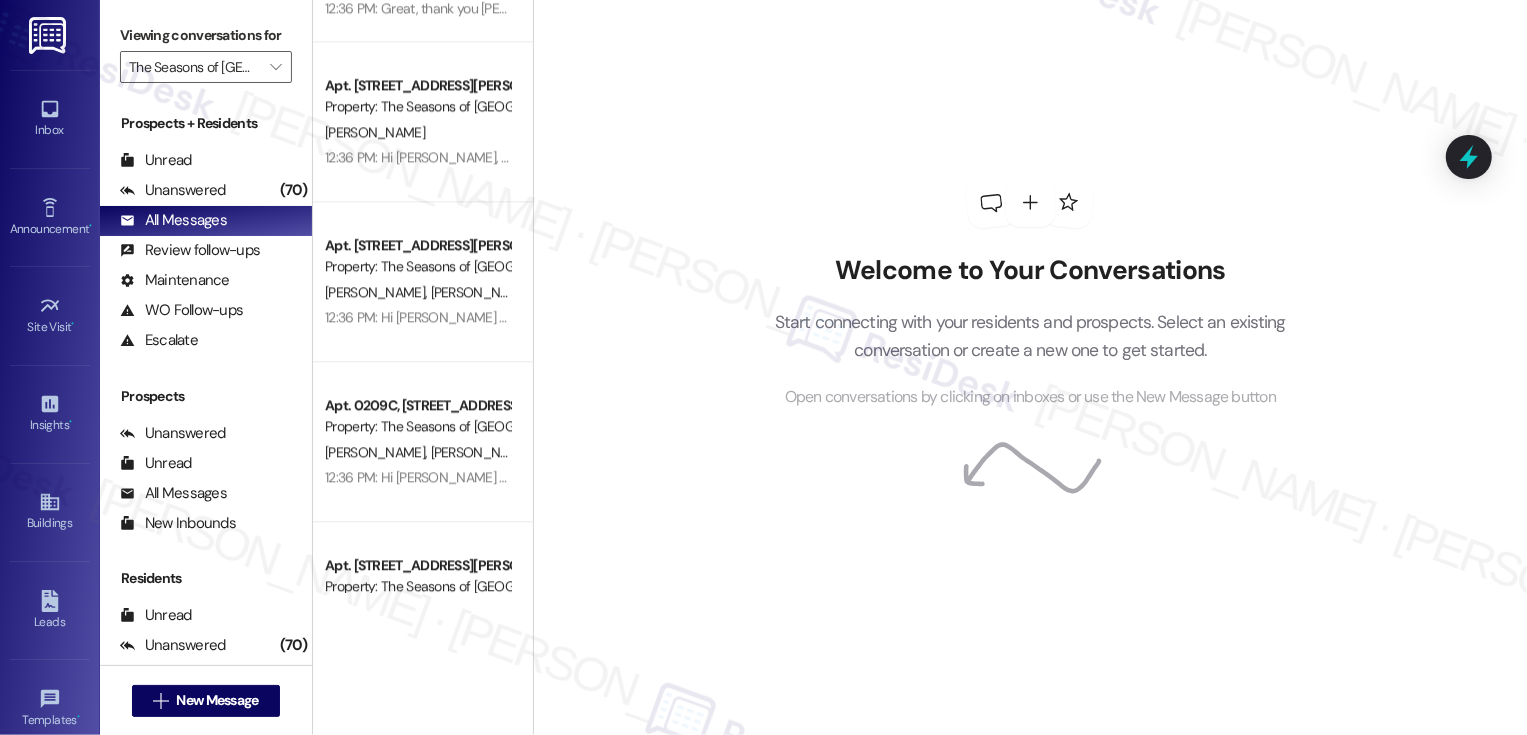 scroll, scrollTop: 3665, scrollLeft: 0, axis: vertical 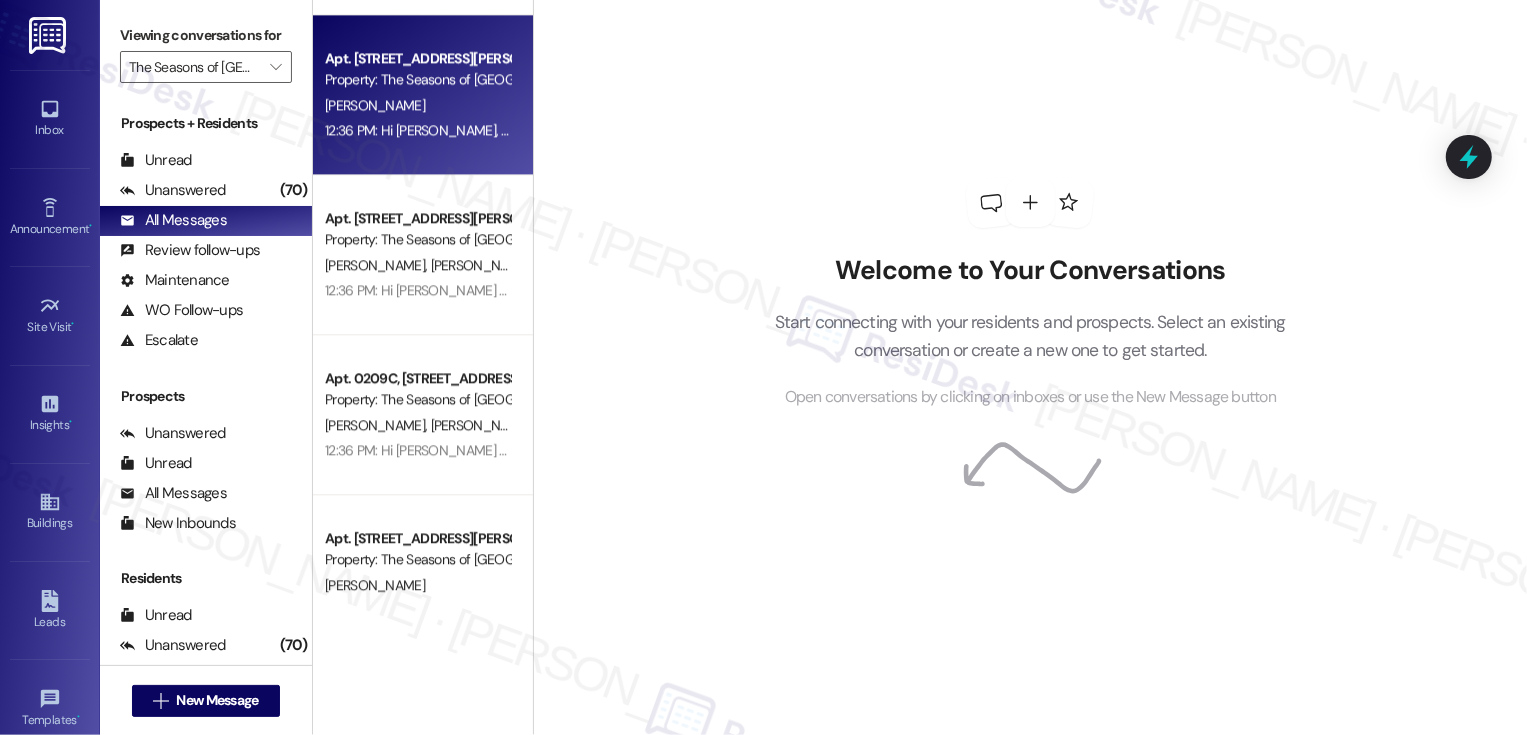 click on "12:36 PM: Hi Ashish, I'm on the new offsite Resident Support Team for The Seasons of Cherry Creek! My job is to work with your on-site management team to improve your experience at the property. Text us here at any time for assistance or questions. We will also reach out periodically for feedback. (Standard text messaging rates may apply) (You can always reply STOP to opt out of future messages) 12:36 PM: Hi Ashish, I'm on the new offsite Resident Support Team for The Seasons of Cherry Creek! My job is to work with your on-site management team to improve your experience at the property. Text us here at any time for assistance or questions. We will also reach out periodically for feedback. (Standard text messaging rates may apply) (You can always reply STOP to opt out of future messages)" at bounding box center (417, 130) 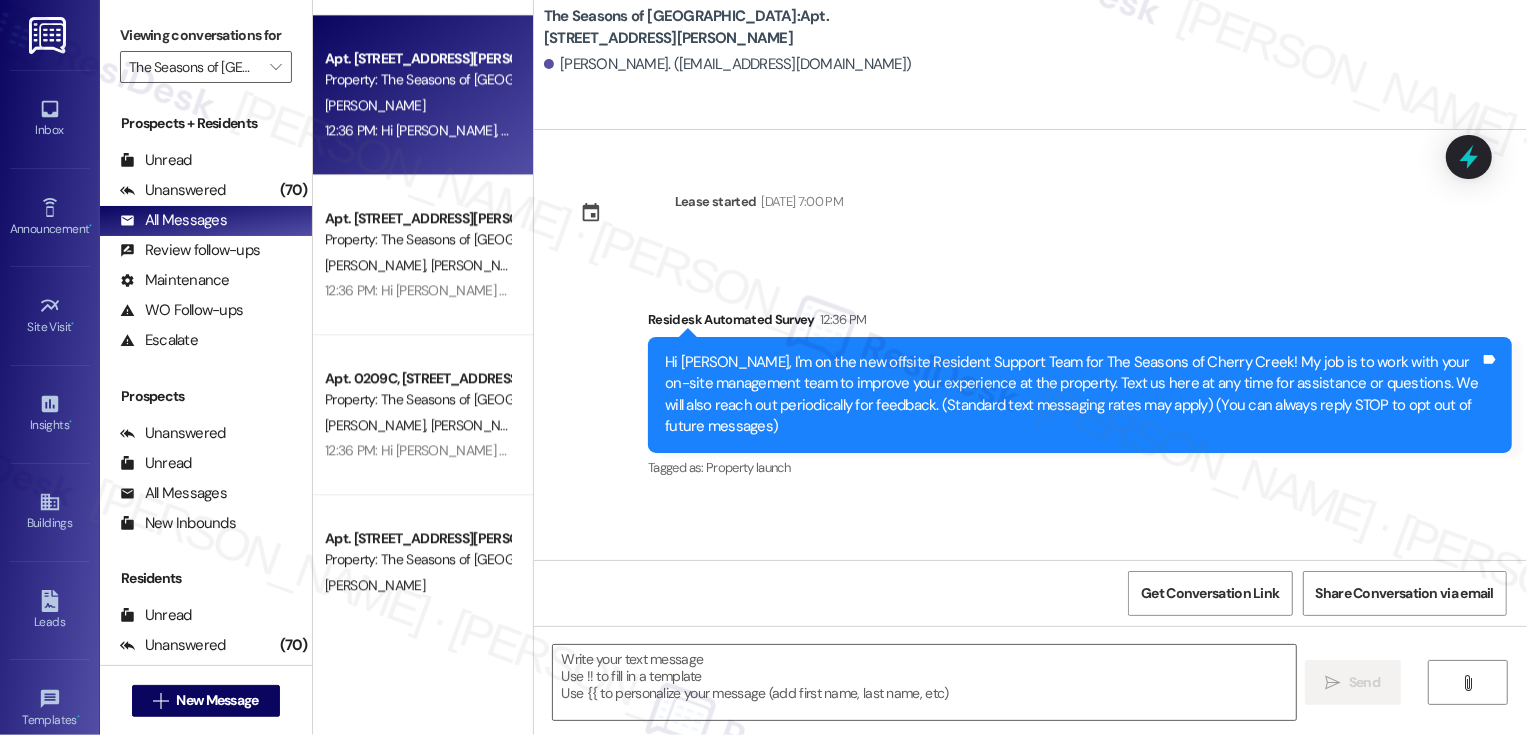 type on "Fetching suggested responses. Please feel free to read through the conversation in the meantime." 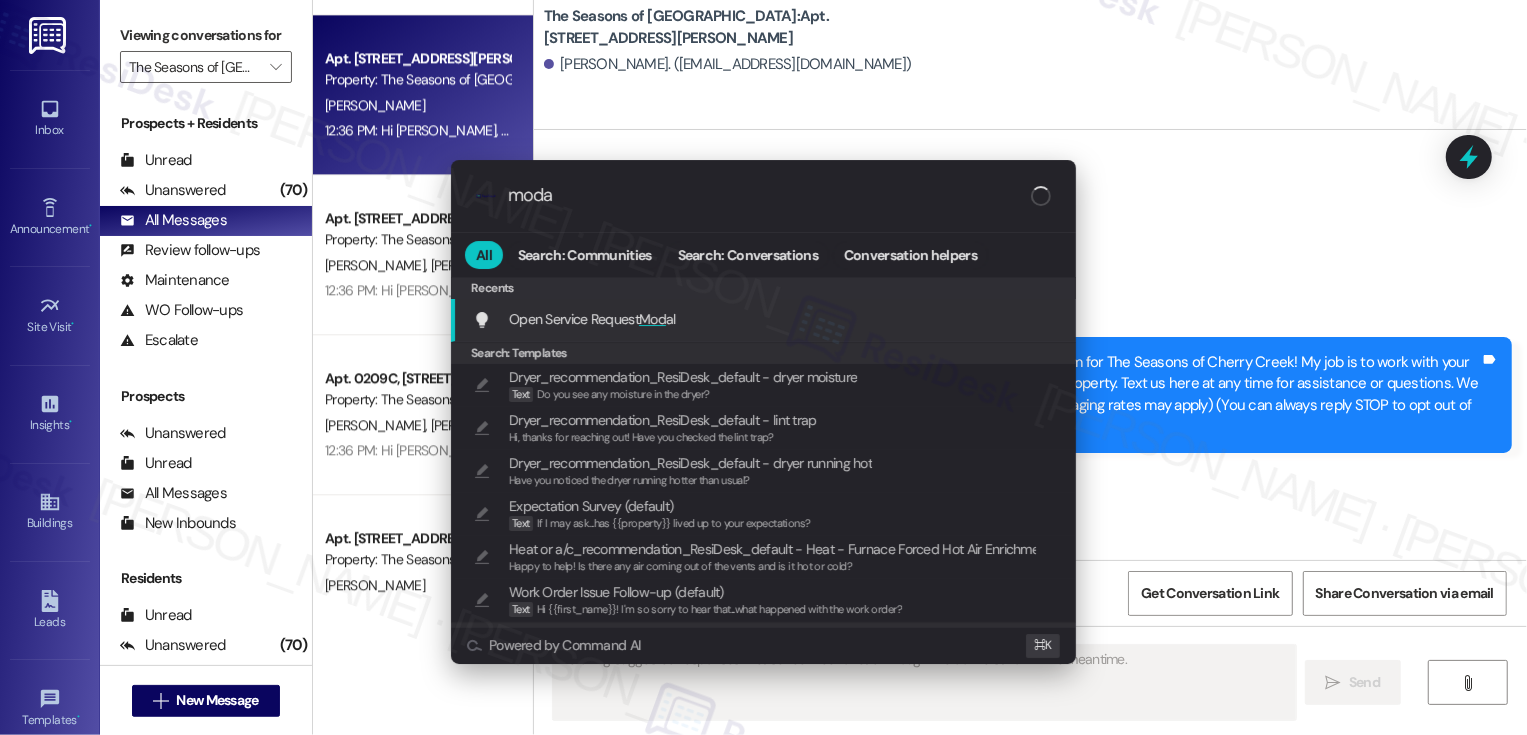 type on "modal" 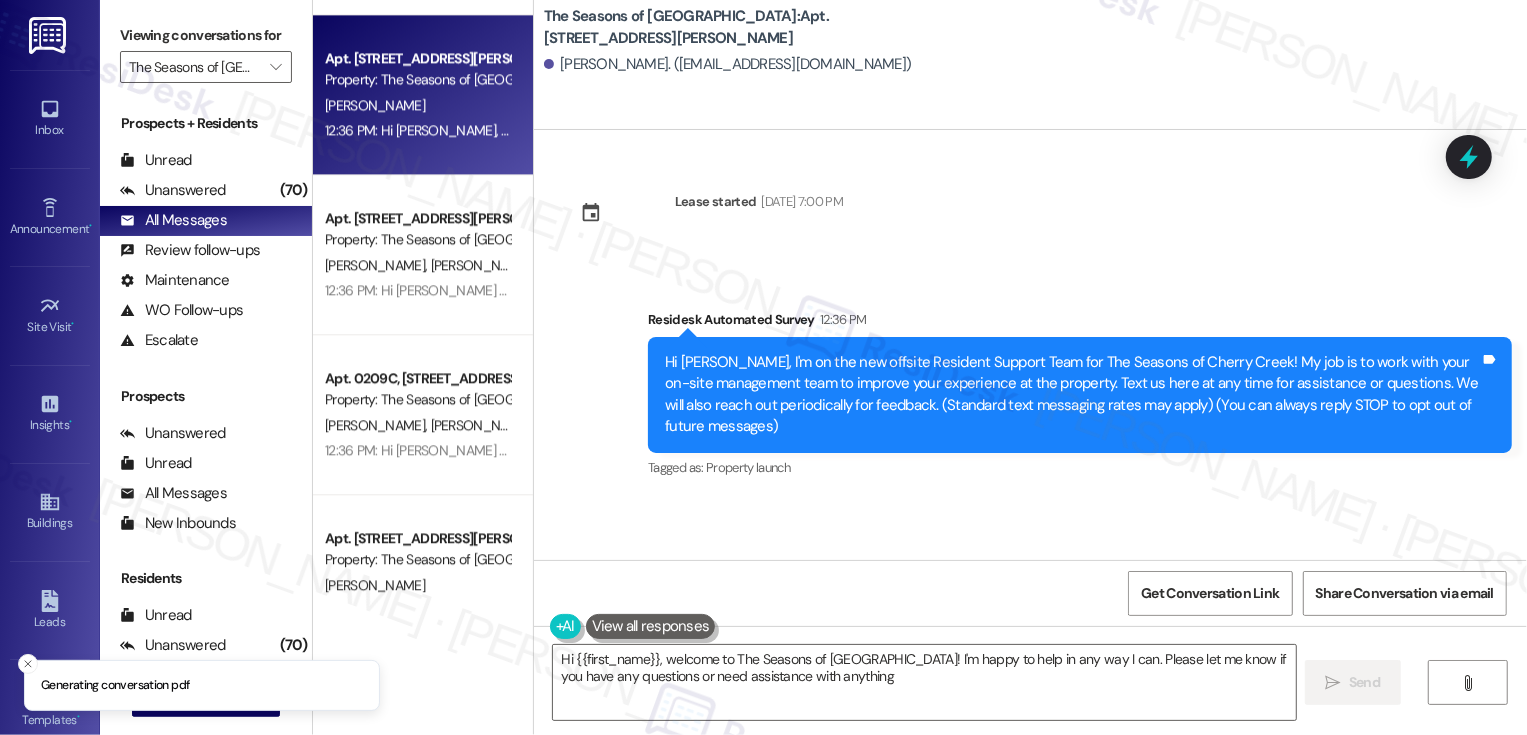 type on "Hi {{first_name}}, welcome to The Seasons of Cherry Creek! I'm happy to help in any way I can. Please let me know if you have any questions or need assistance with anything." 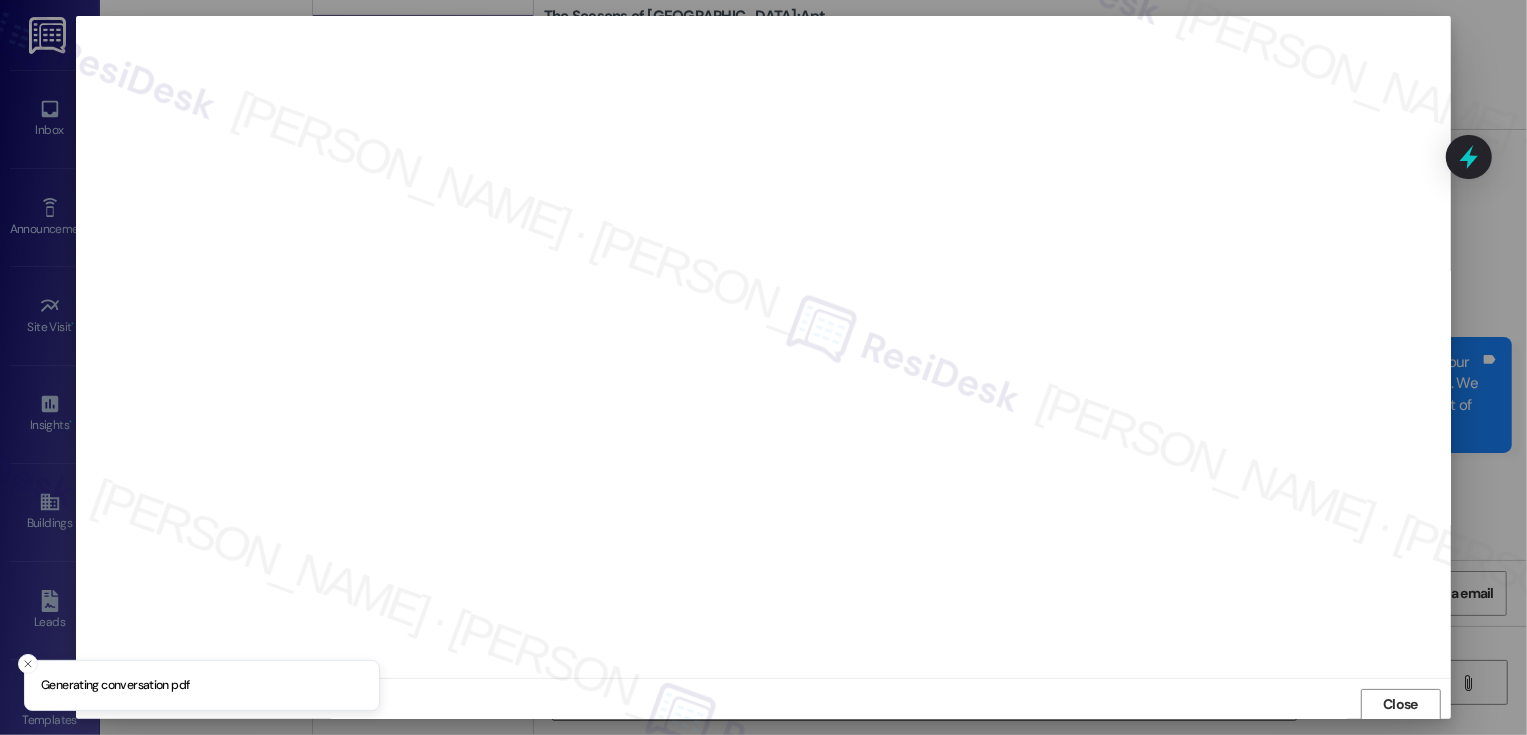 scroll, scrollTop: 1, scrollLeft: 0, axis: vertical 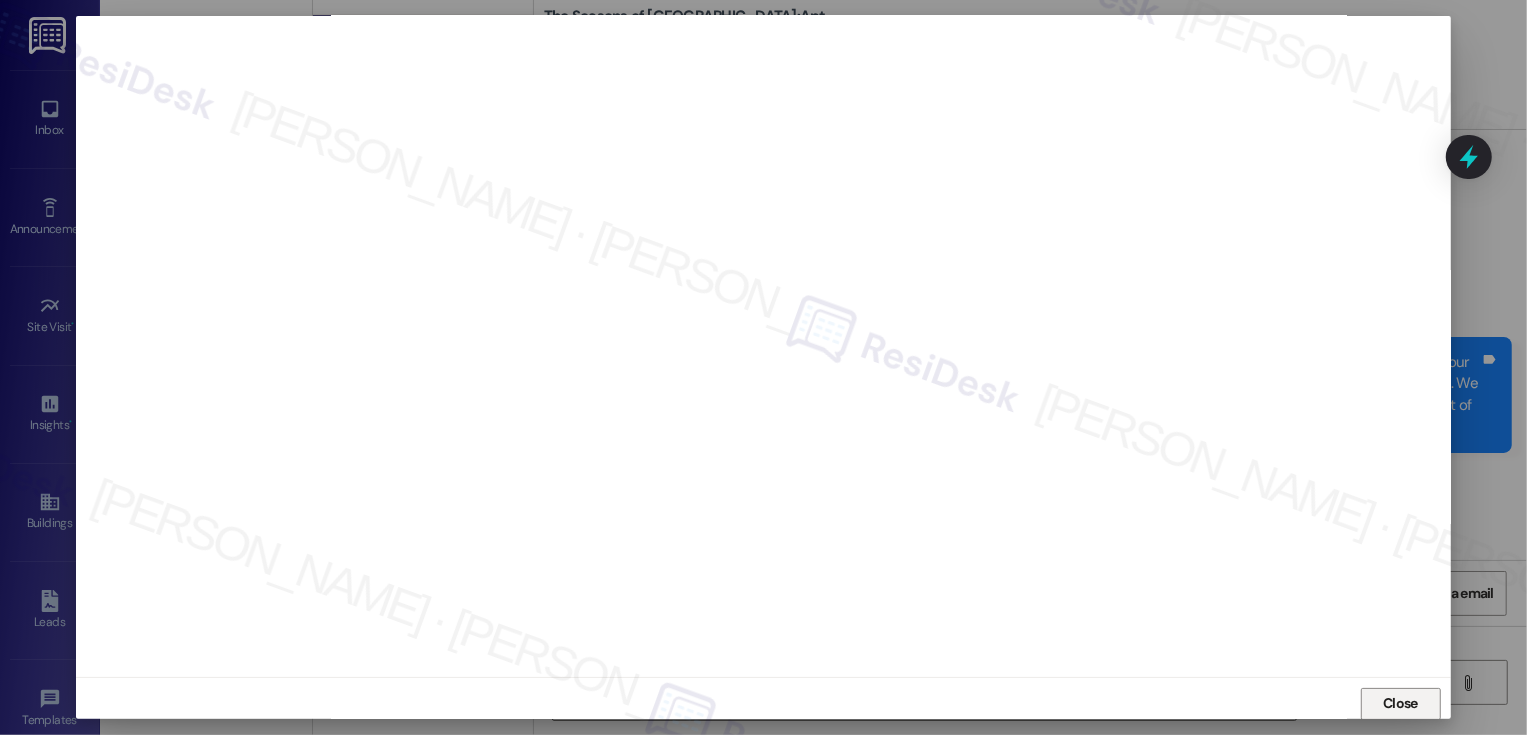 click on "Close" at bounding box center (1401, 704) 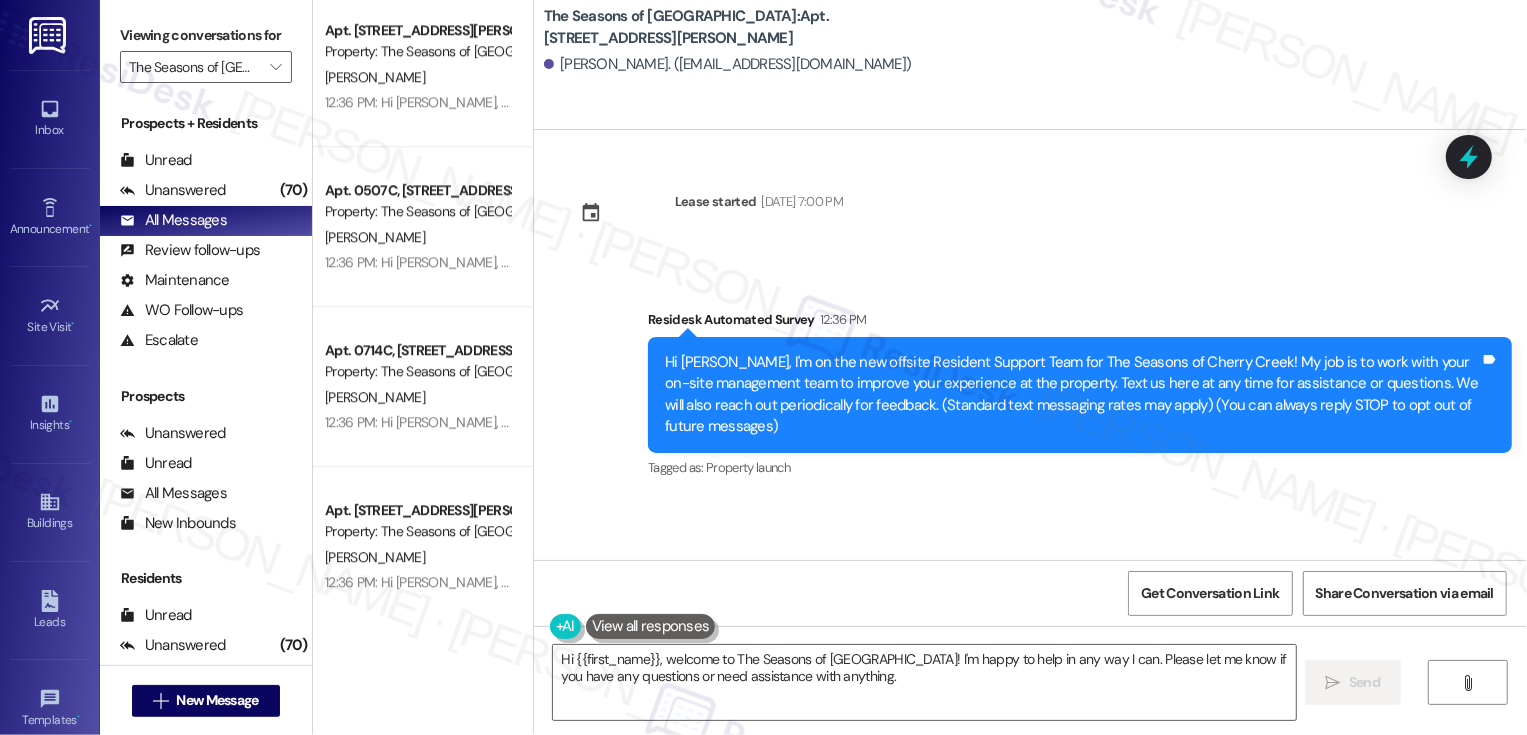 scroll, scrollTop: 4199, scrollLeft: 0, axis: vertical 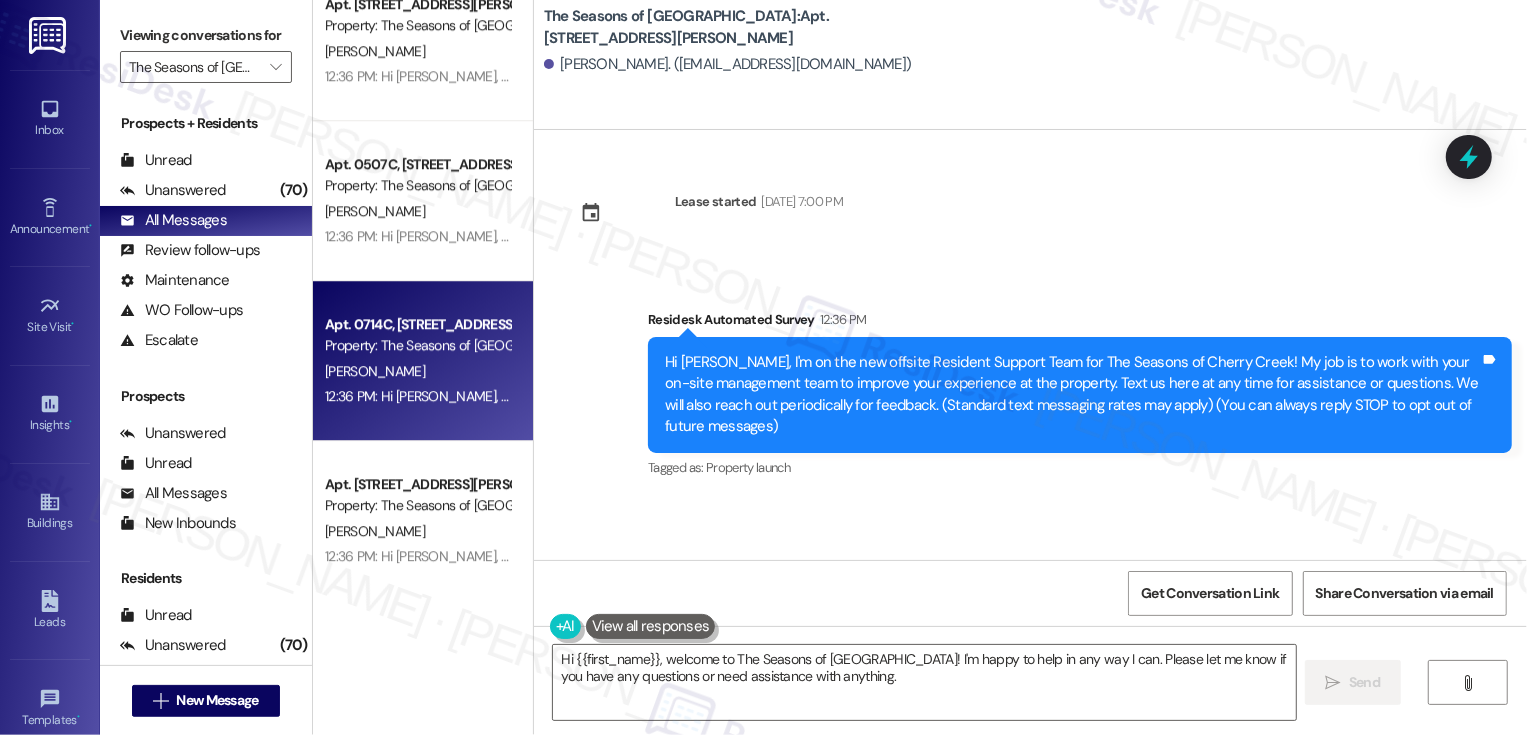 click on "Apt. 0714C, 3498 Cedar E Ellsworth Ave Property: The Seasons of Cherry Creek J. Mckinley 12:36 PM: Hi Joei, I'm on the new offsite Resident Support Team for The Seasons of Cherry Creek! My job is to work with your on-site management team to improve your experience at the property. Text us here at any time for assistance or questions. We will also reach out periodically for feedback. (Standard text messaging rates may apply) (You can always reply STOP to opt out of future messages) 12:36 PM: Hi Joei, I'm on the new offsite Resident Support Team for The Seasons of Cherry Creek! My job is to work with your on-site management team to improve your experience at the property. Text us here at any time for assistance or questions. We will also reach out periodically for feedback. (Standard text messaging rates may apply) (You can always reply STOP to opt out of future messages)" at bounding box center (423, 361) 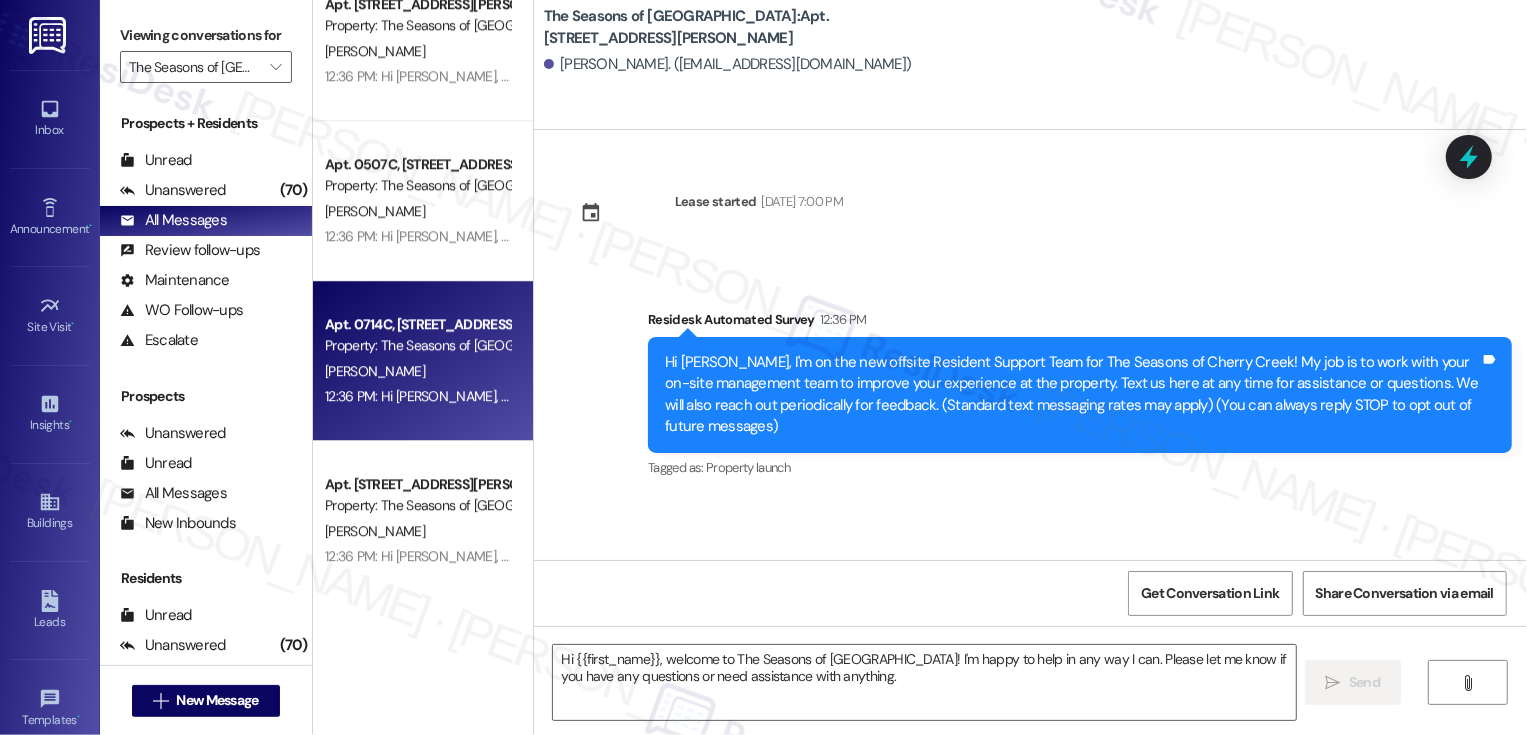 type on "Fetching suggested responses. Please feel free to read through the conversation in the meantime." 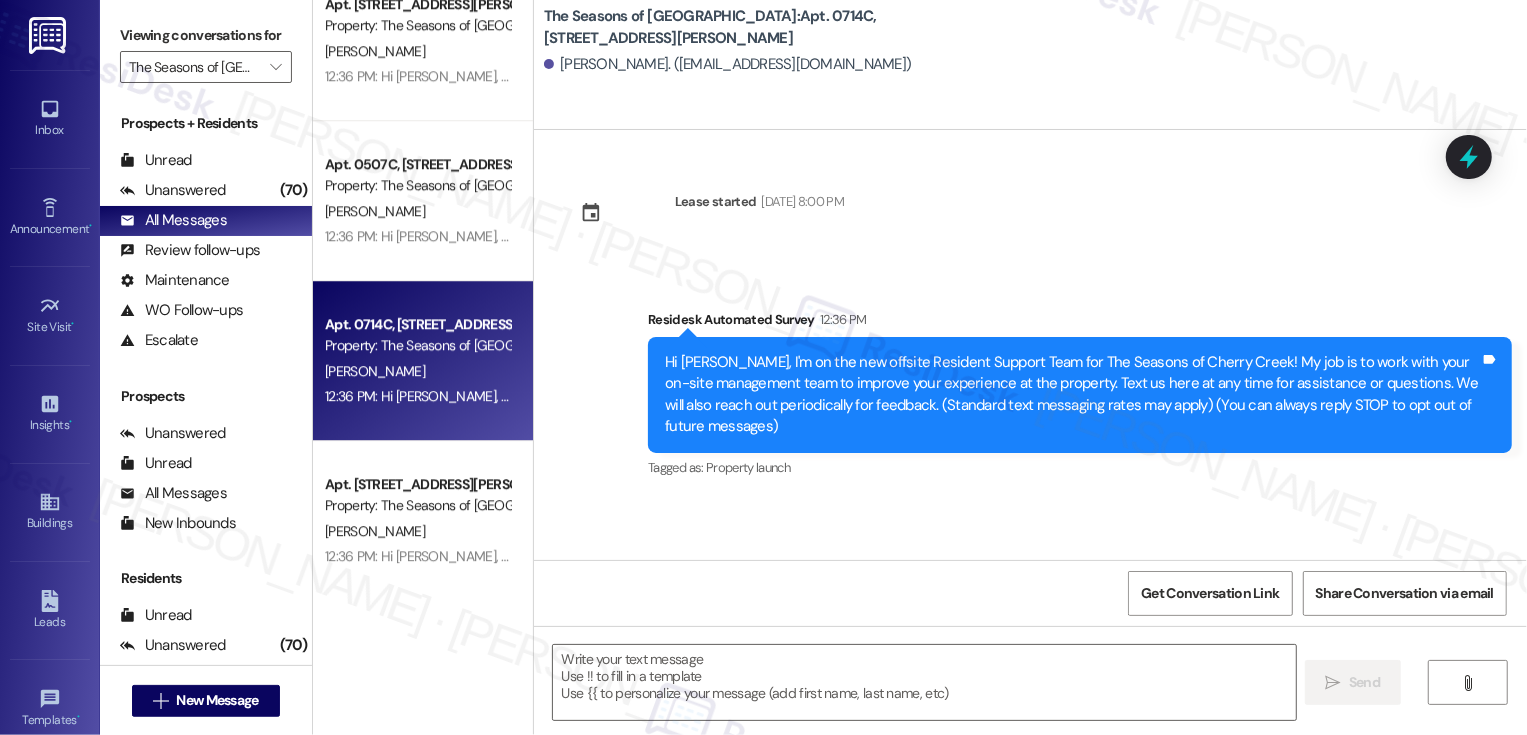 click on "Apt. 0714C, 3498 Cedar E Ellsworth Ave Property: The Seasons of Cherry Creek J. Mckinley 12:36 PM: Hi Joei, I'm on the new offsite Resident Support Team for The Seasons of Cherry Creek! My job is to work with your on-site management team to improve your experience at the property. Text us here at any time for assistance or questions. We will also reach out periodically for feedback. (Standard text messaging rates may apply) (You can always reply STOP to opt out of future messages) 12:36 PM: Hi Joei, I'm on the new offsite Resident Support Team for The Seasons of Cherry Creek! My job is to work with your on-site management team to improve your experience at the property. Text us here at any time for assistance or questions. We will also reach out periodically for feedback. (Standard text messaging rates may apply) (You can always reply STOP to opt out of future messages)" at bounding box center [423, 361] 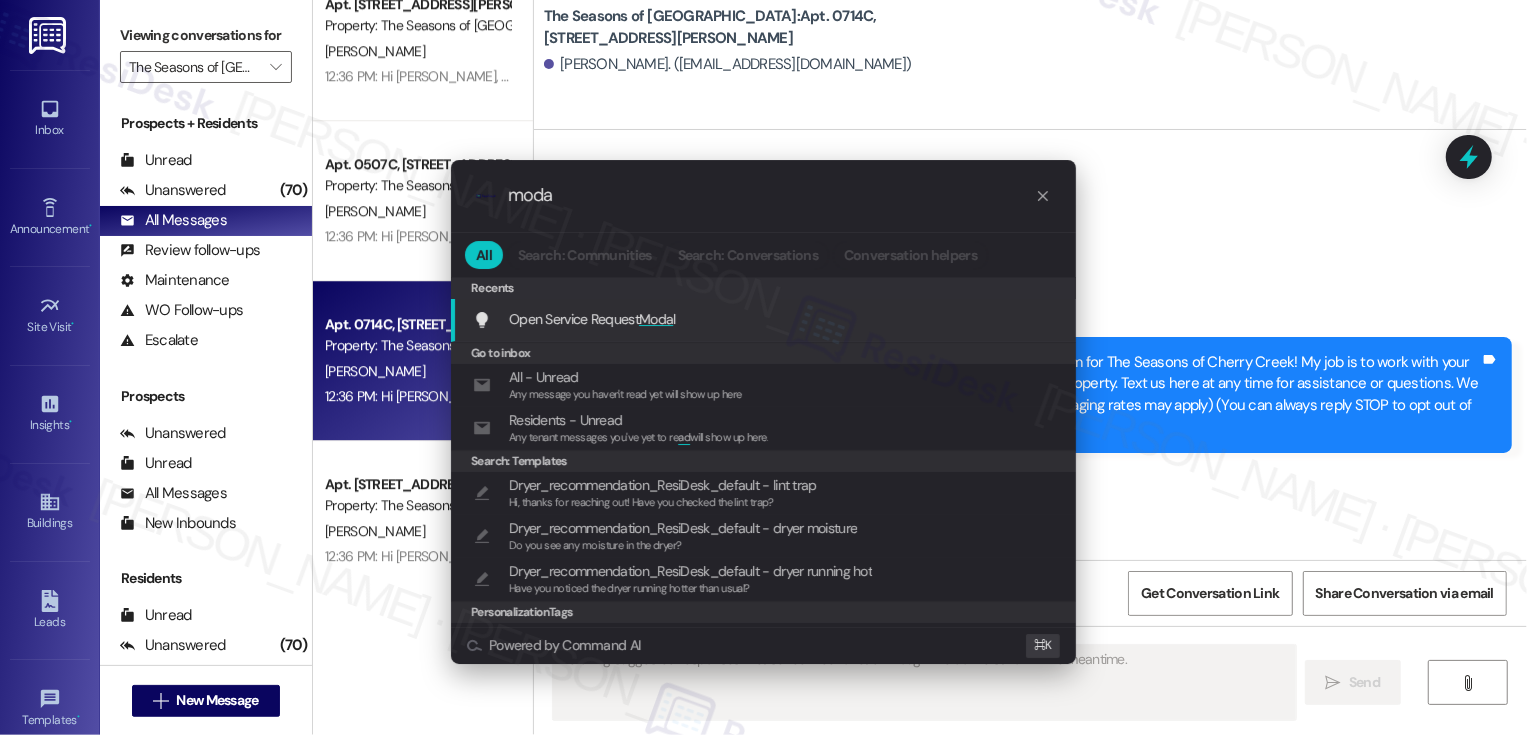 type on "modal" 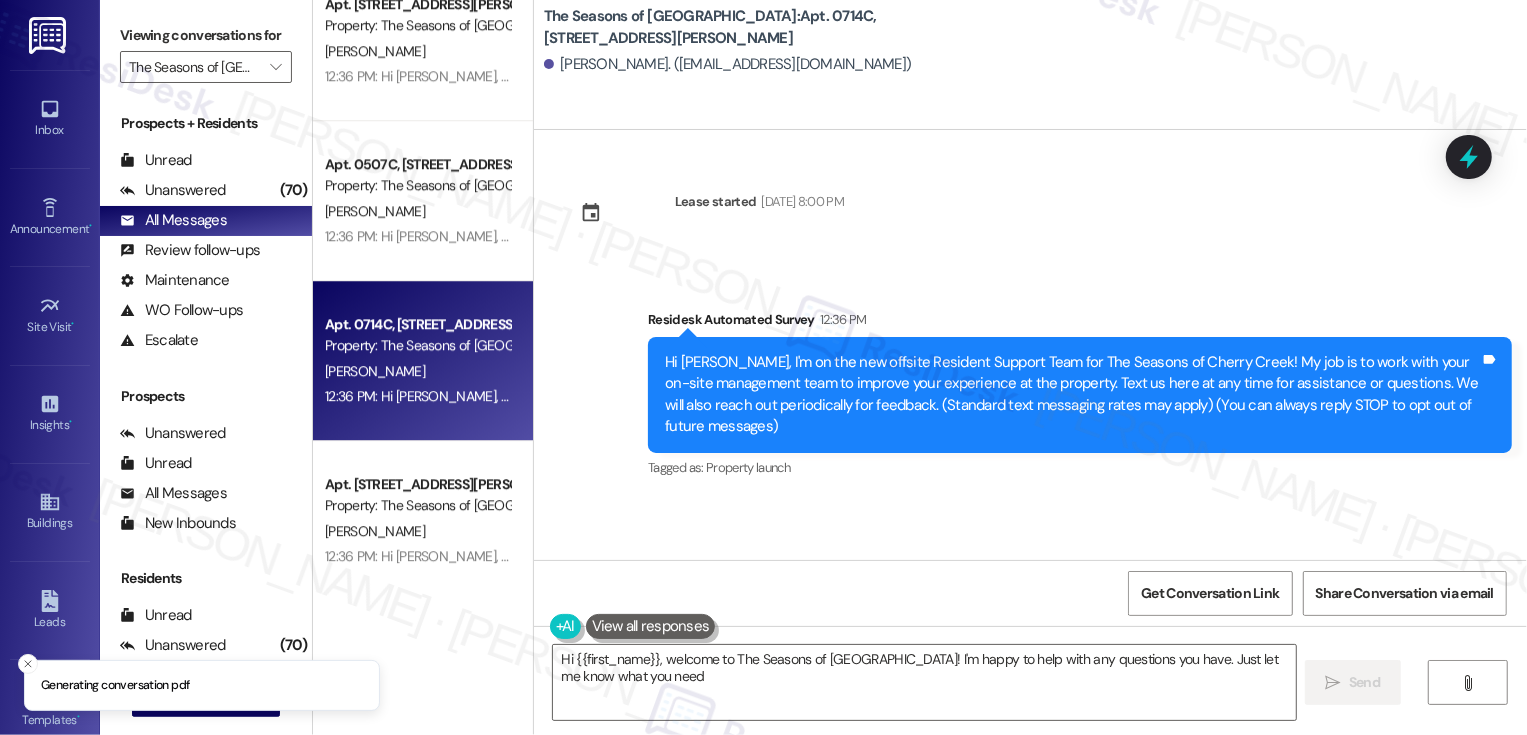 type on "Hi {{first_name}}, welcome to The Seasons of Cherry Creek! I'm happy to help with any questions you have. Just let me know what you need!" 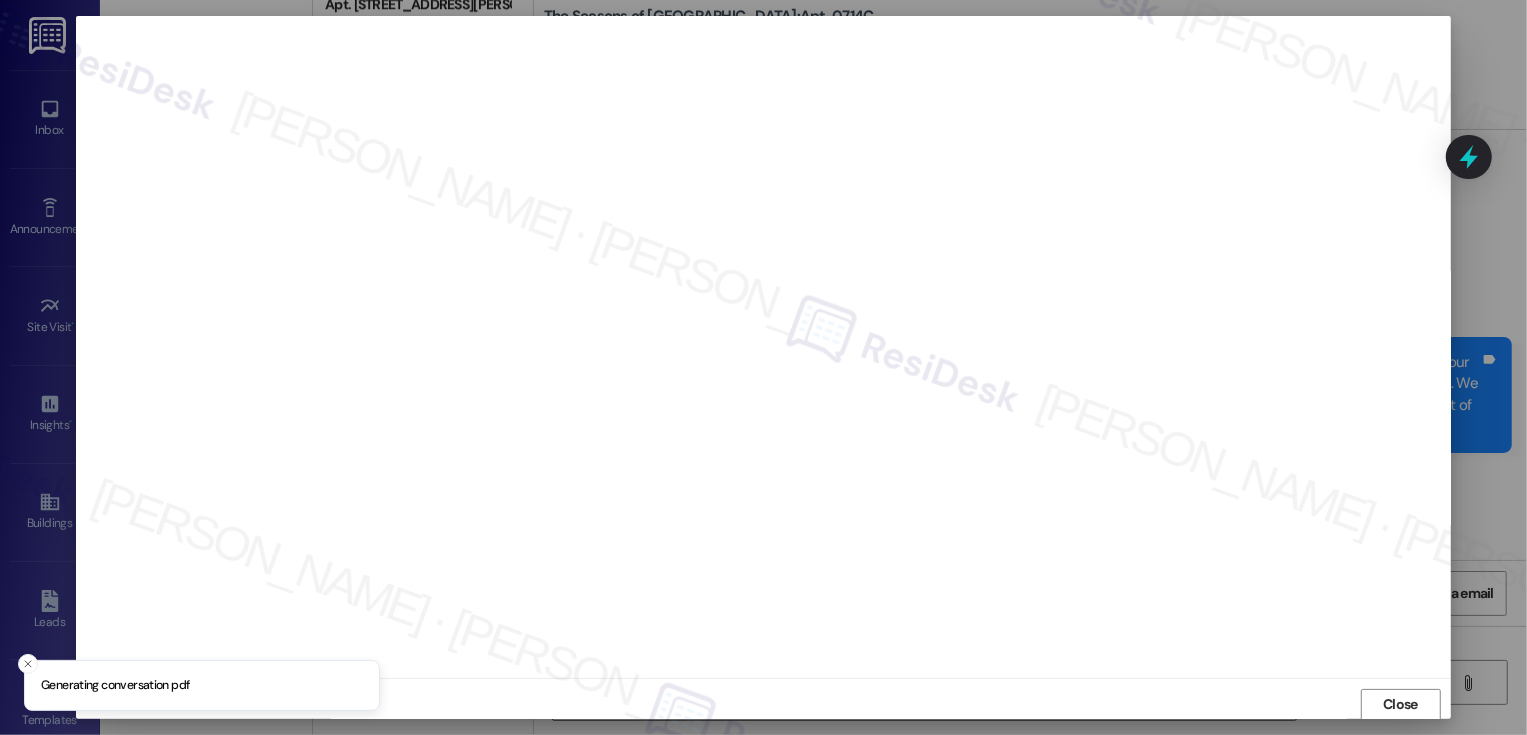 scroll, scrollTop: 1, scrollLeft: 0, axis: vertical 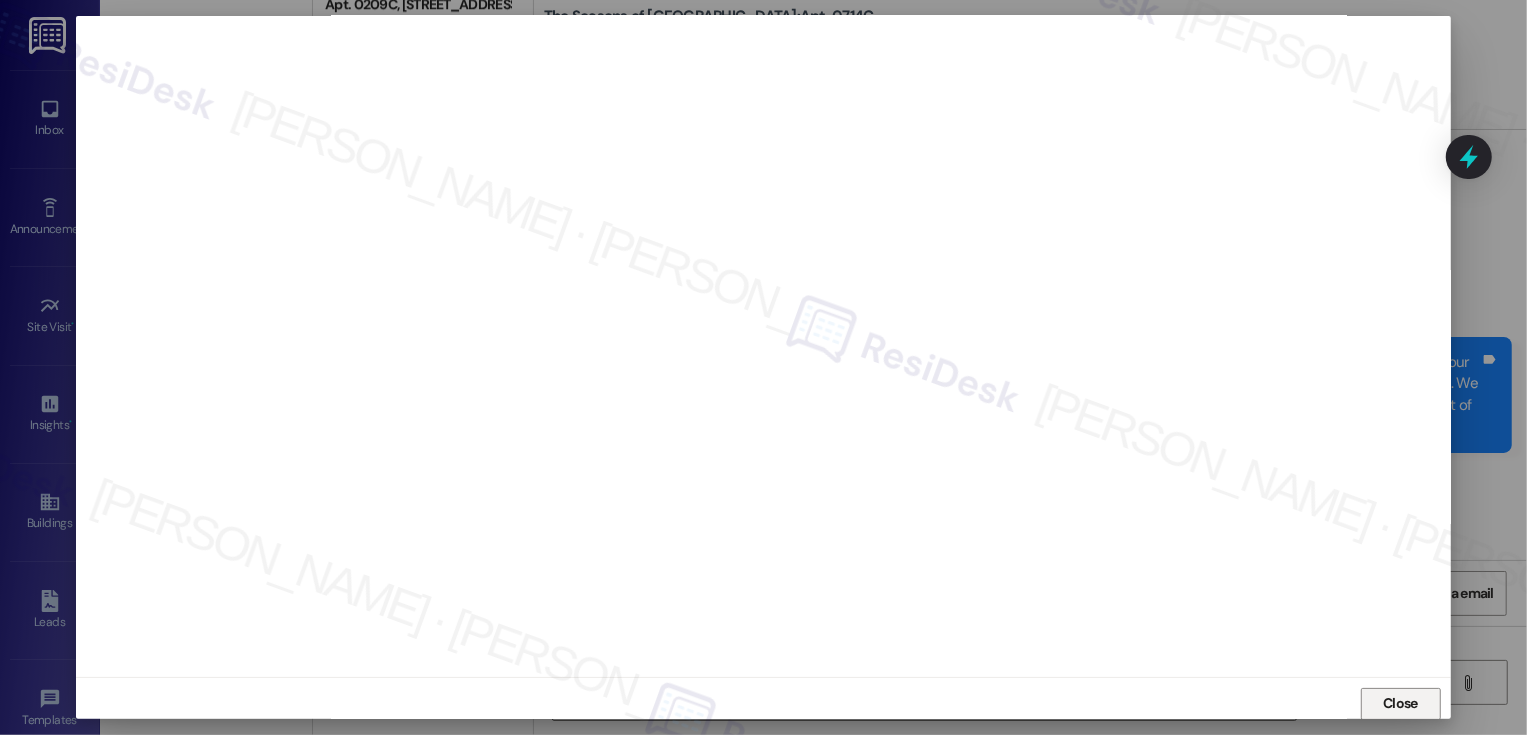 click on "Close" at bounding box center [1400, 703] 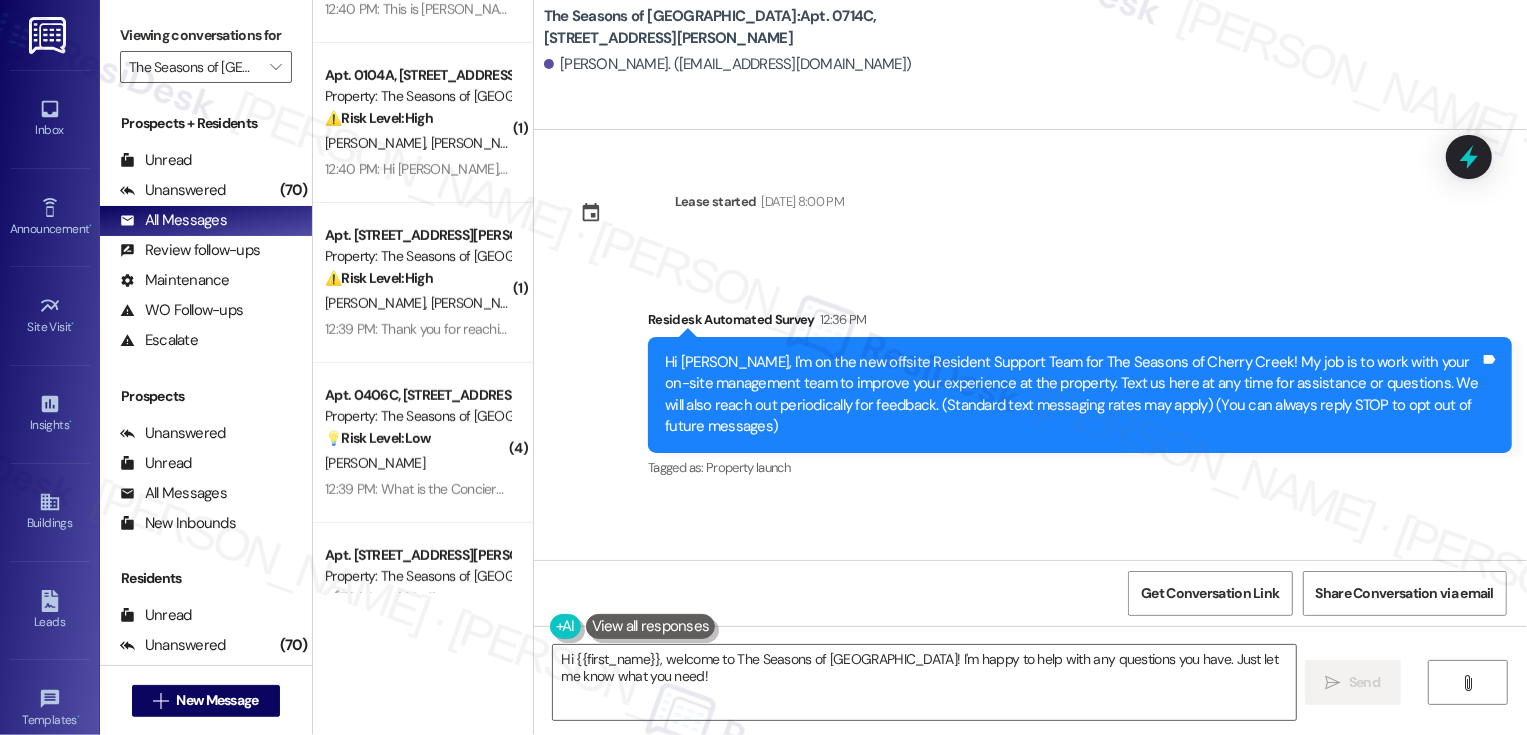 scroll, scrollTop: 0, scrollLeft: 0, axis: both 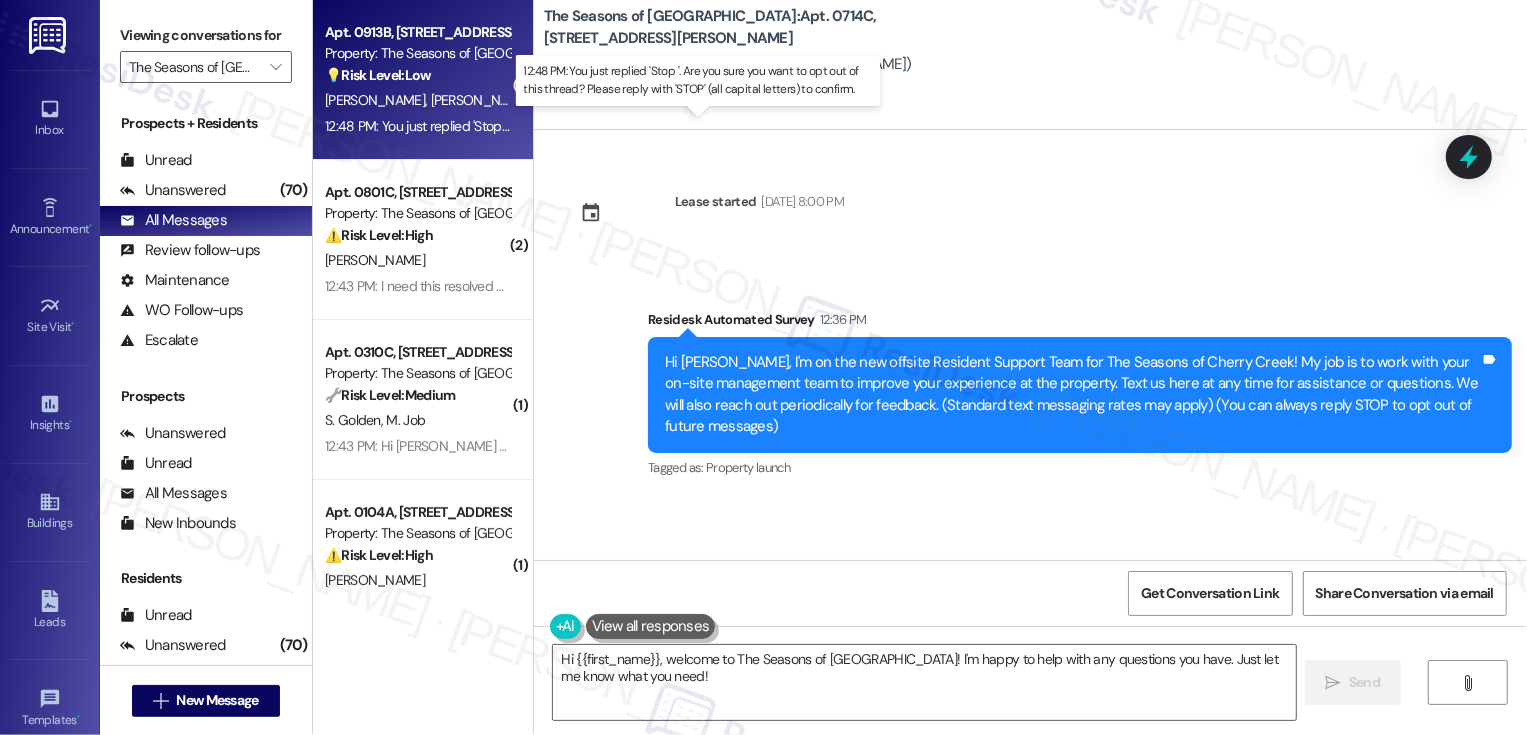 click on "12:48 PM: You just replied 'Stop '. Are you sure you want to opt out of this thread? Please reply with 'STOP' (all capital letters) to confirm. 12:48 PM: You just replied 'Stop '. Are you sure you want to opt out of this thread? Please reply with 'STOP' (all capital letters) to confirm." at bounding box center (710, 126) 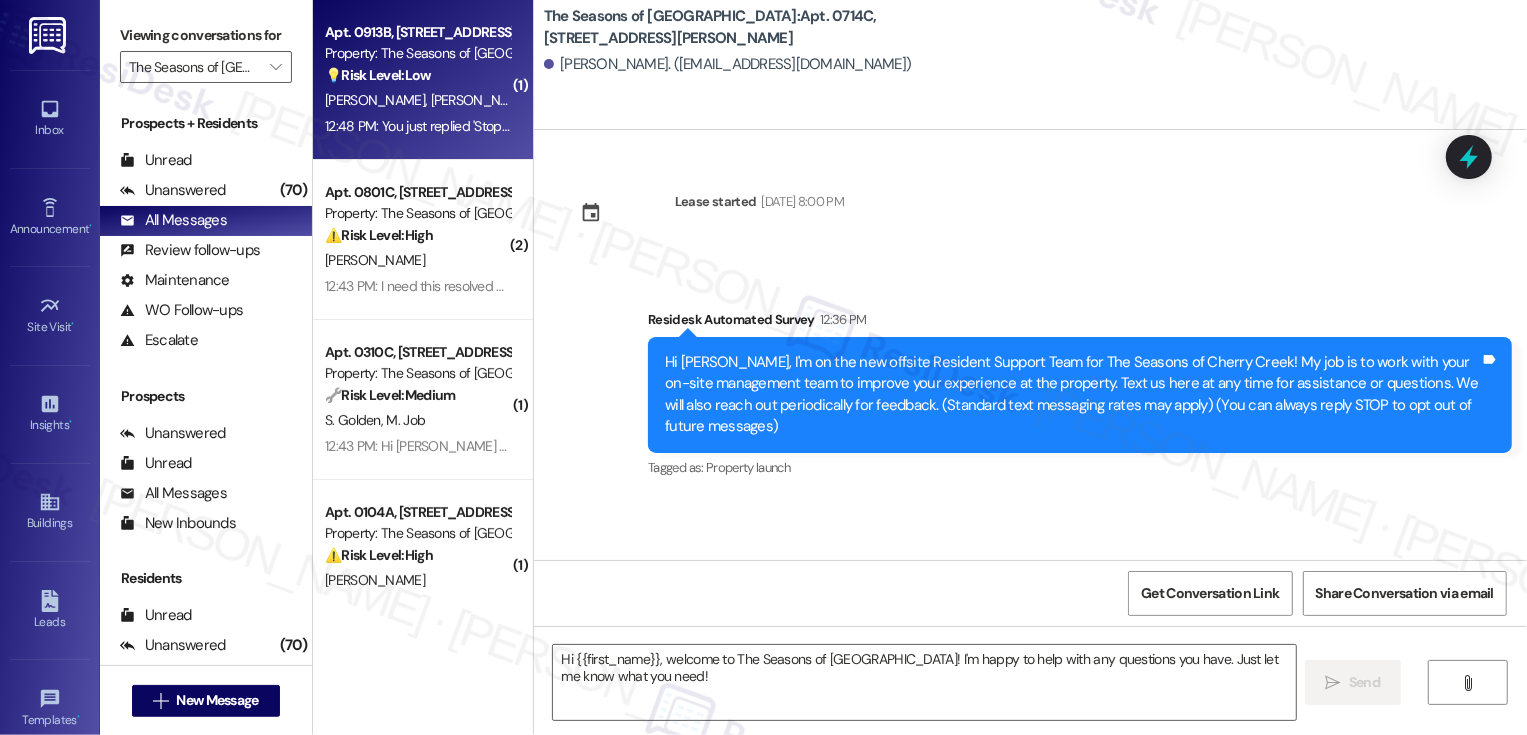 type on "Fetching suggested responses. Please feel free to read through the conversation in the meantime." 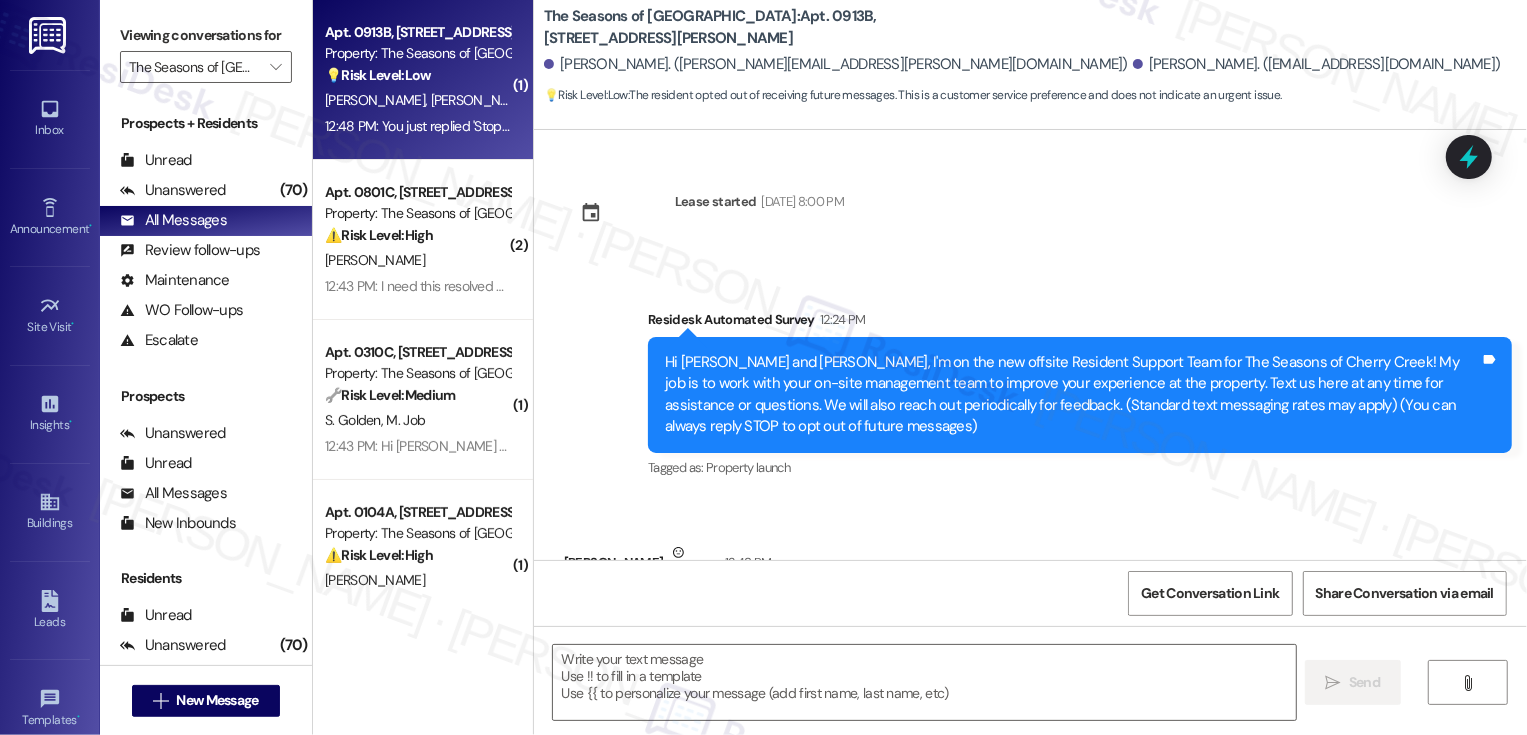 scroll, scrollTop: 96, scrollLeft: 0, axis: vertical 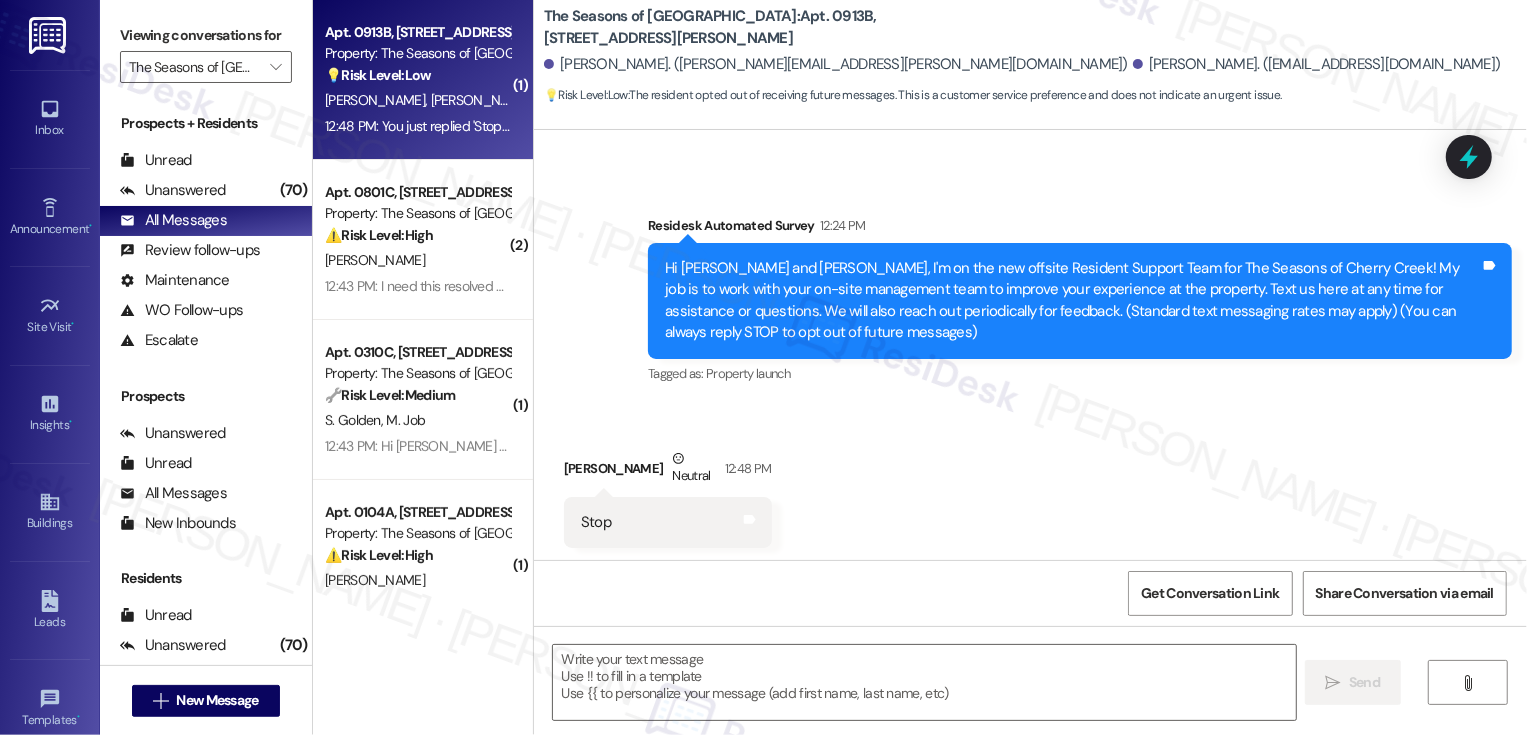 type on "Fetching suggested responses. Please feel free to read through the conversation in the meantime." 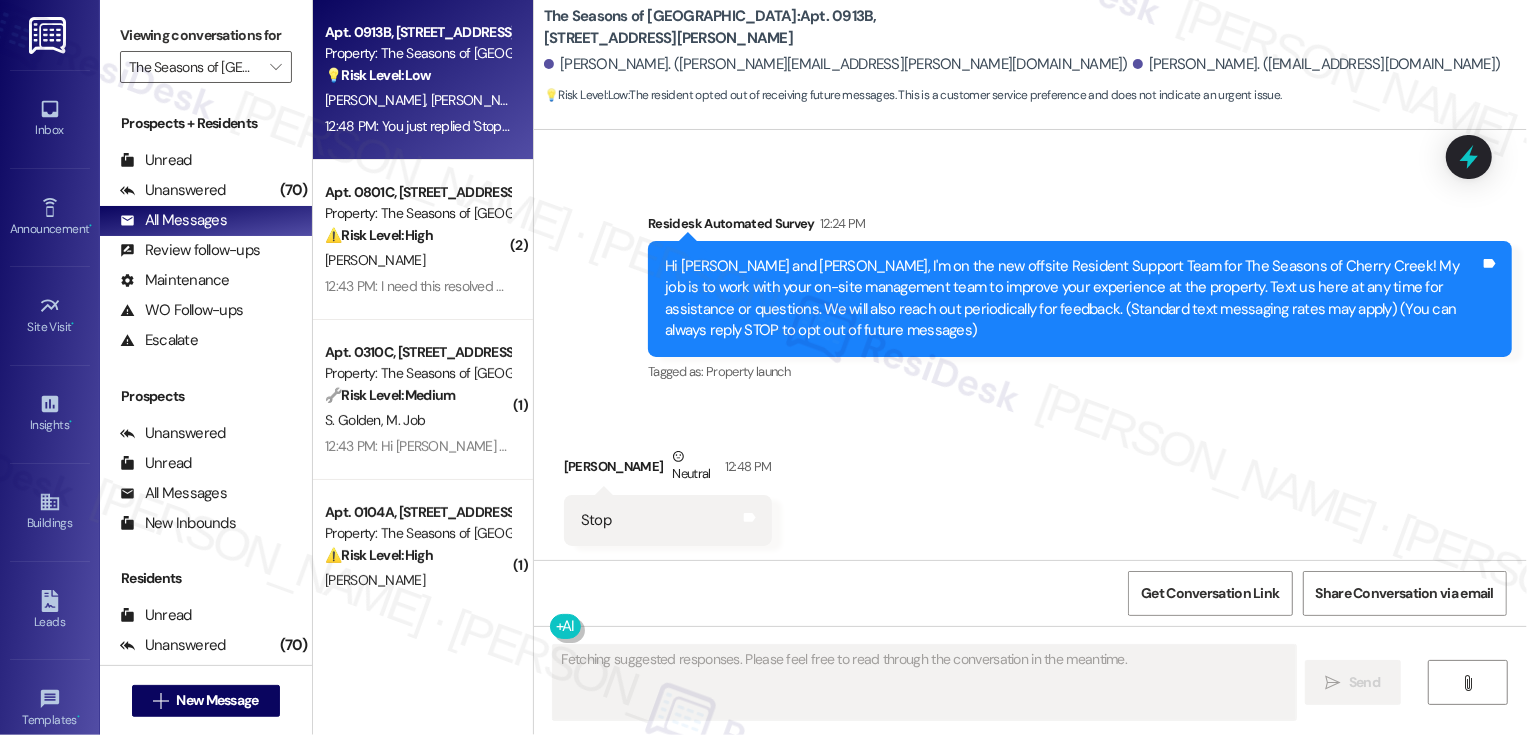 scroll, scrollTop: 0, scrollLeft: 0, axis: both 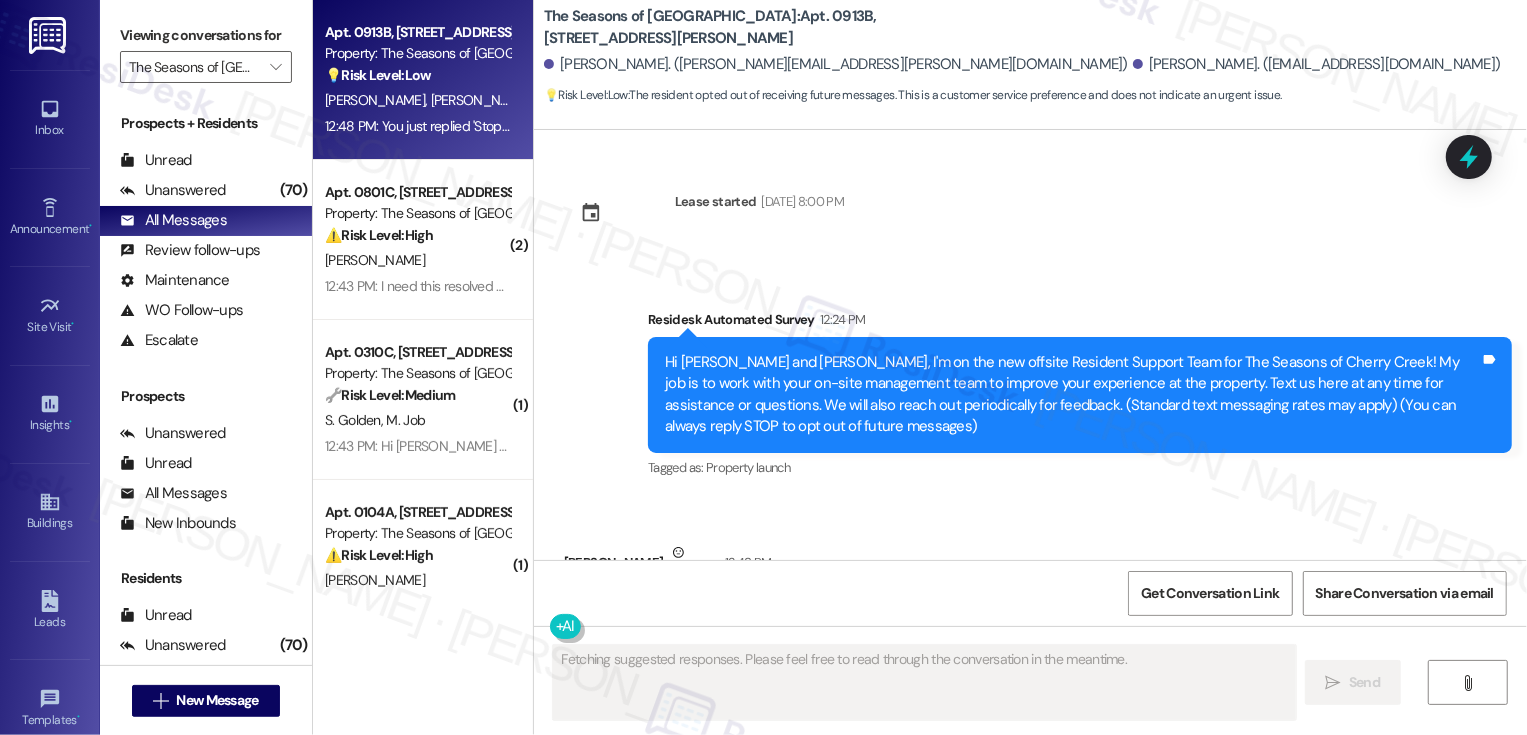 type 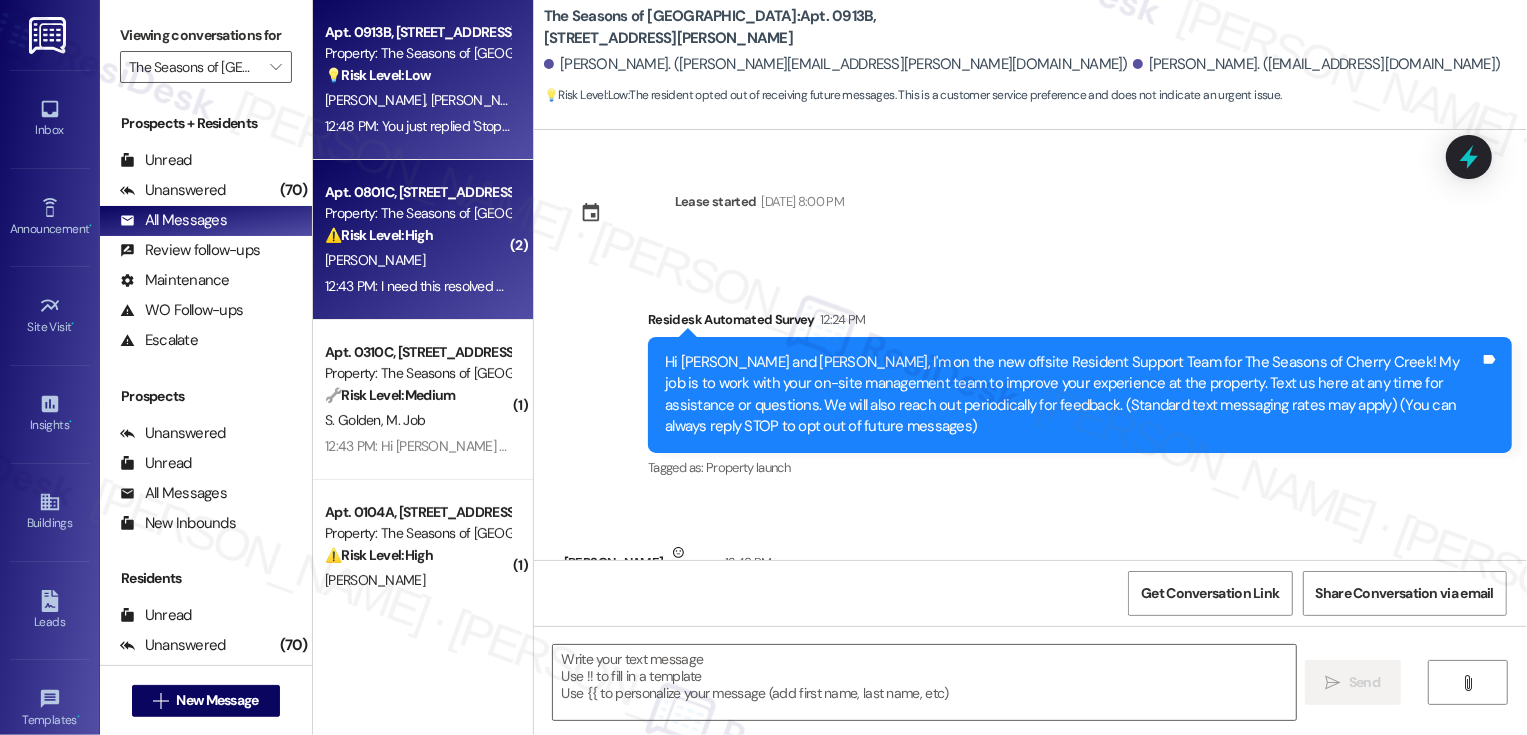 click on "A. Stark" at bounding box center (417, 260) 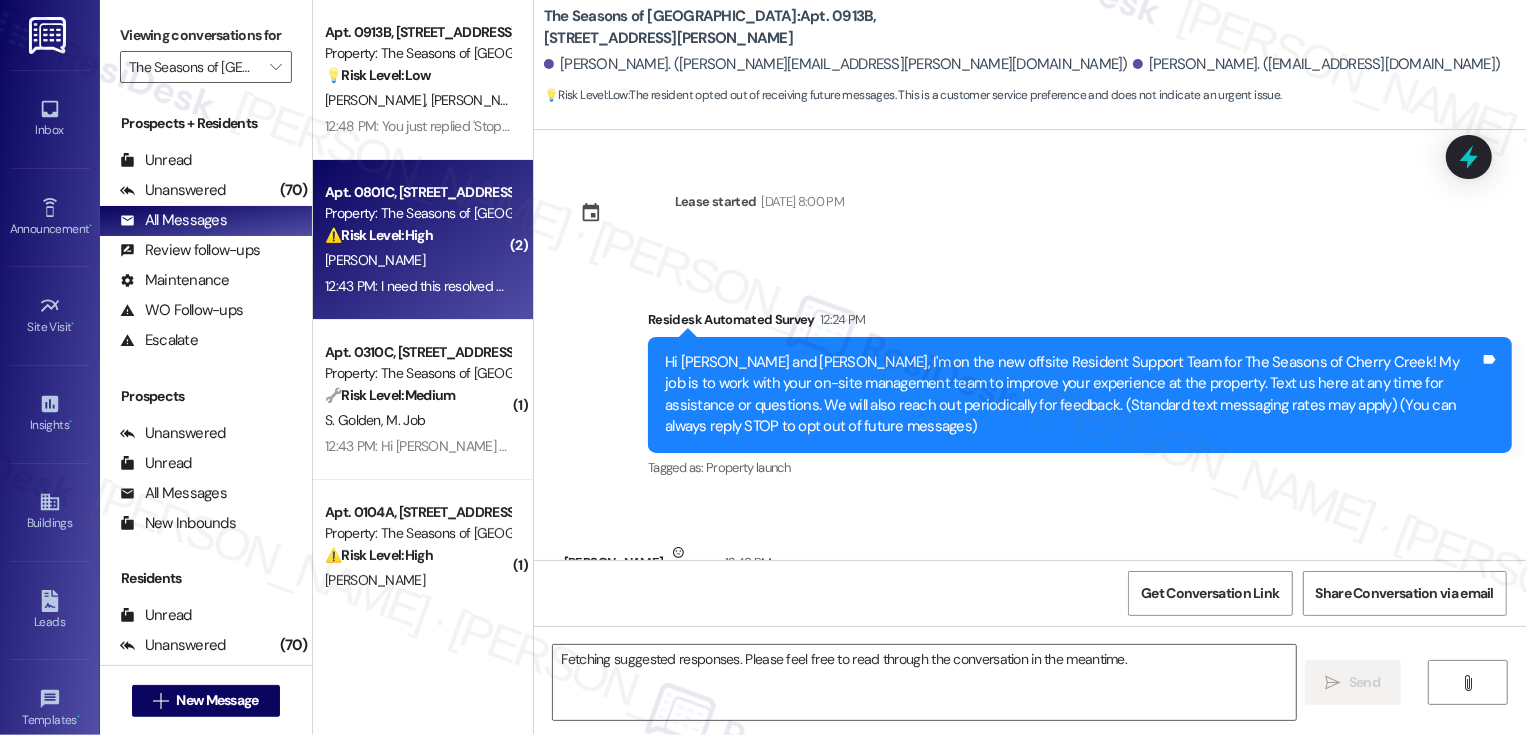 click on "A. Stark" at bounding box center [417, 260] 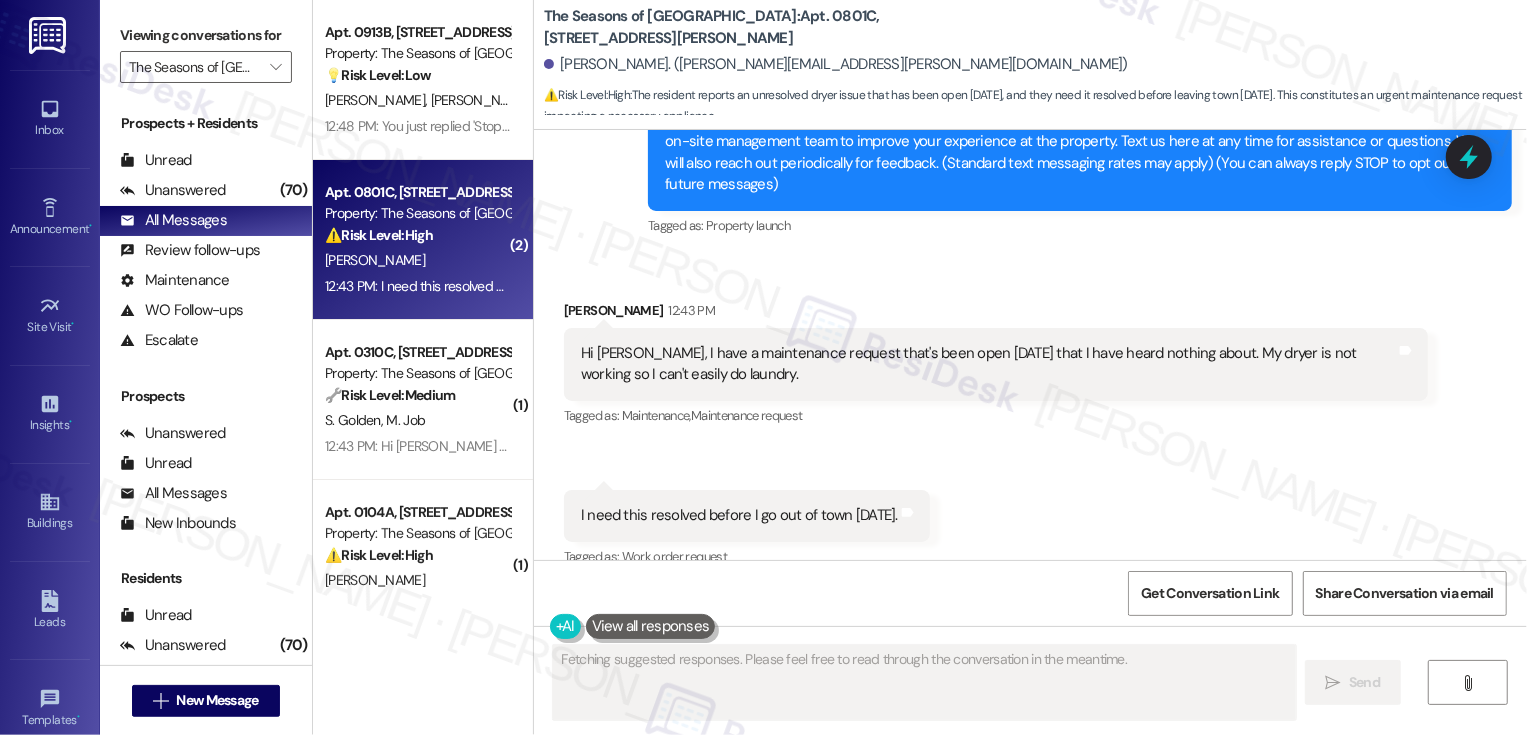 scroll, scrollTop: 267, scrollLeft: 0, axis: vertical 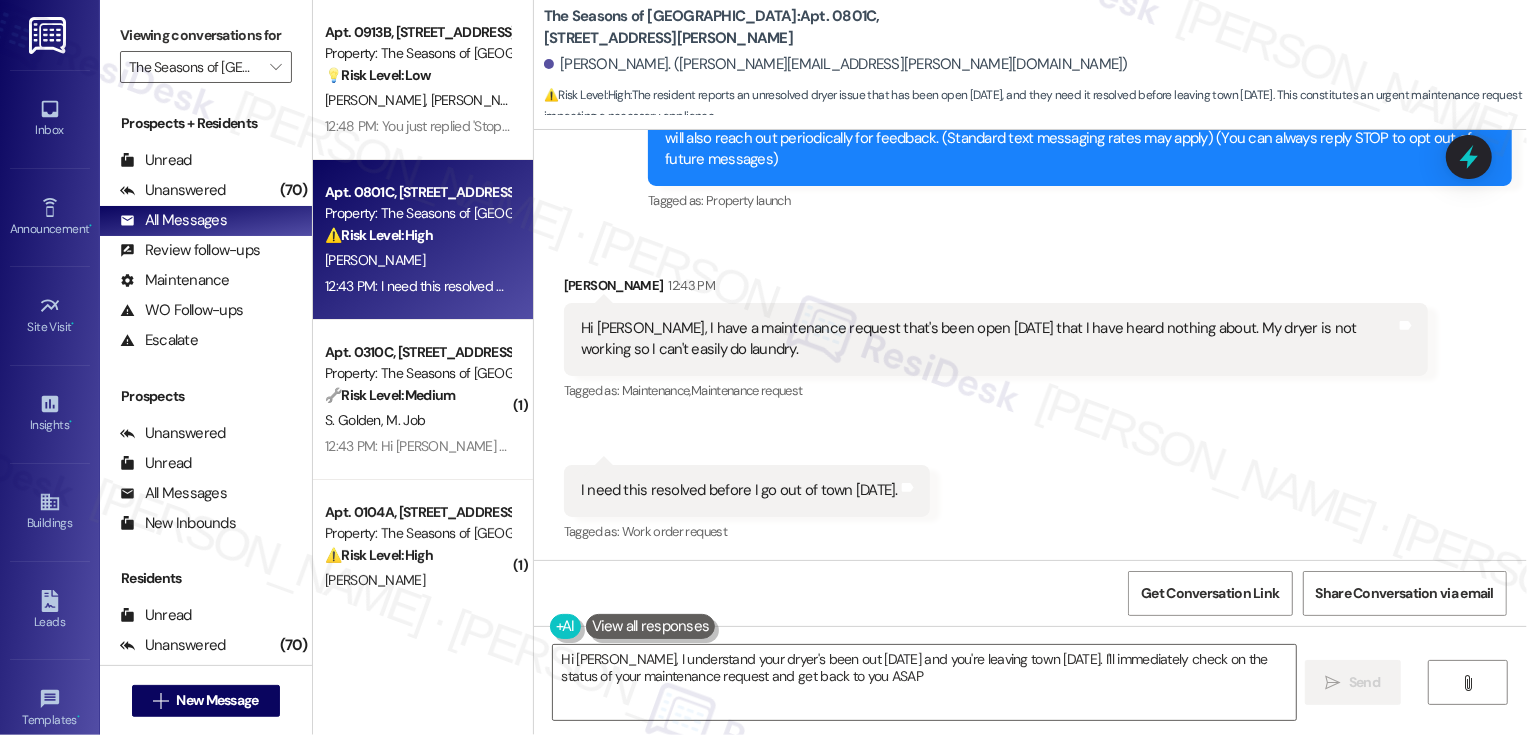type on "Hi Adam, I understand your dryer's been out since Saturday and you're leaving town Friday. I'll immediately check on the status of your maintenance request and get back to you ASAP!" 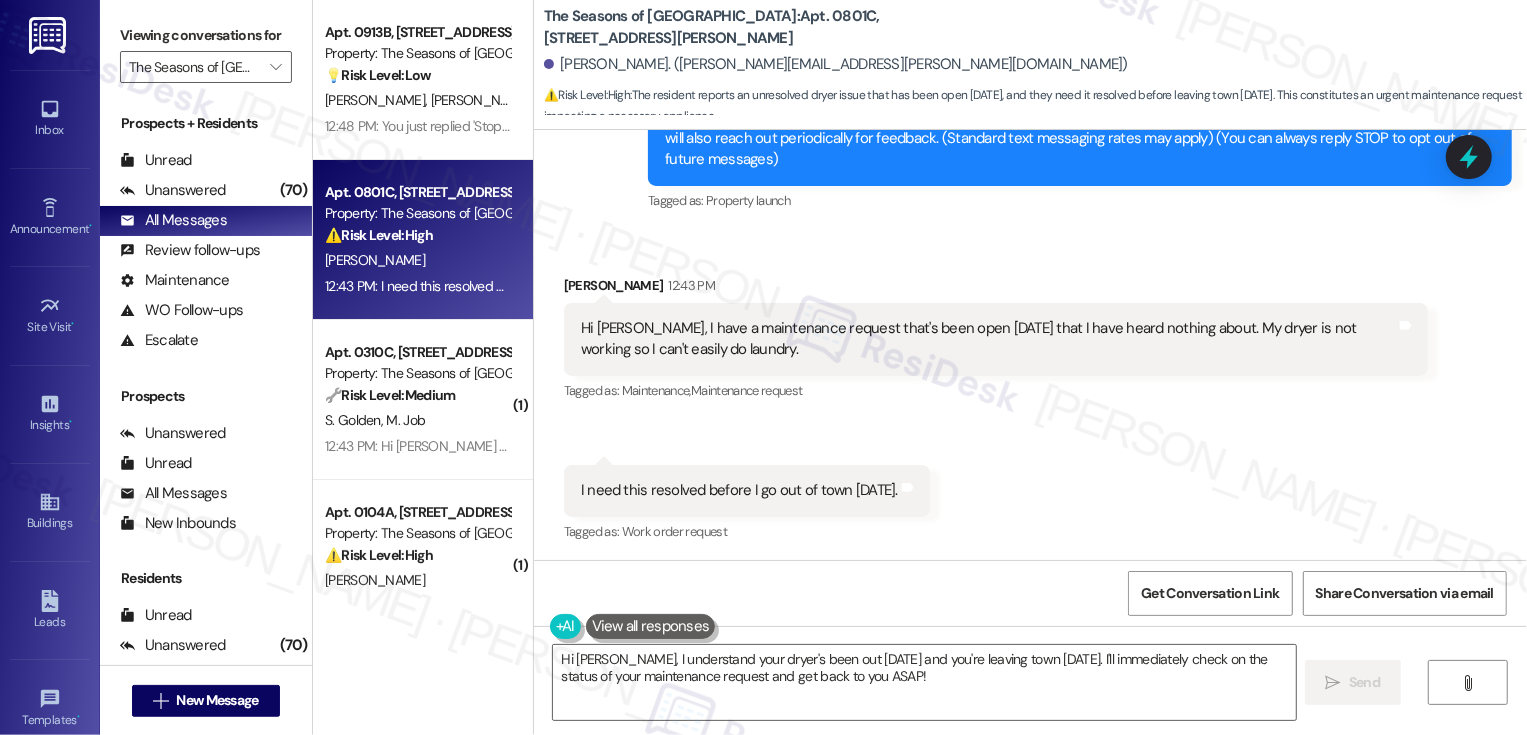 scroll, scrollTop: 268, scrollLeft: 0, axis: vertical 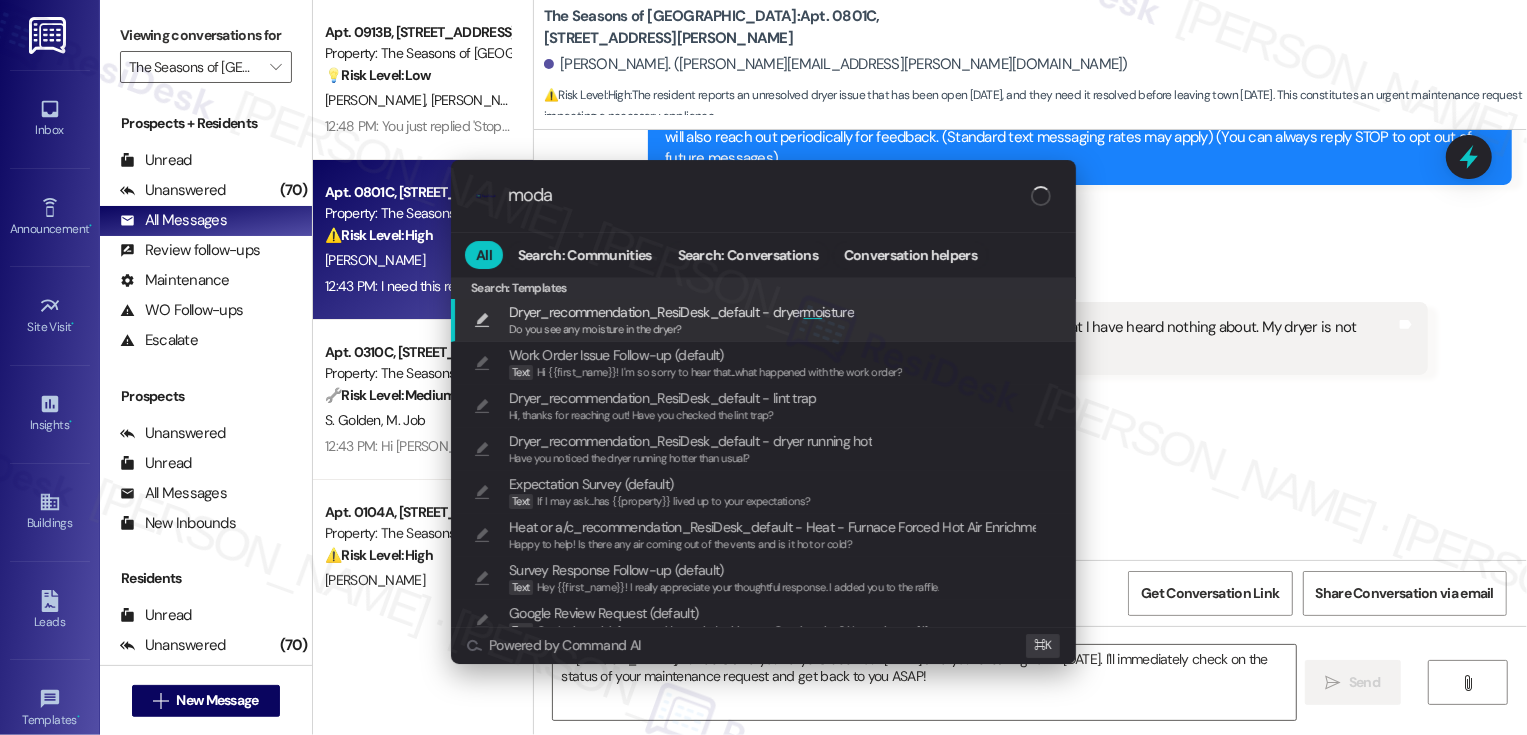 type on "modal" 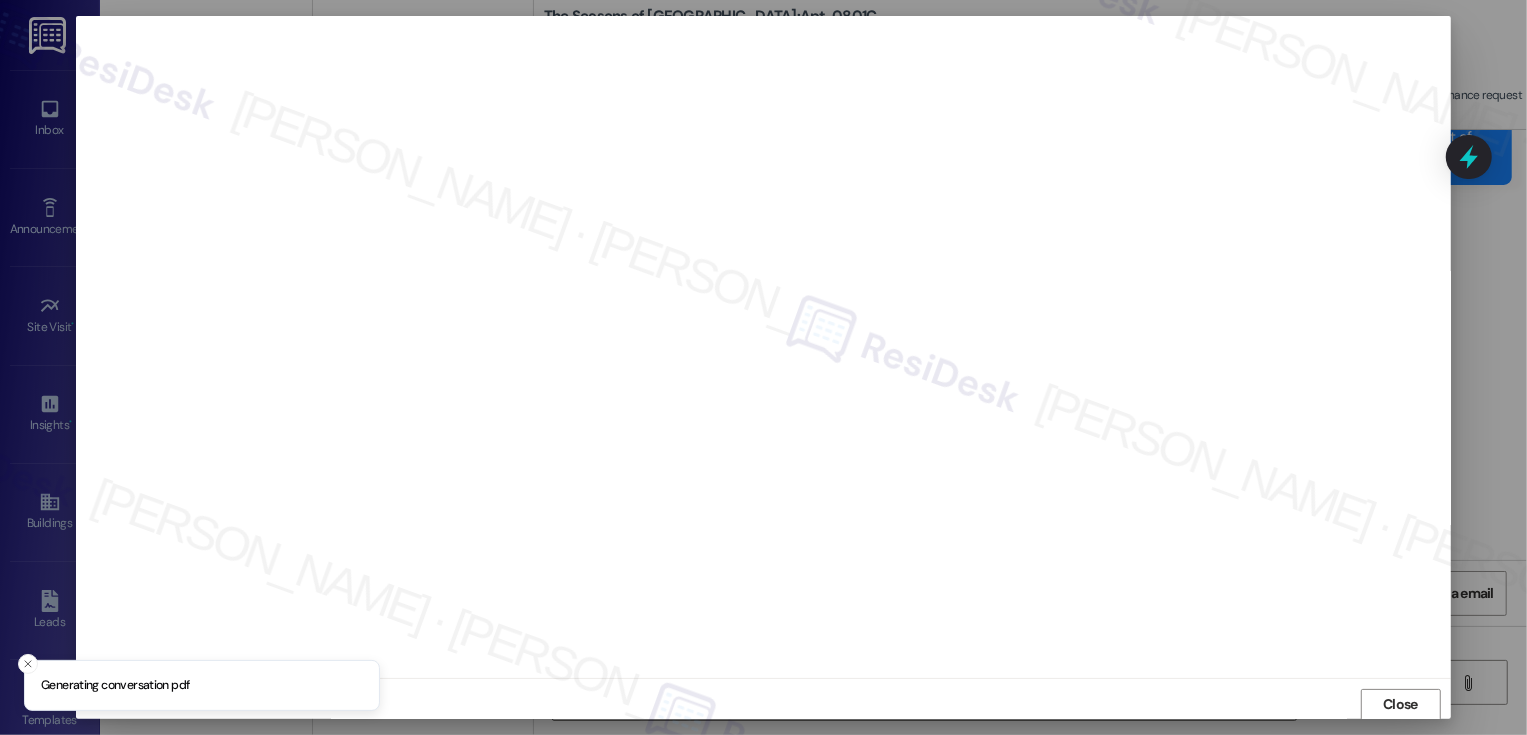 scroll, scrollTop: 1, scrollLeft: 0, axis: vertical 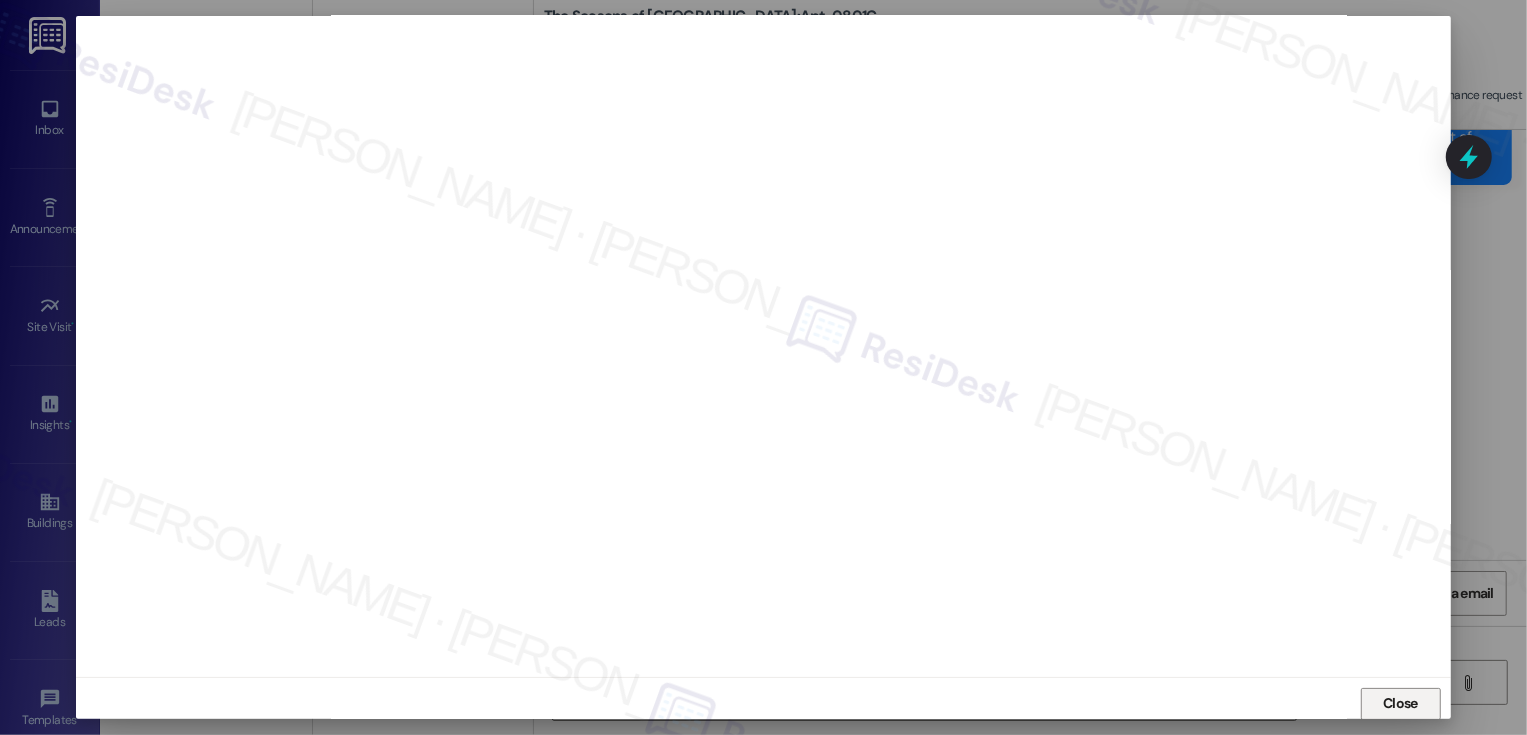click on "Close" at bounding box center [1400, 703] 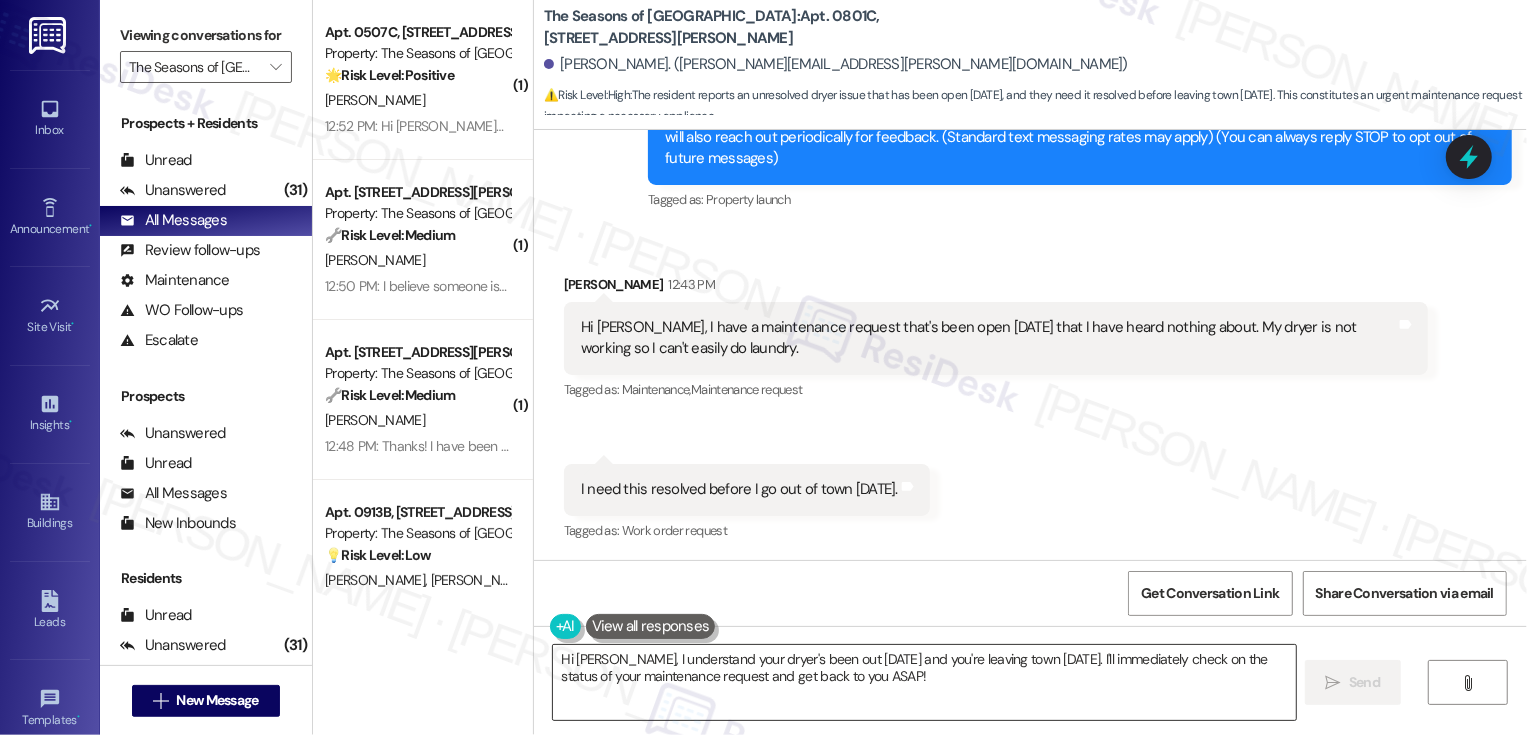 click on "Hi Adam, I understand your dryer's been out since Saturday and you're leaving town Friday. I'll immediately check on the status of your maintenance request and get back to you ASAP!" at bounding box center [924, 682] 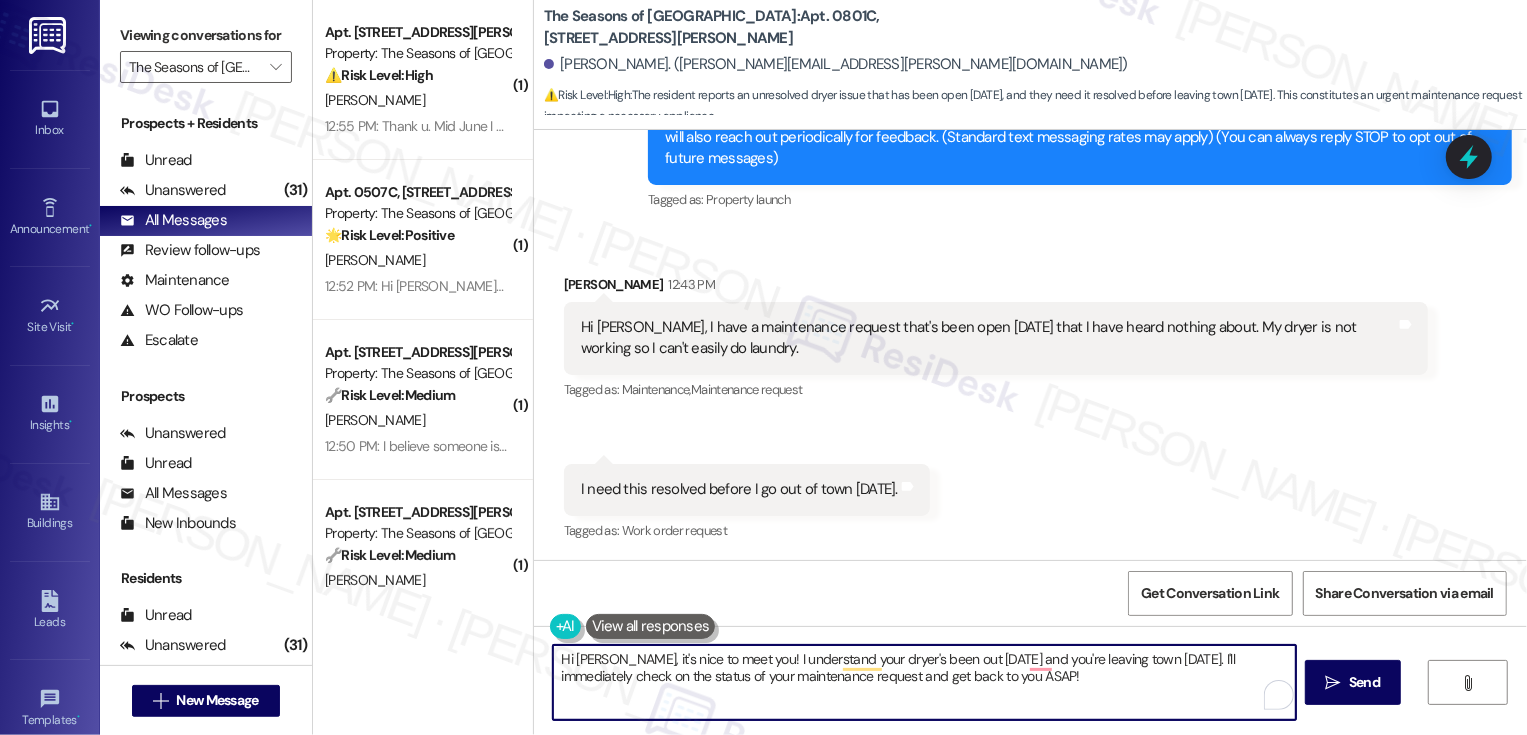 click on "Hi Adam, it's nice to meet you! I understand your dryer's been out since Saturday and you're leaving town Friday. I'll immediately check on the status of your maintenance request and get back to you ASAP!" at bounding box center [924, 682] 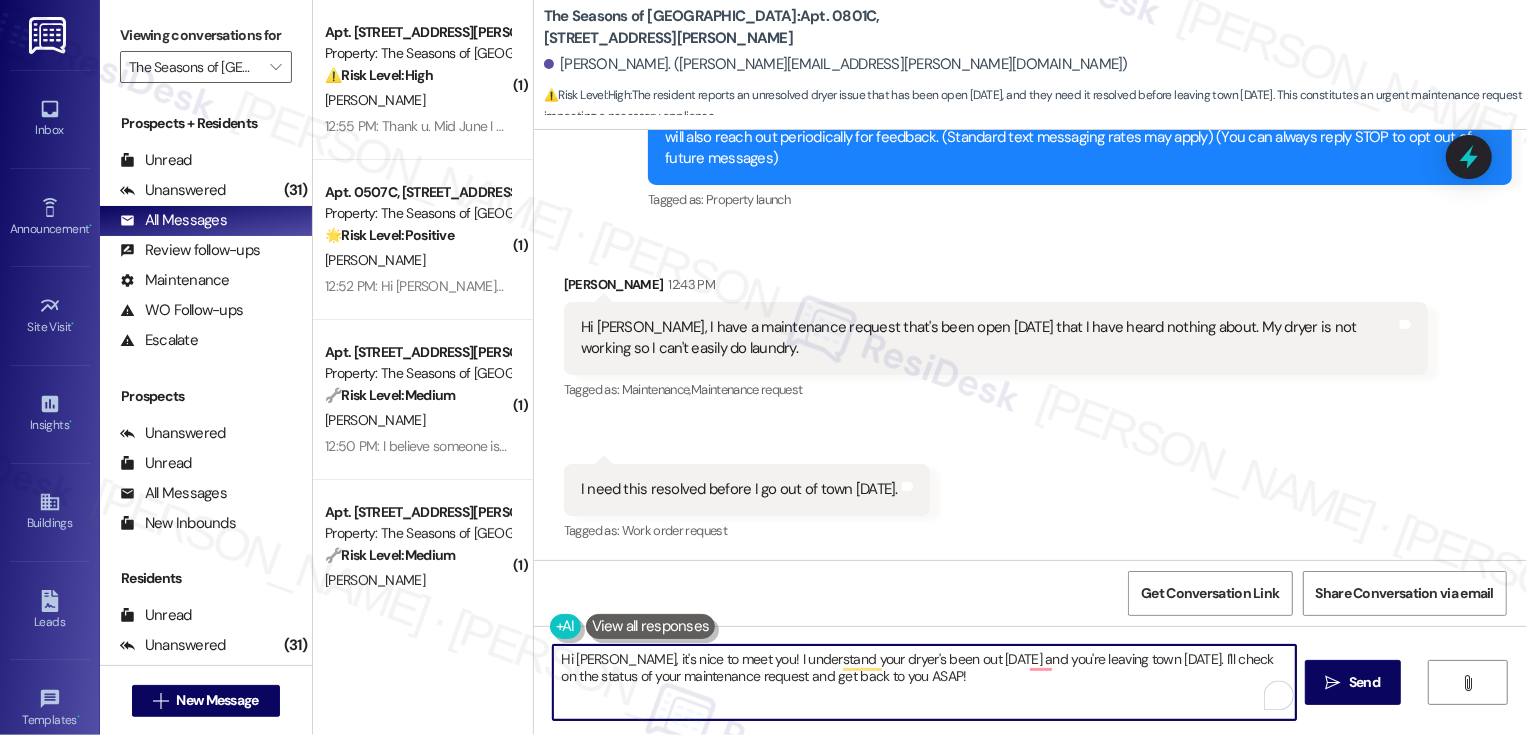 drag, startPoint x: 883, startPoint y: 678, endPoint x: 973, endPoint y: 677, distance: 90.005554 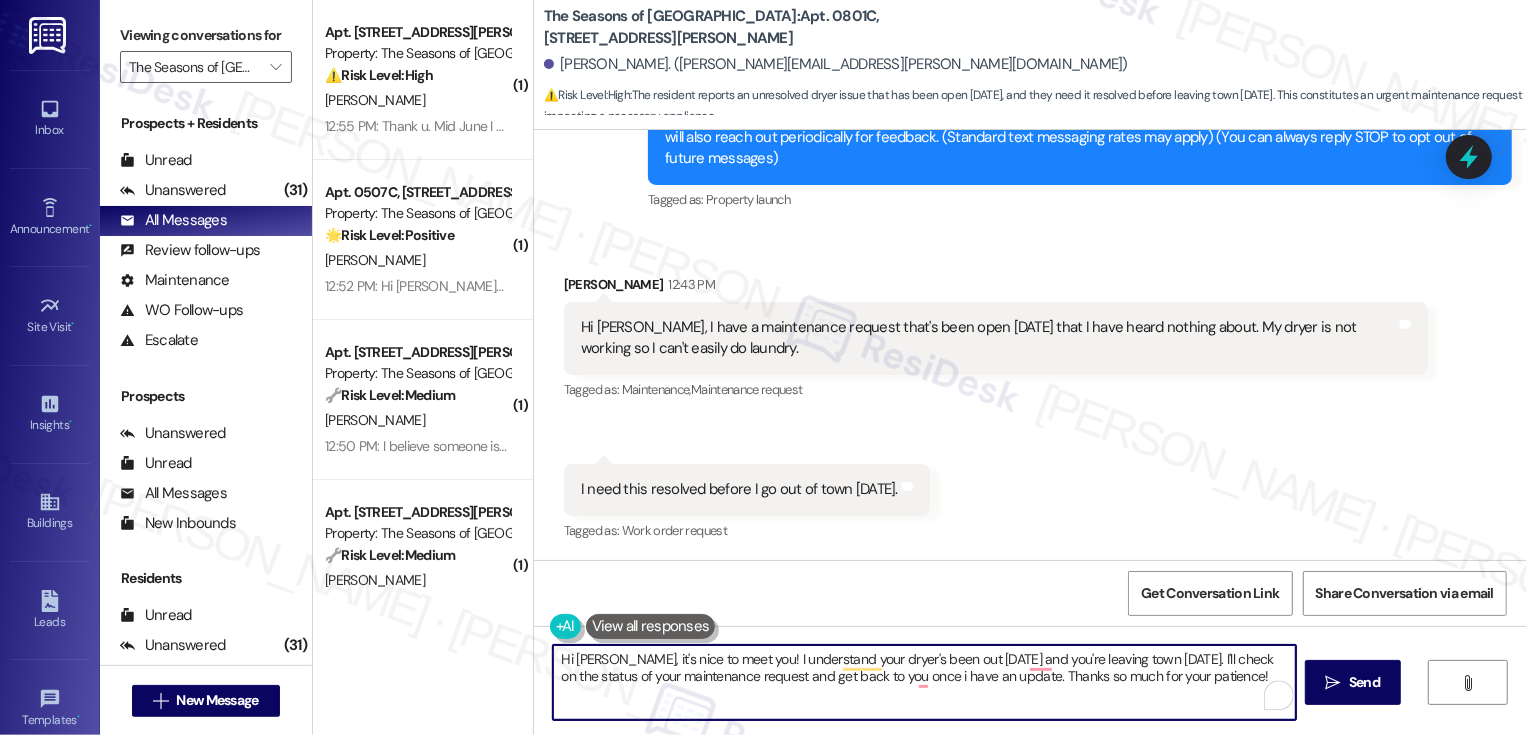 click on "Hi Adam, it's nice to meet you! I understand your dryer's been out since Saturday and you're leaving town Friday. I'll check on the status of your maintenance request and get back to you once i have an update. Thanks so much for your patience!" at bounding box center (924, 682) 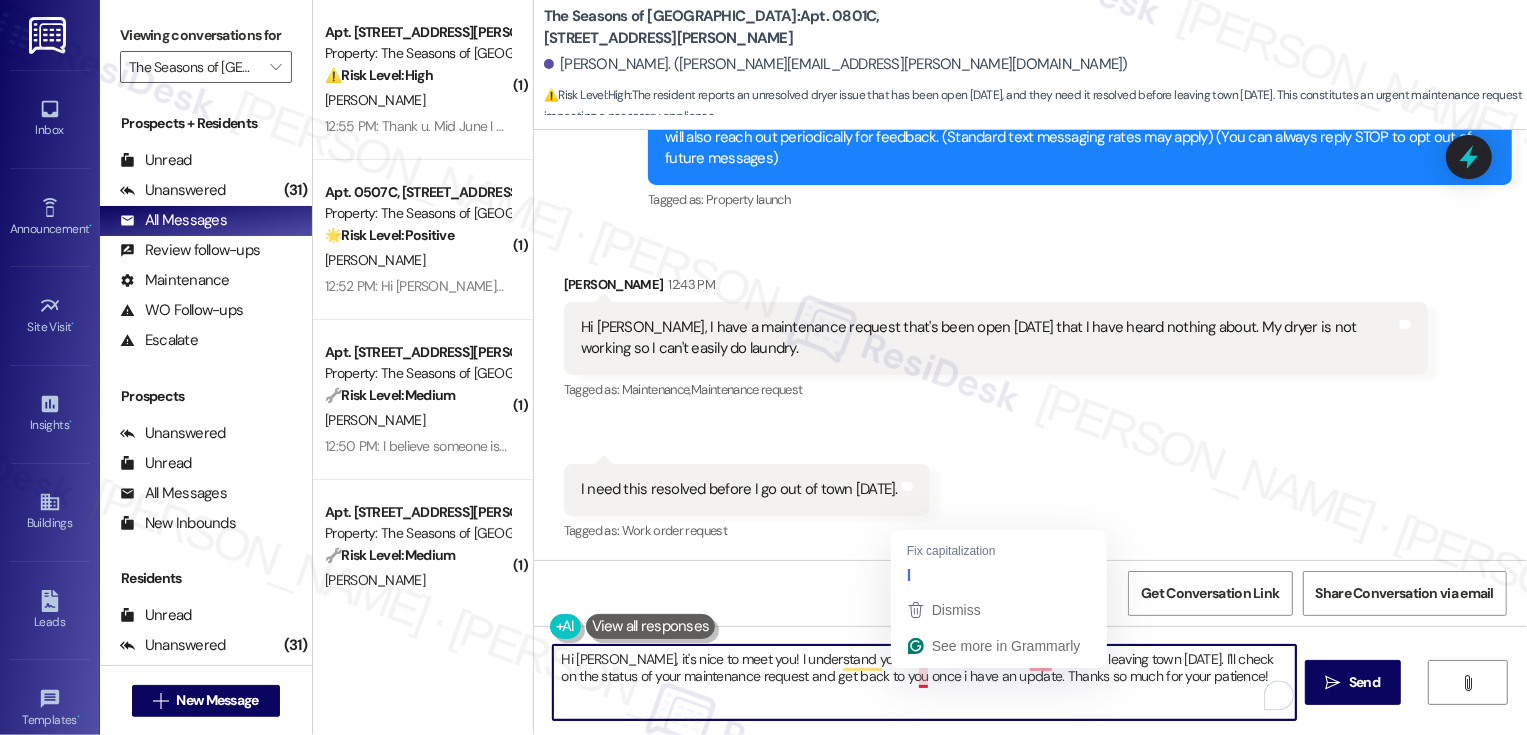 click on "Hi Adam, it's nice to meet you! I understand your dryer's been out since Saturday and you're leaving town Friday. I'll check on the status of your maintenance request and get back to you once i have an update. Thanks so much for your patience!" at bounding box center [924, 682] 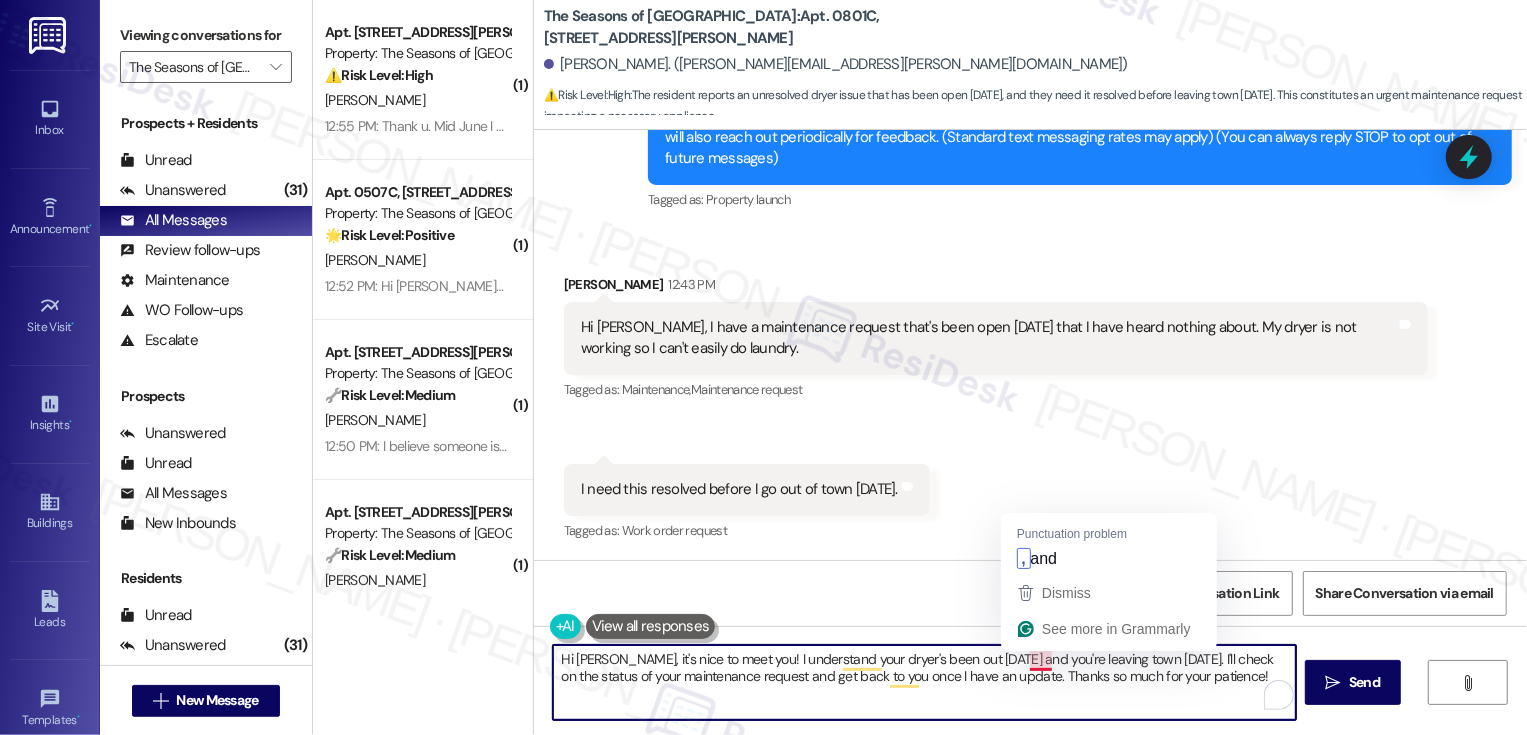 click on "Hi Adam, it's nice to meet you! I understand your dryer's been out since Saturday and you're leaving town Friday. I'll check on the status of your maintenance request and get back to you once I have an update. Thanks so much for your patience!" at bounding box center (924, 682) 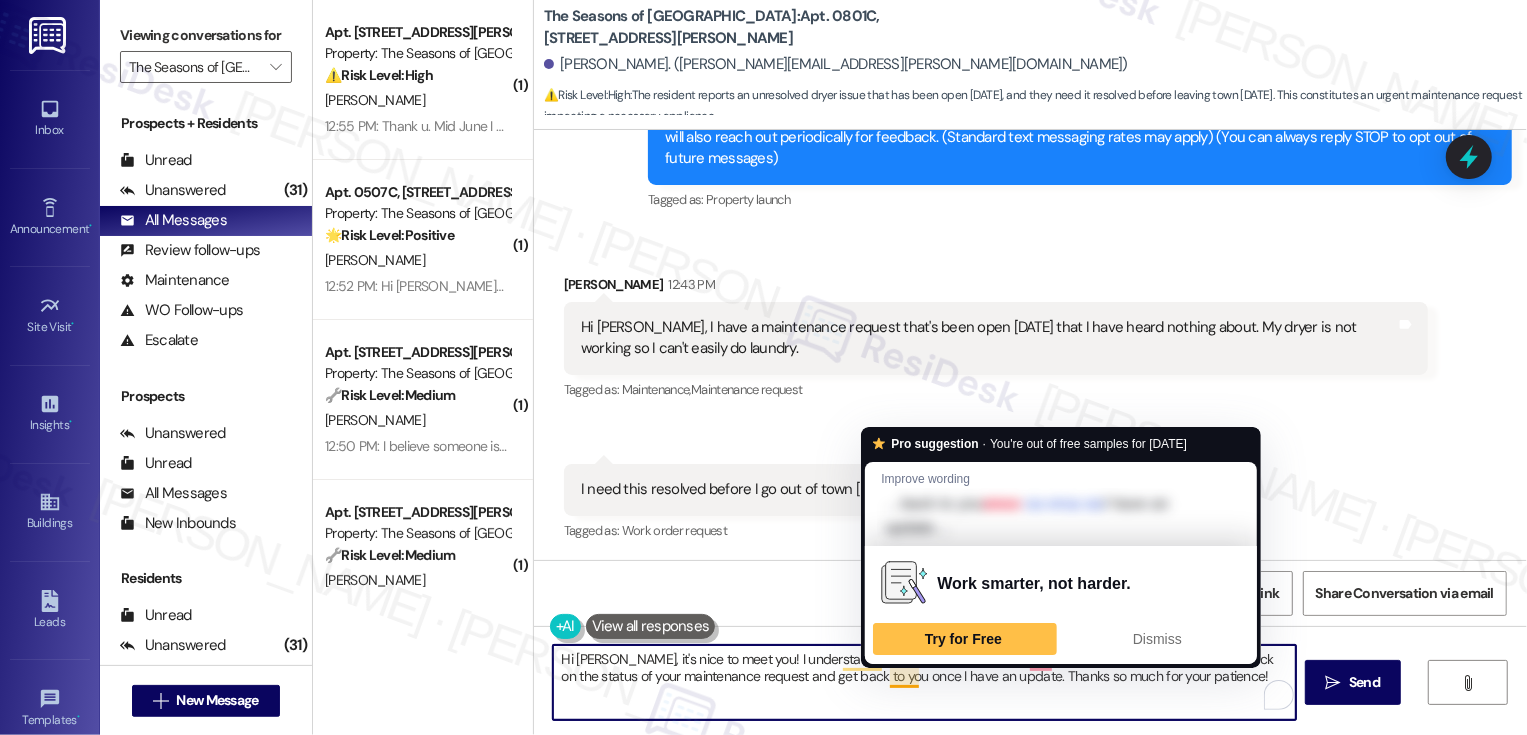 click on "Hi Adam, it's nice to meet you! I understand your dryer's been out since Saturday and you're leaving town Friday. I'll check on the status of your maintenance request and get back to you once I have an update. Thanks so much for your patience!" at bounding box center (924, 682) 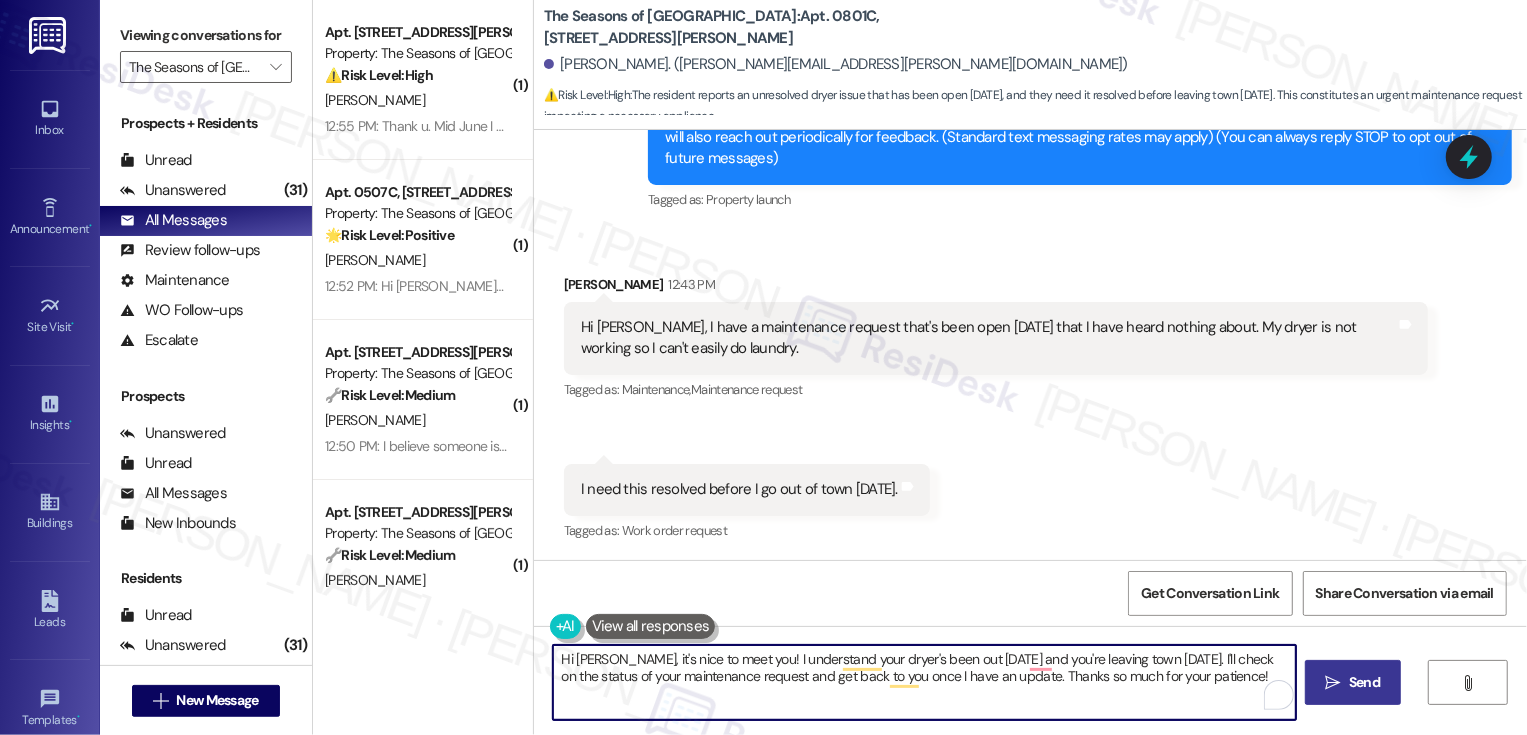 click on " Send" at bounding box center [1353, 682] 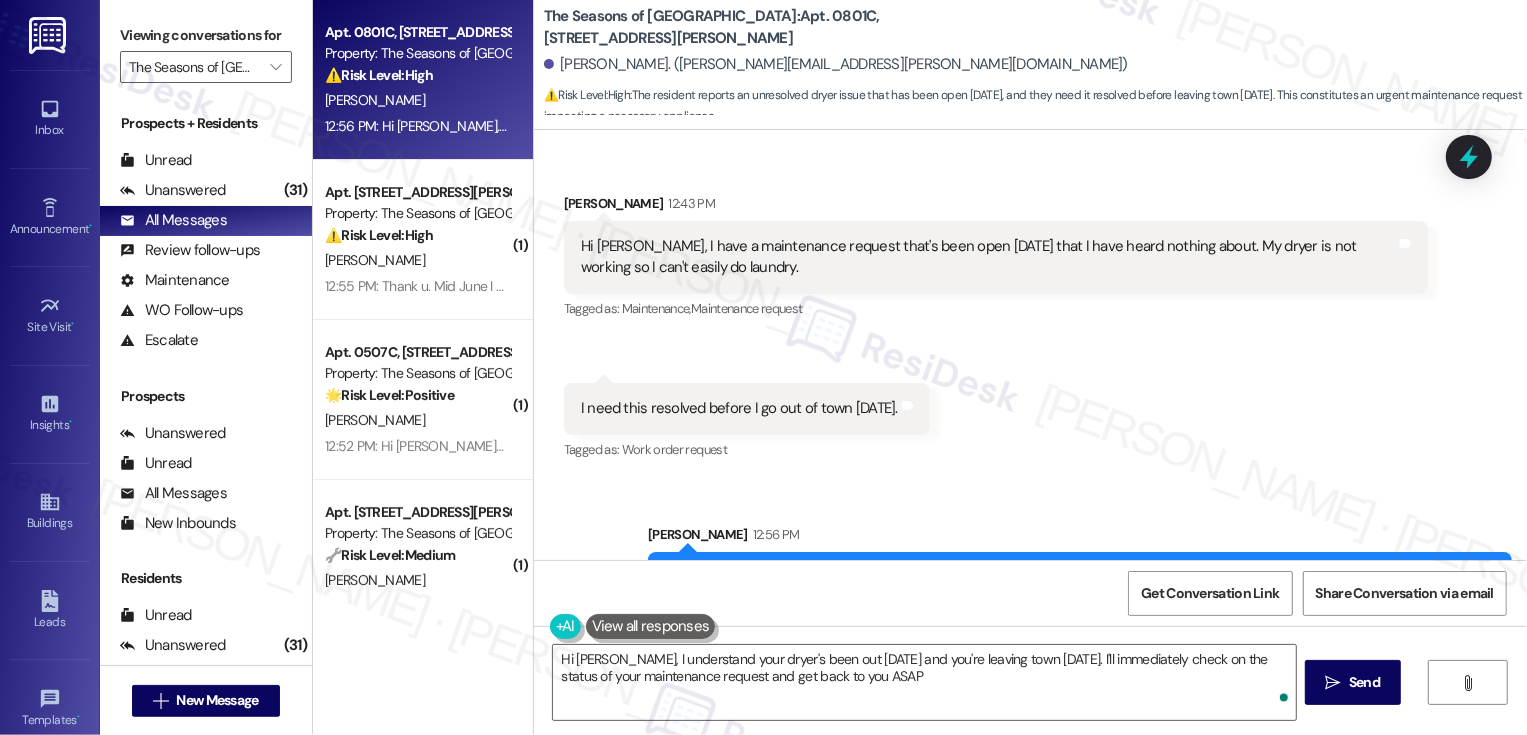 type on "Hi Adam, I understand your dryer's been out since Saturday and you're leaving town Friday. I'll immediately check on the status of your maintenance request and get back to you ASAP!" 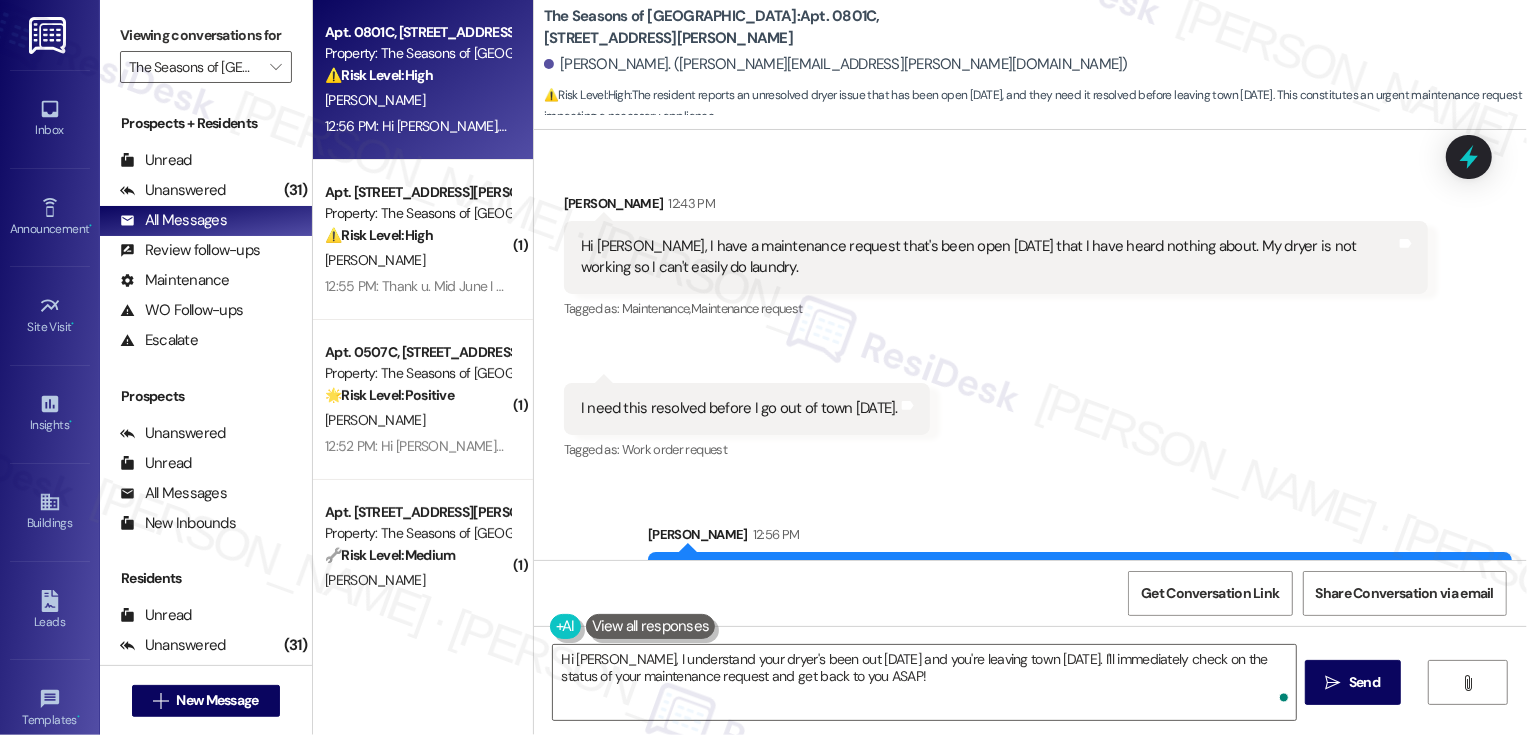 scroll, scrollTop: 429, scrollLeft: 0, axis: vertical 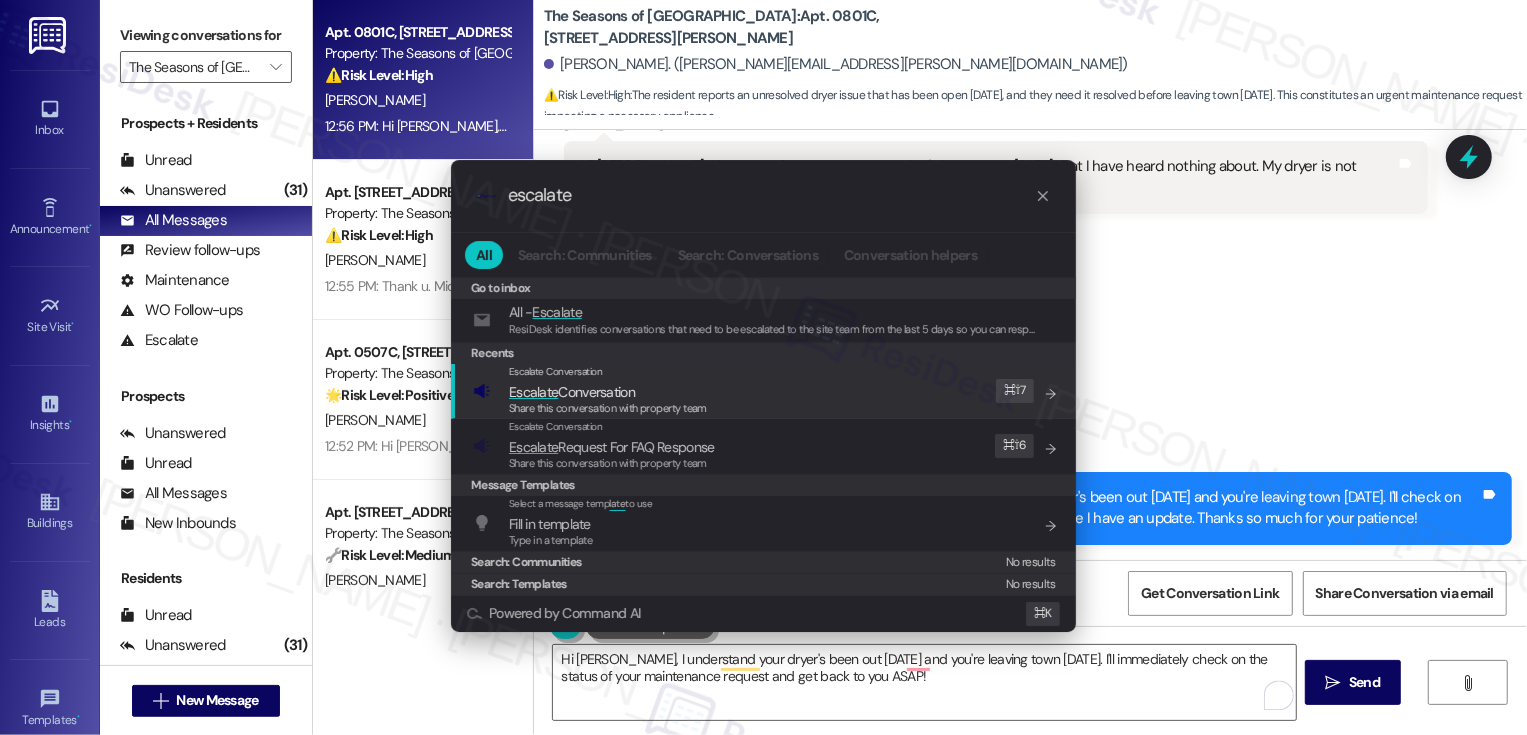 type on "escalate" 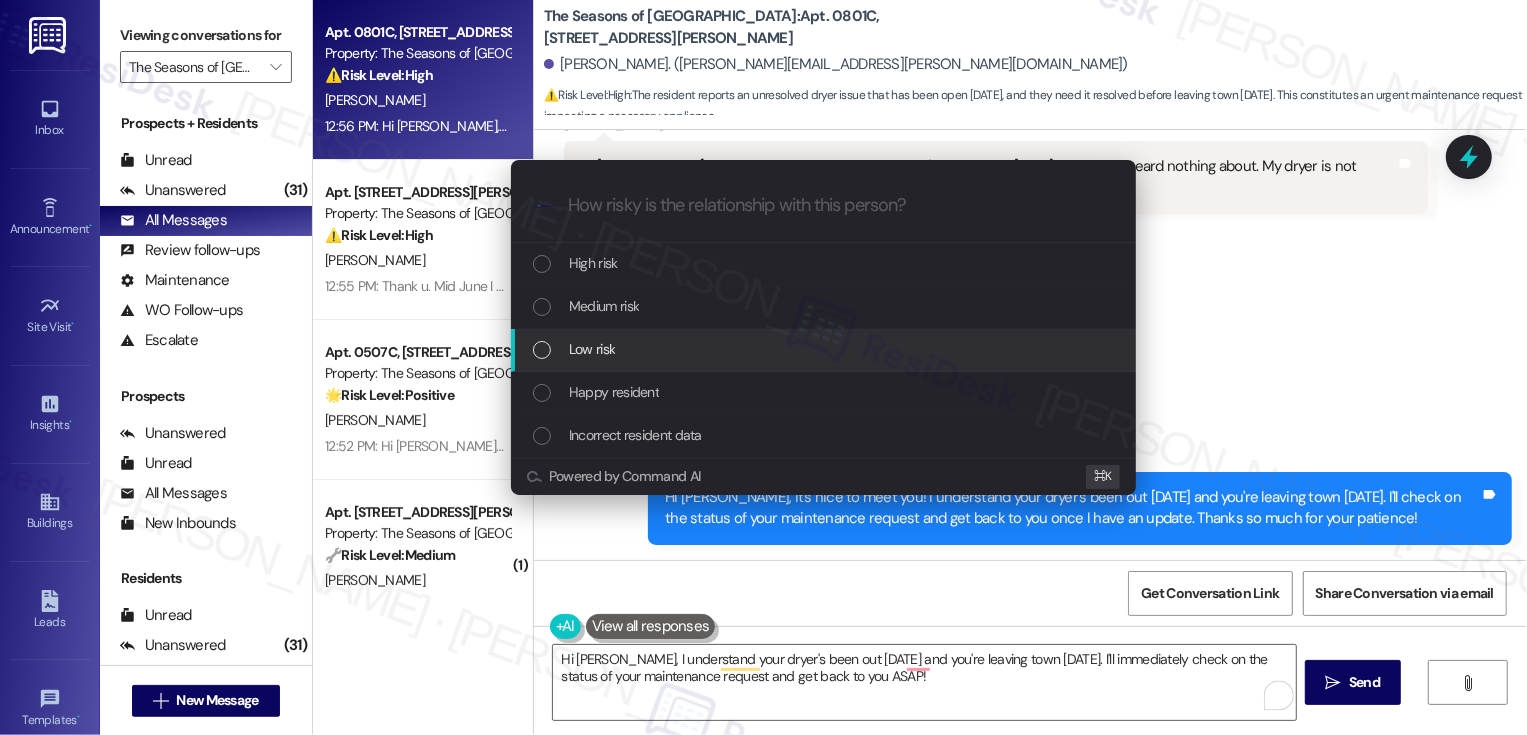 click on "Low risk" at bounding box center (592, 349) 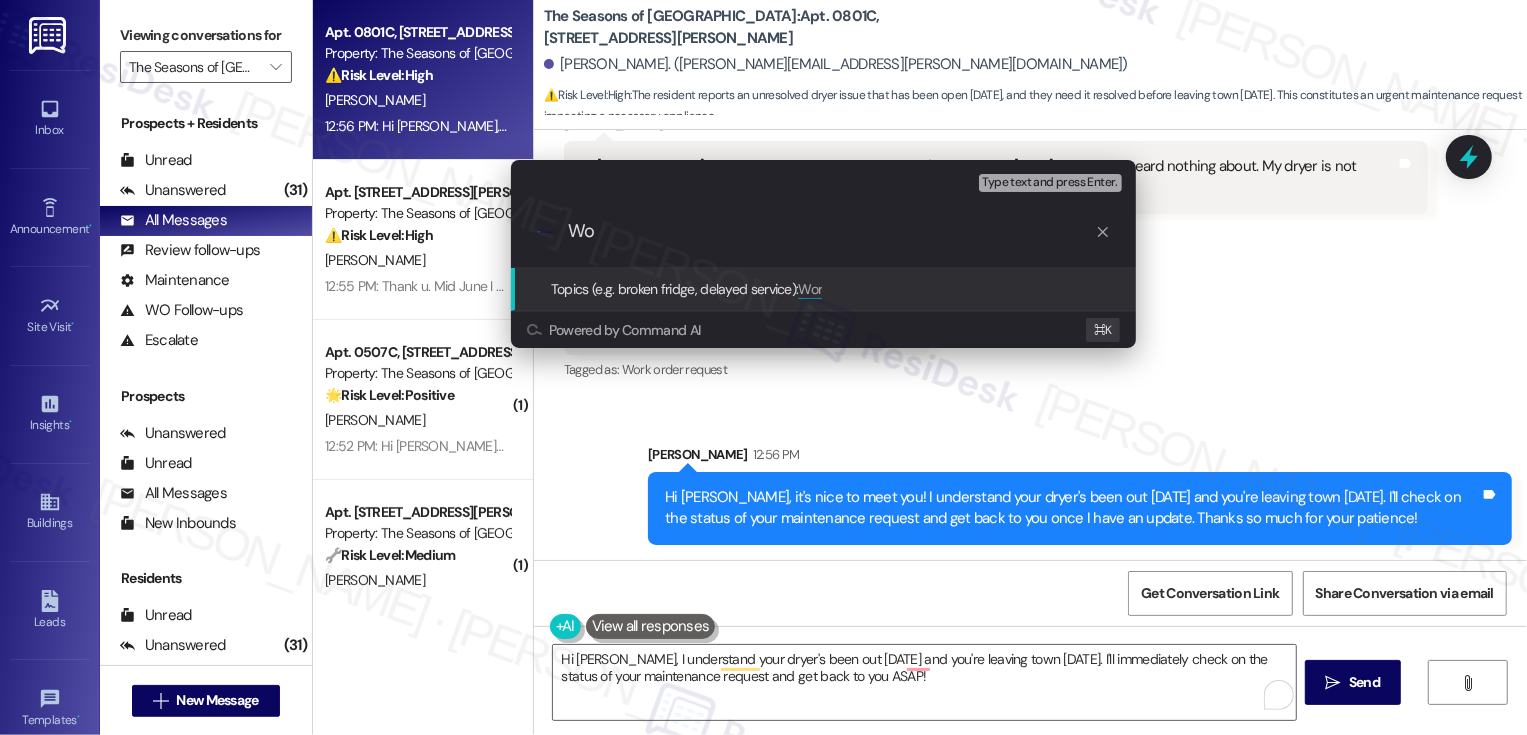 type on "W" 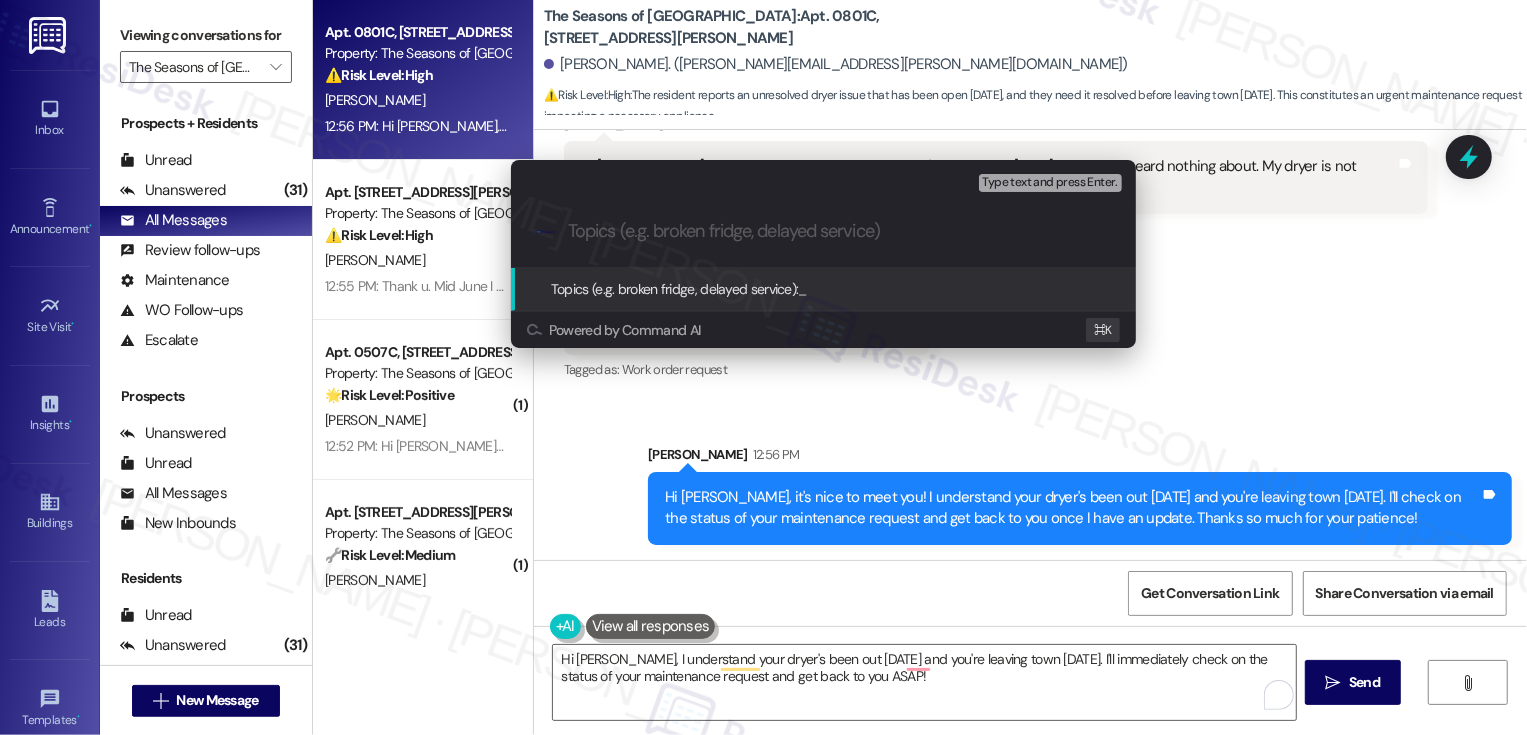 type on "F" 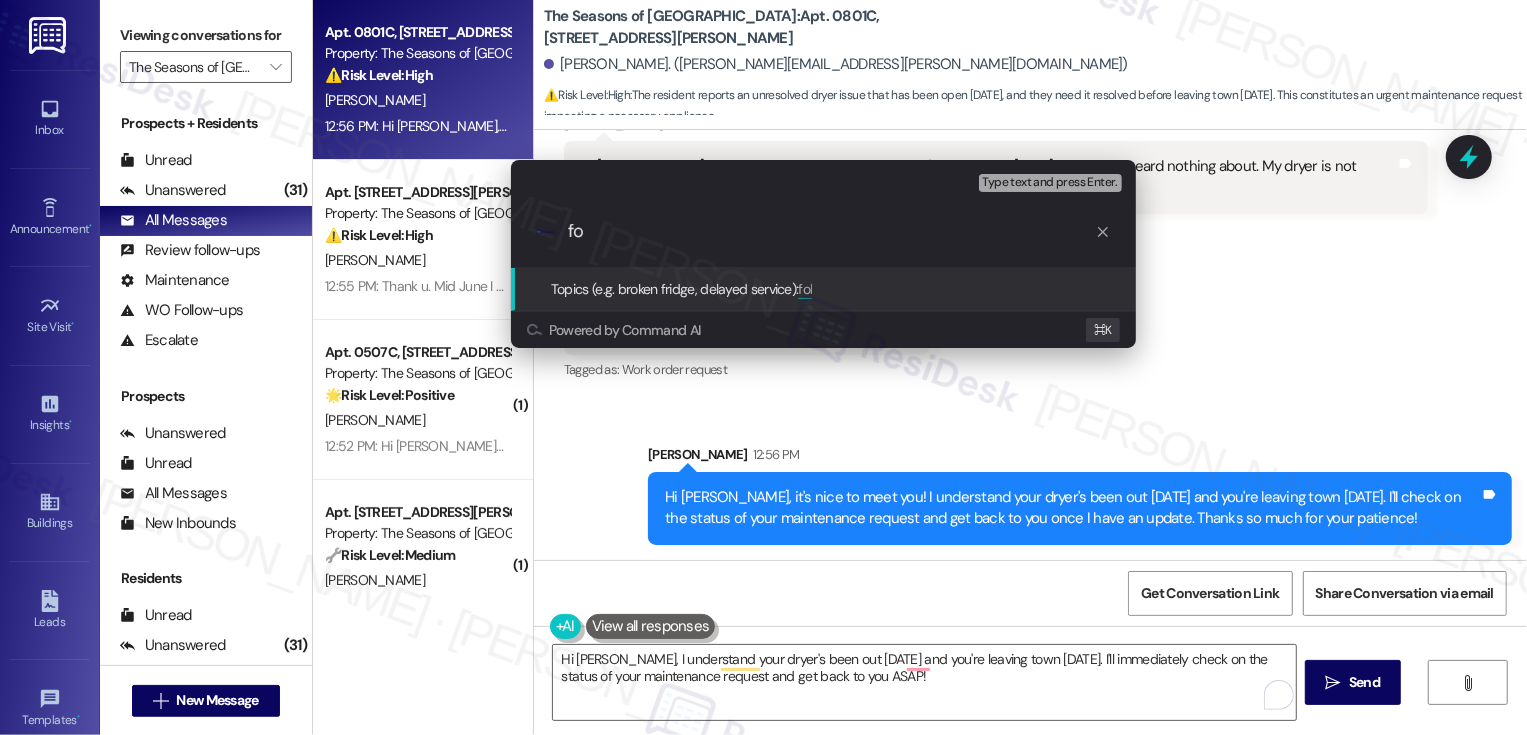 type on "f" 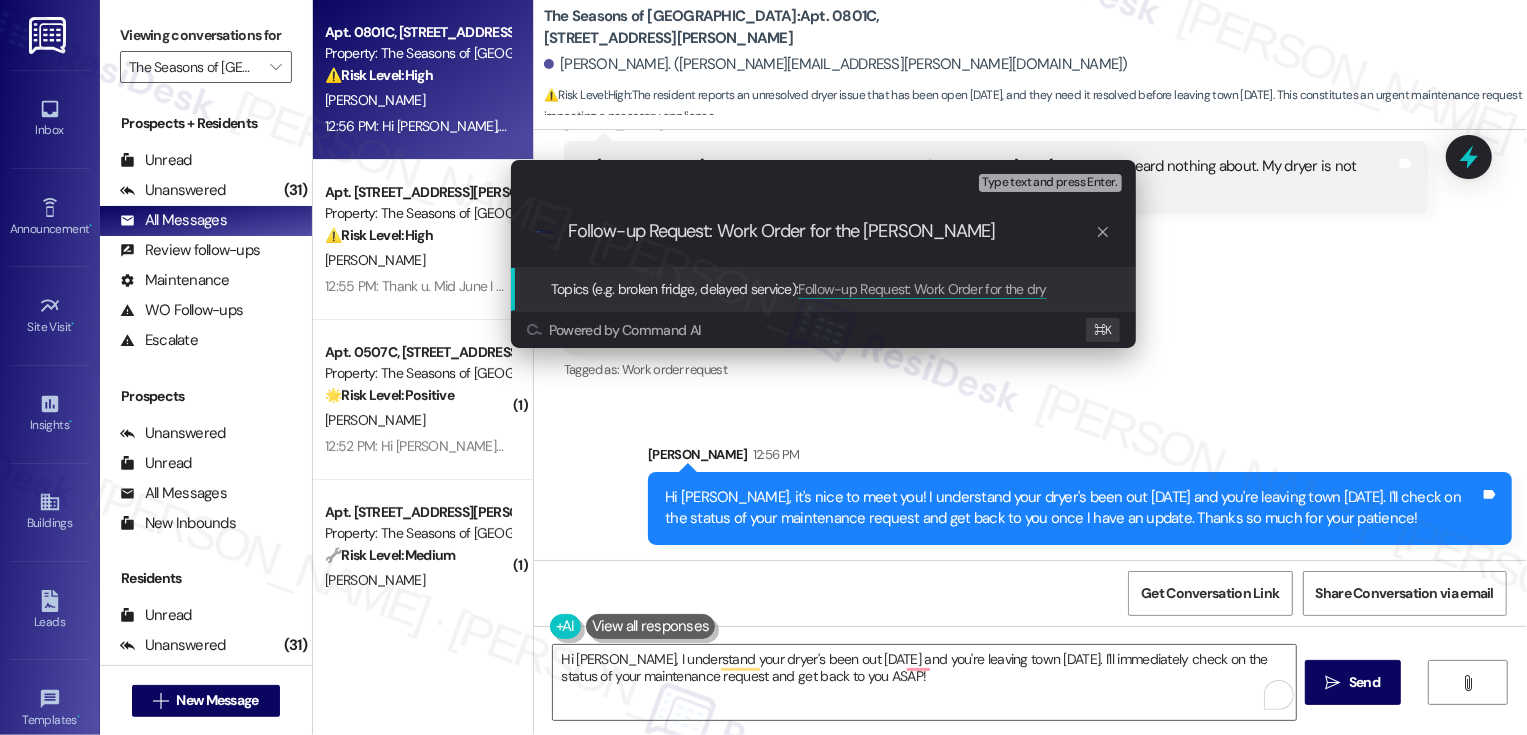 type on "Follow-up Request: Work Order for the dryer" 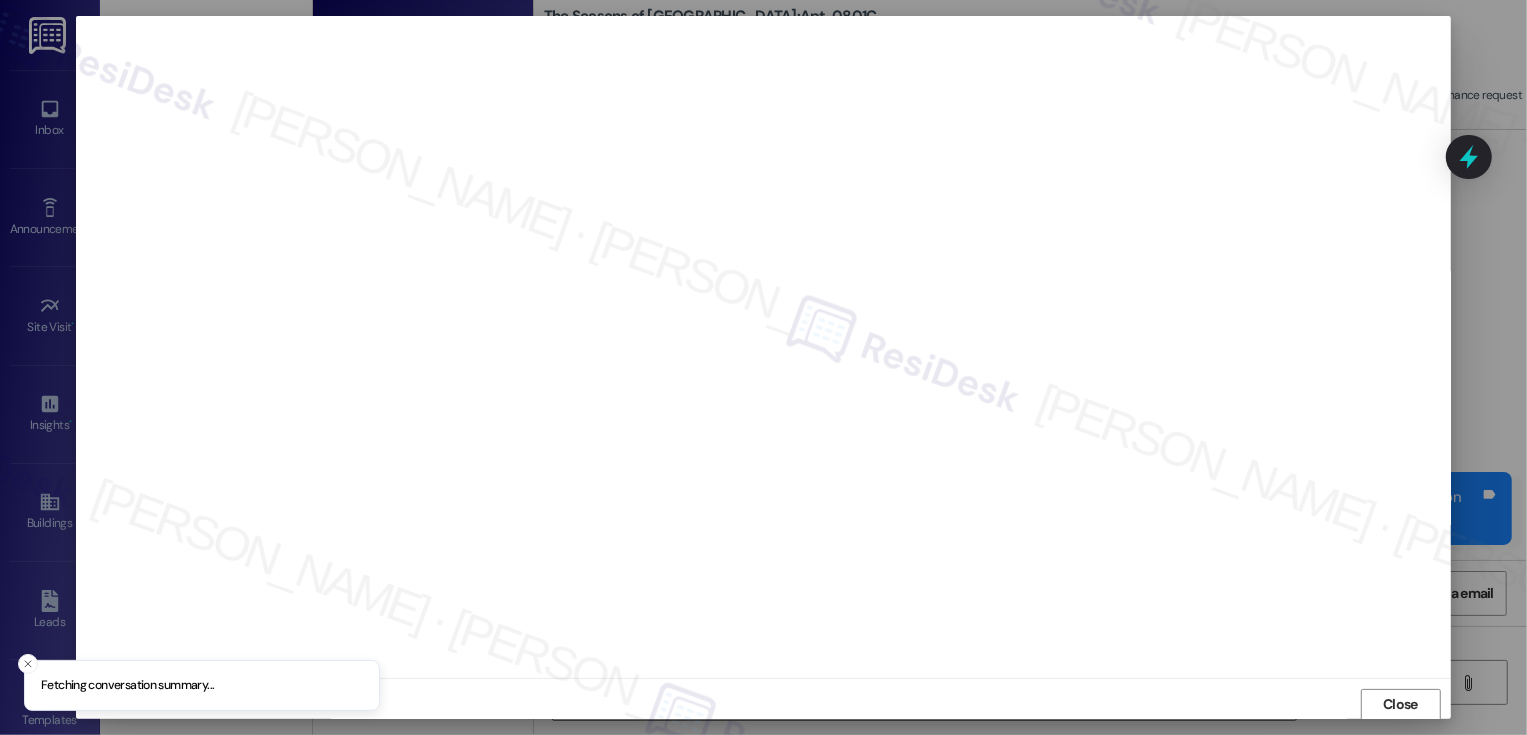 scroll, scrollTop: 1, scrollLeft: 0, axis: vertical 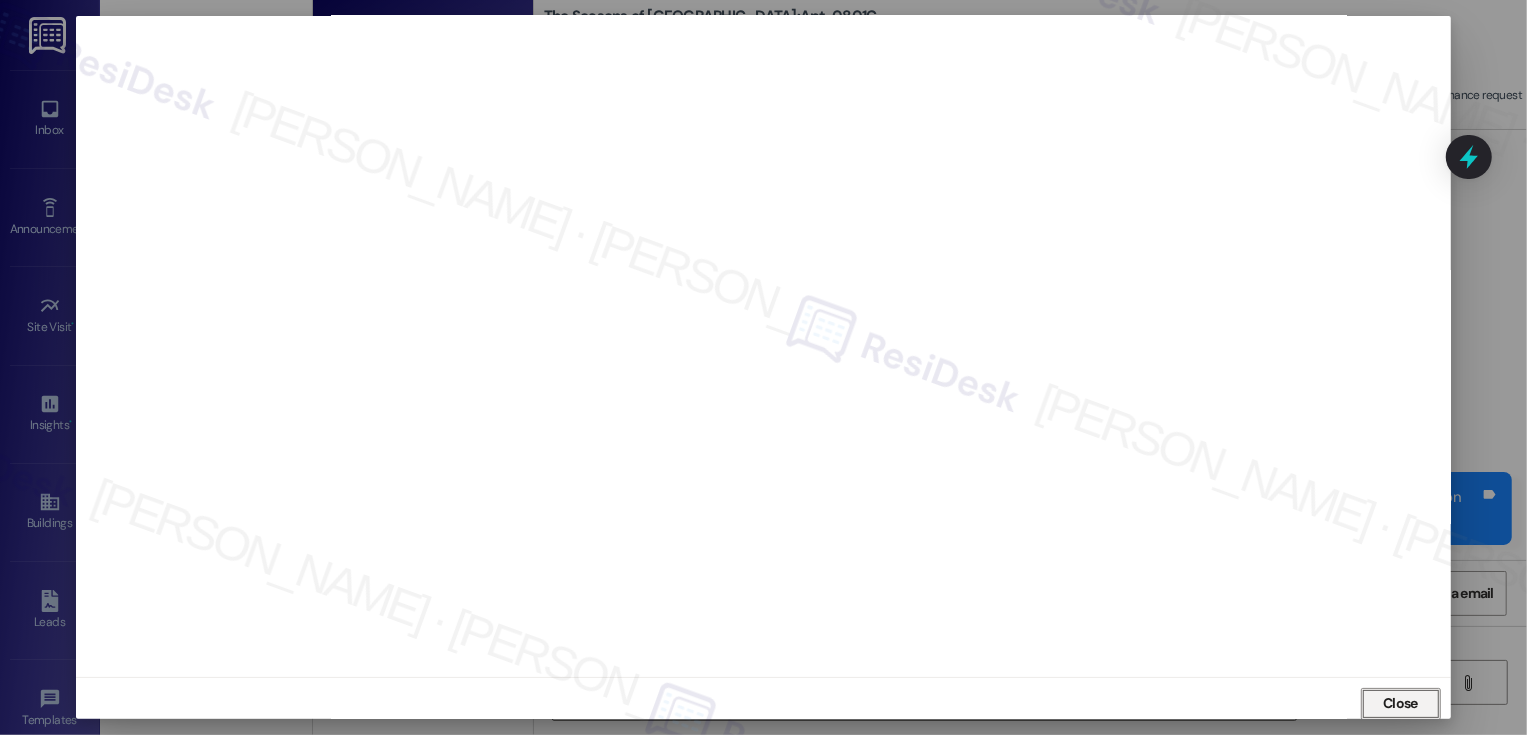 click on "Close" at bounding box center (1401, 704) 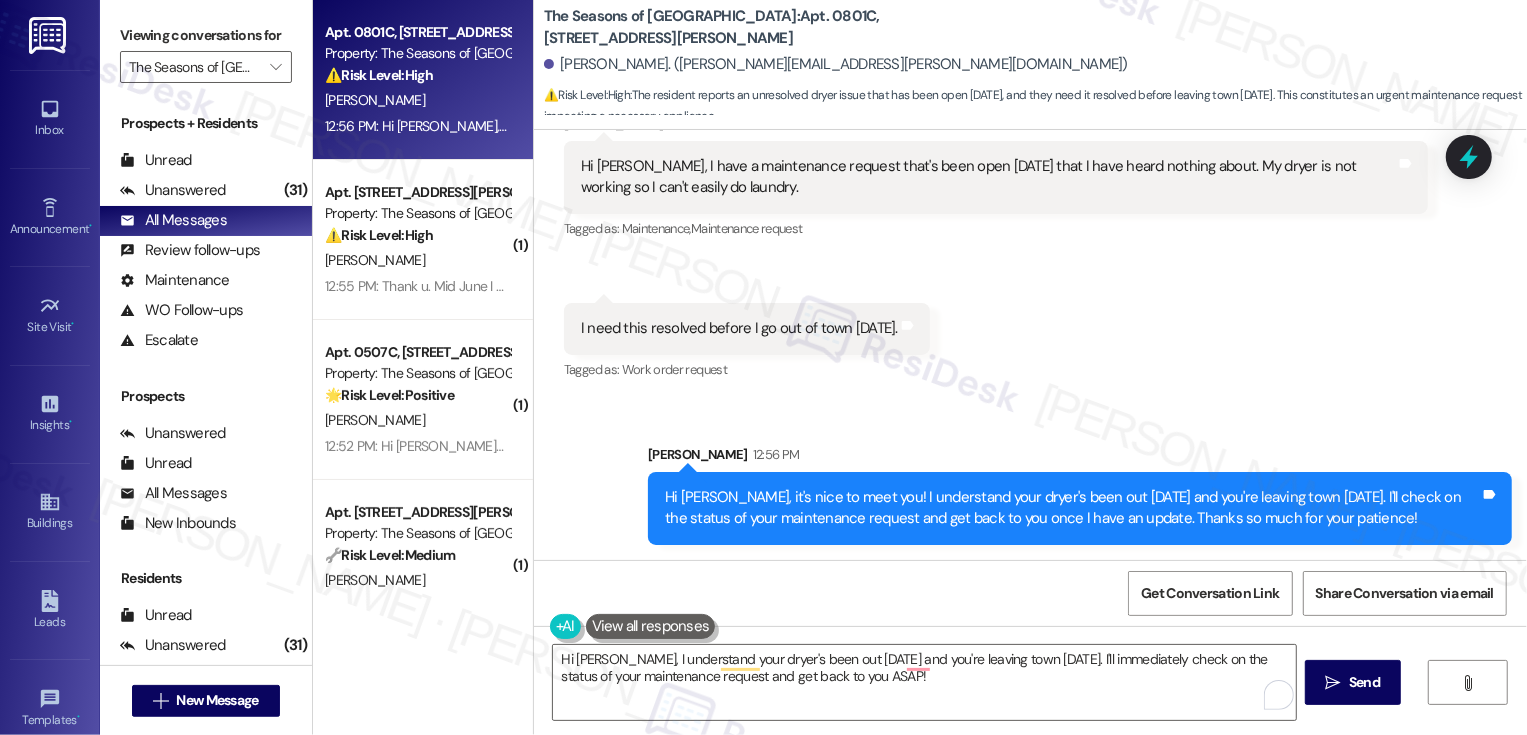 click on "Received via SMS Adam Stark 12:43 PM Hi Sarah, I have a maintenance request that's been open since Saturday that I have heard nothing about. My dryer is not working so I can't easily do laundry. Tags and notes Tagged as:   Maintenance ,  Click to highlight conversations about Maintenance Maintenance request Click to highlight conversations about Maintenance request Received via SMS 12:43 PM Adam Stark 12:43 PM I need this resolved before I go out of town on Friday. Tags and notes Tagged as:   Work order request Click to highlight conversations about Work order request" at bounding box center [1030, 233] 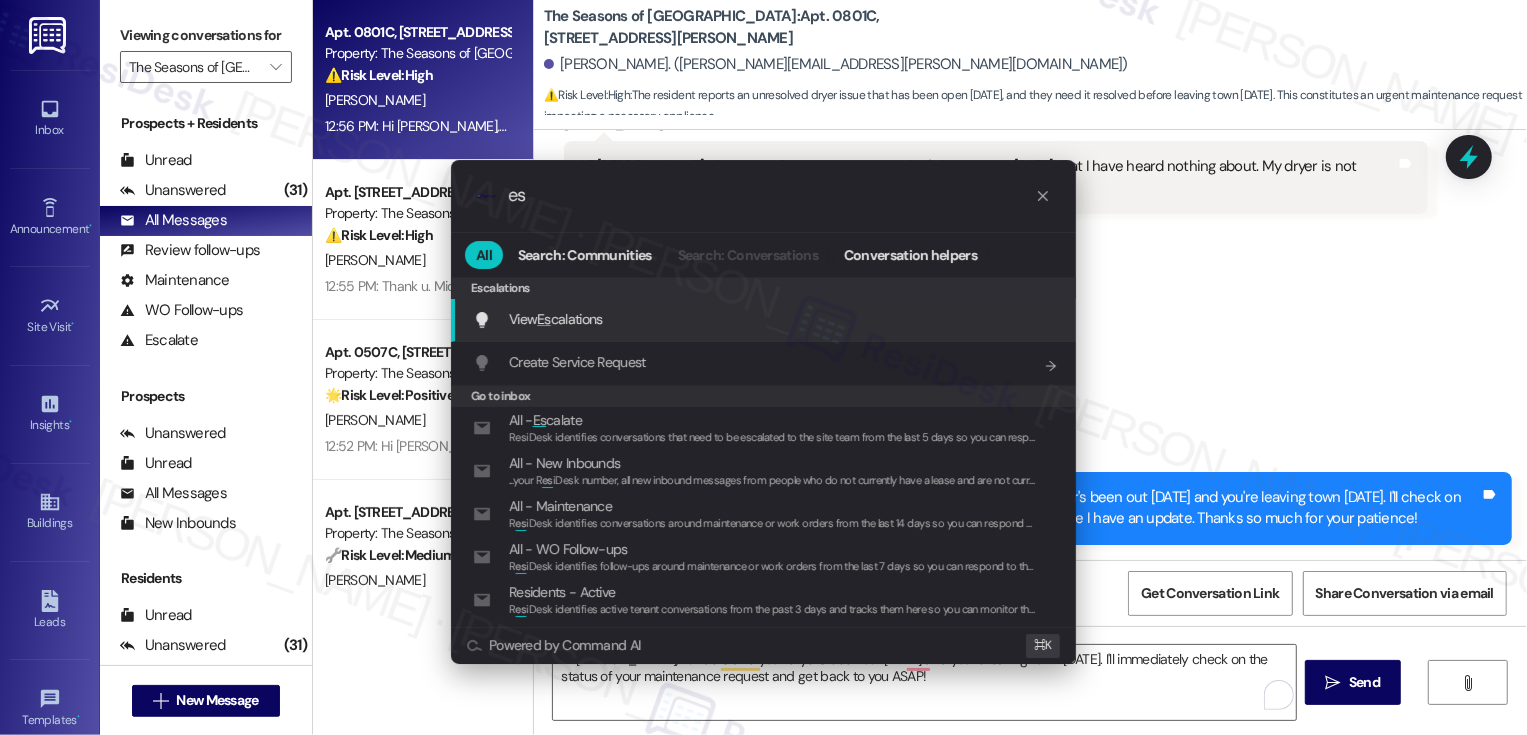 type on "e" 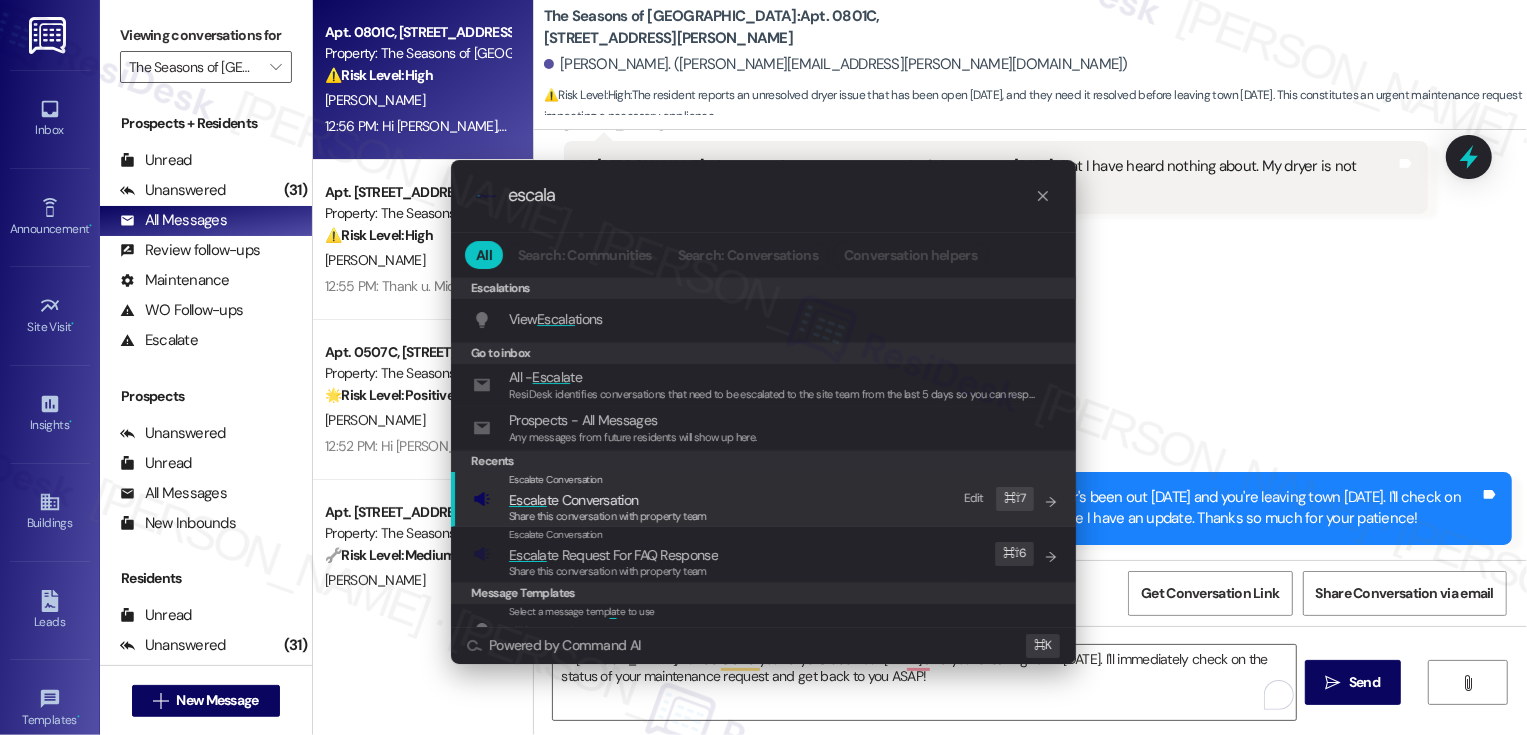 type on "escala" 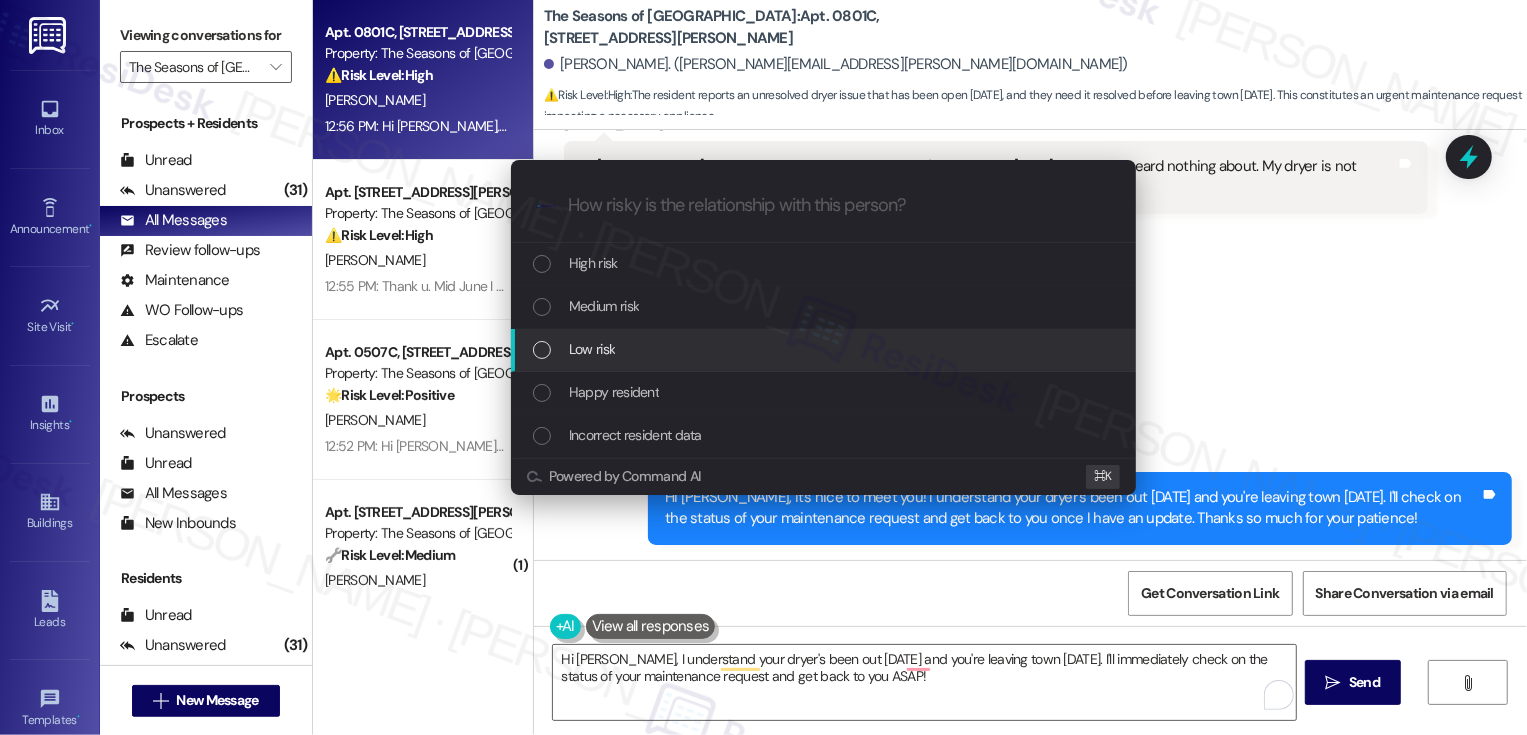click on "Low risk" at bounding box center [592, 349] 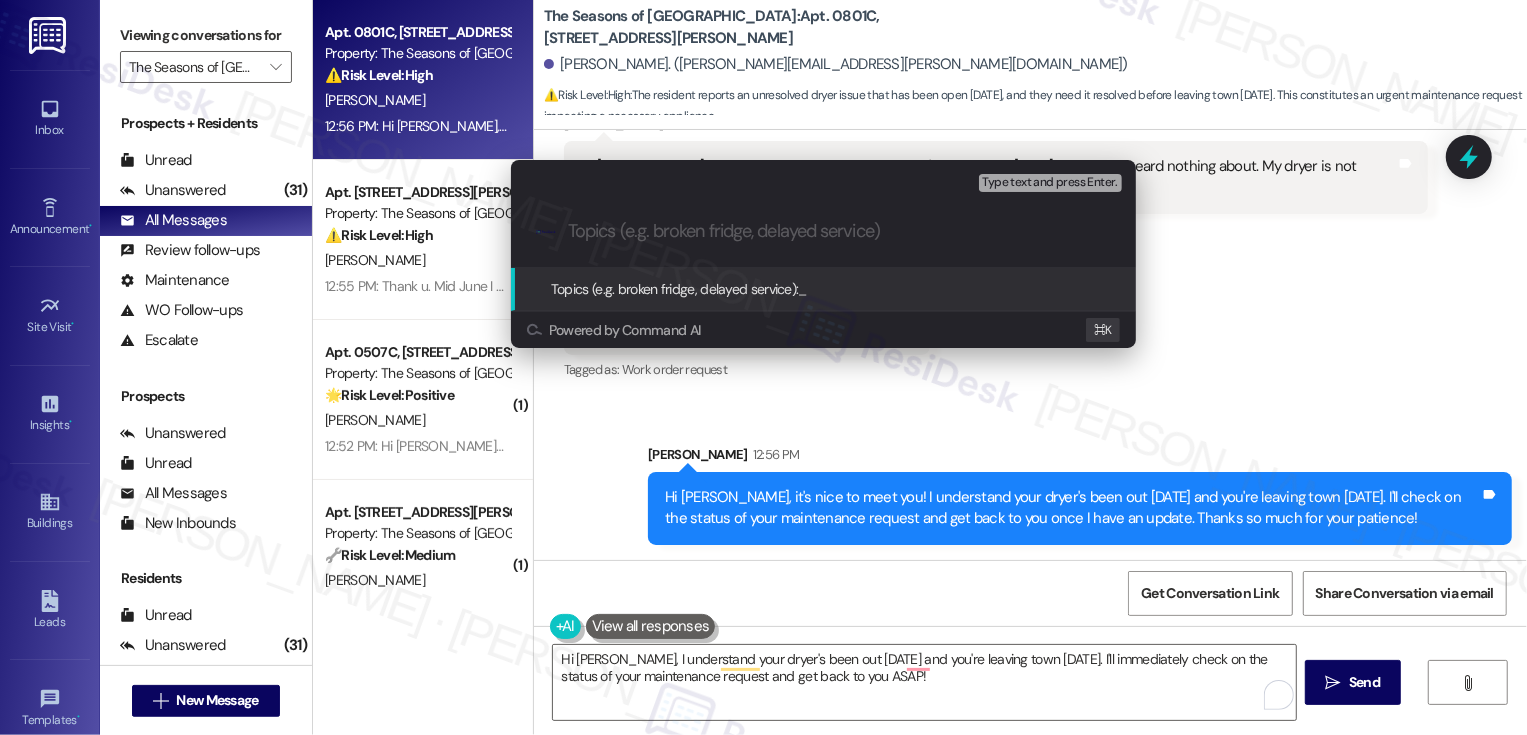 paste on "@Bryan @Antonio Rivera @jaime.wilson @Jessel confirming that the welcome message was sent and that we have access to the Yardi modal." 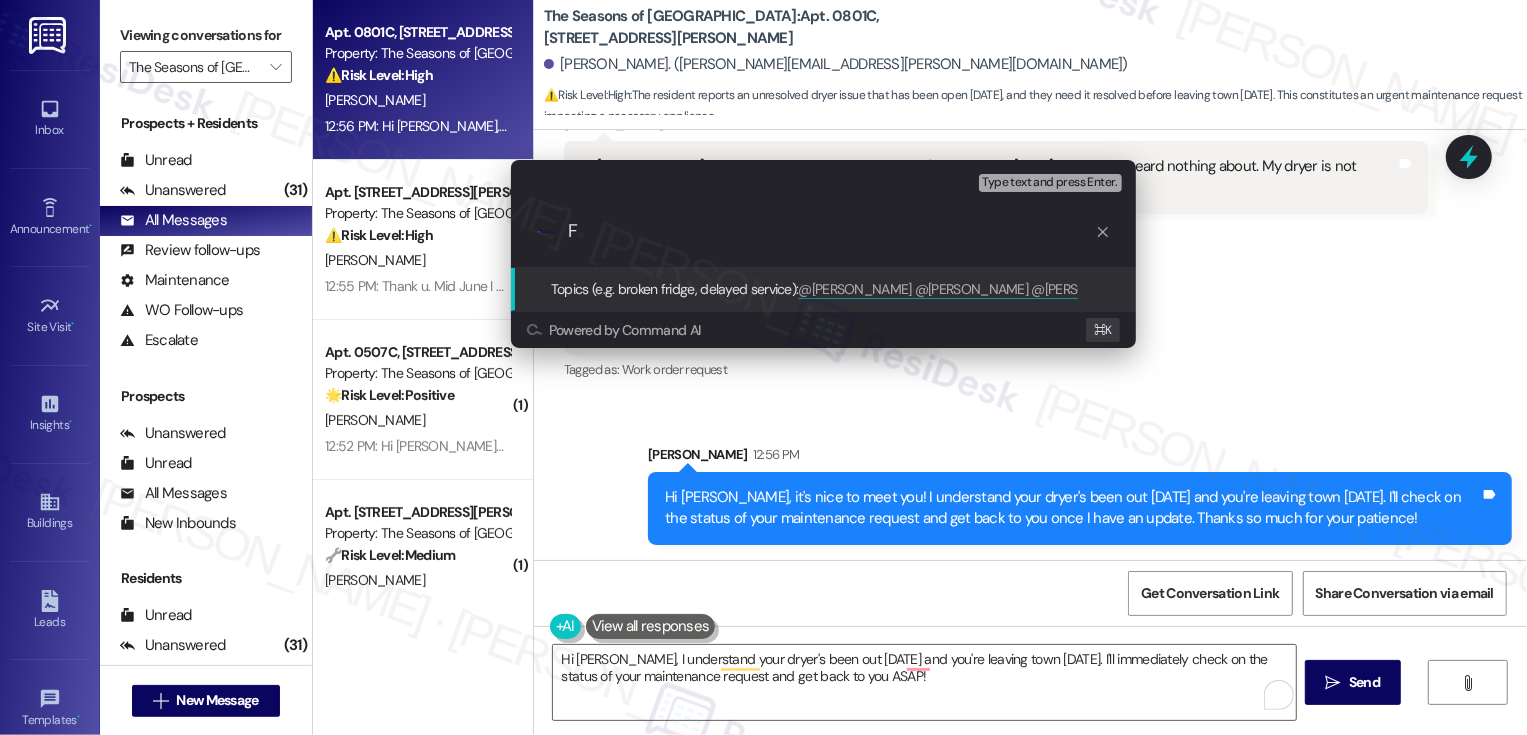 scroll, scrollTop: 0, scrollLeft: 0, axis: both 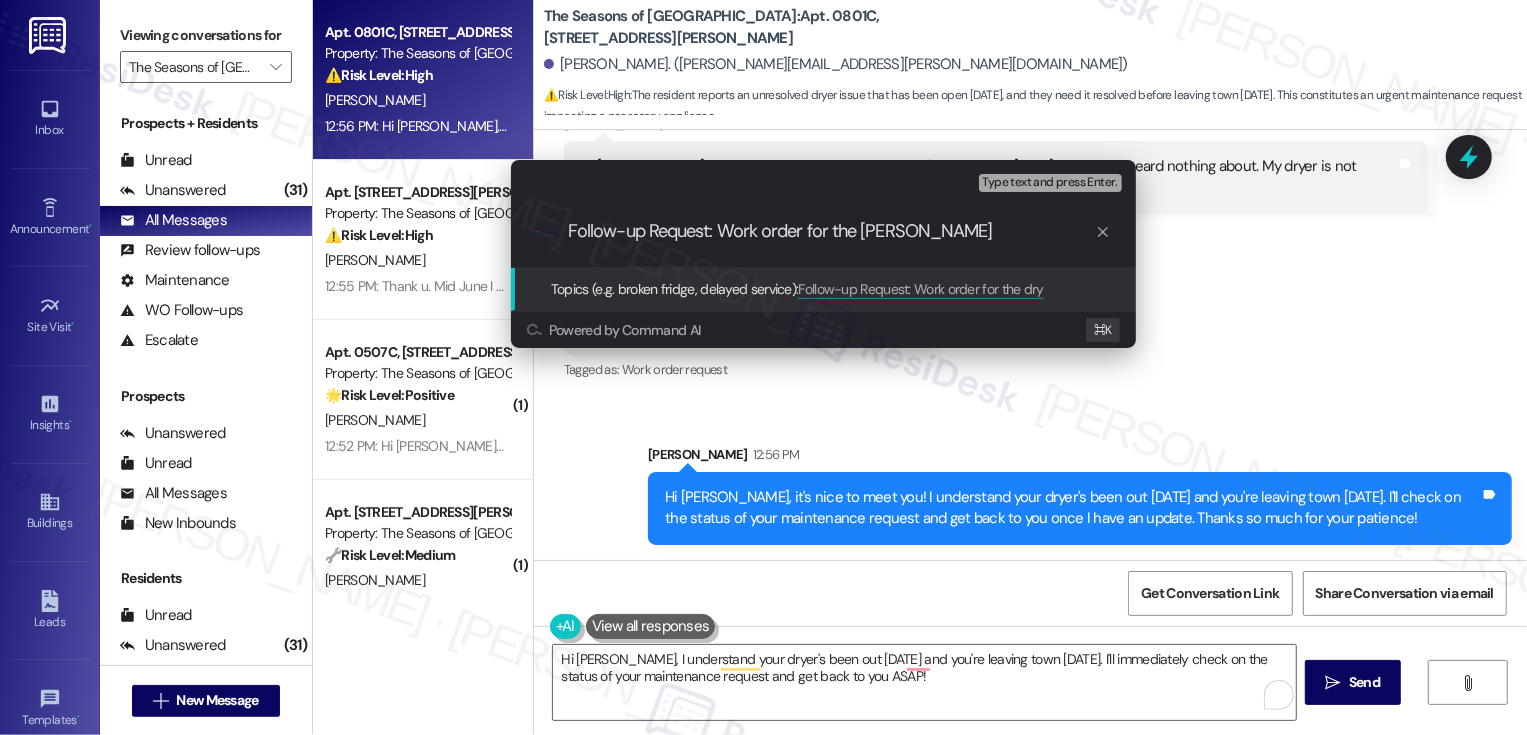 type on "Follow-up Request: Work order for the dryer" 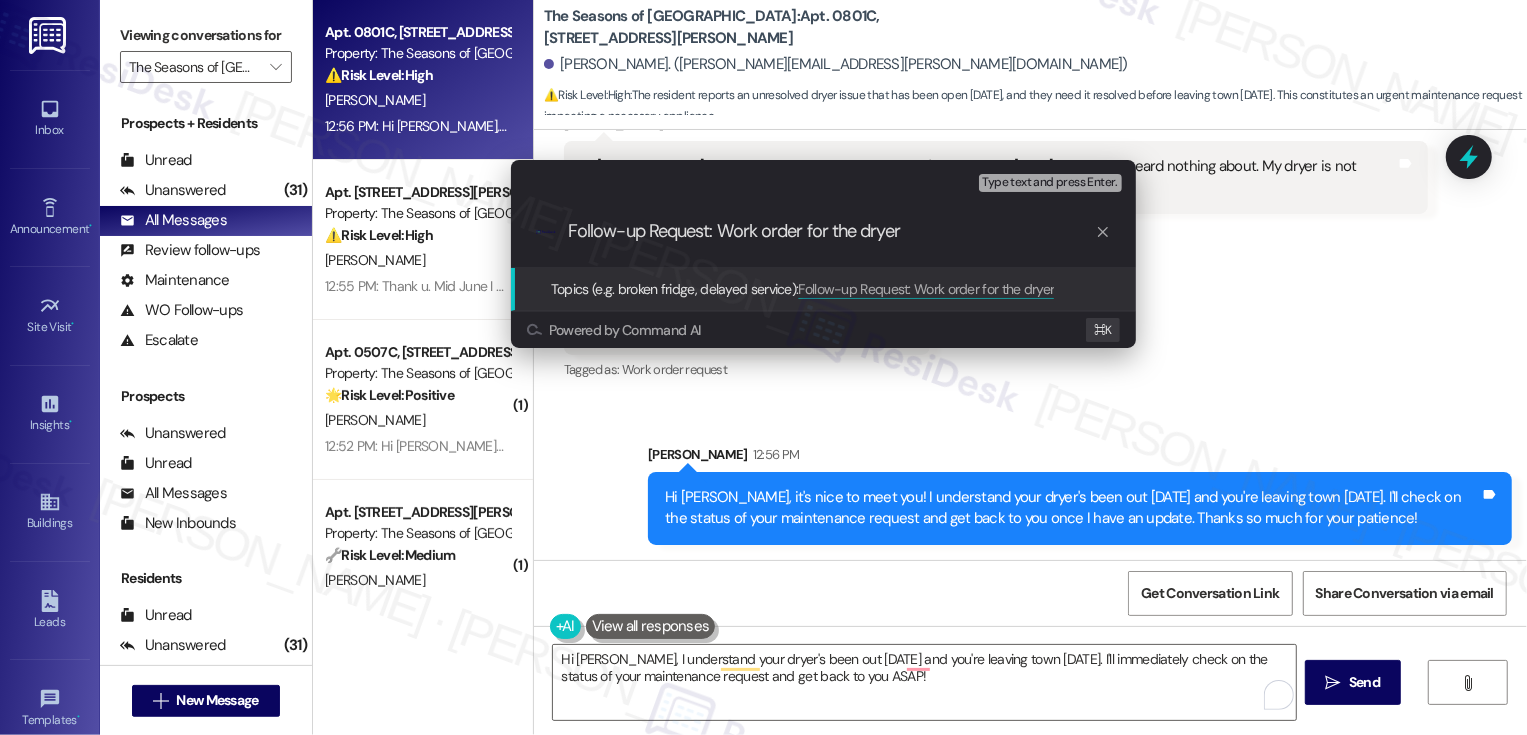type 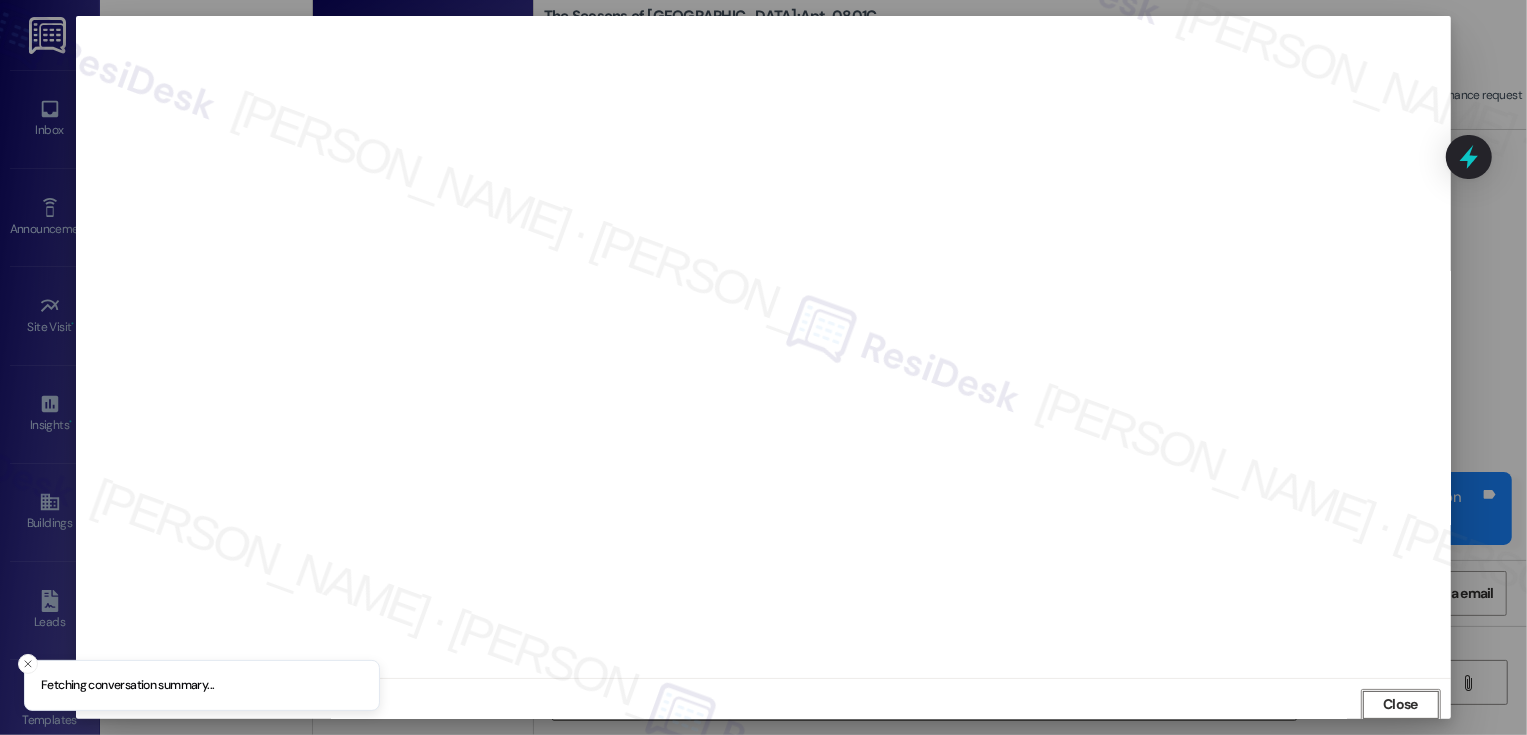 scroll, scrollTop: 1, scrollLeft: 0, axis: vertical 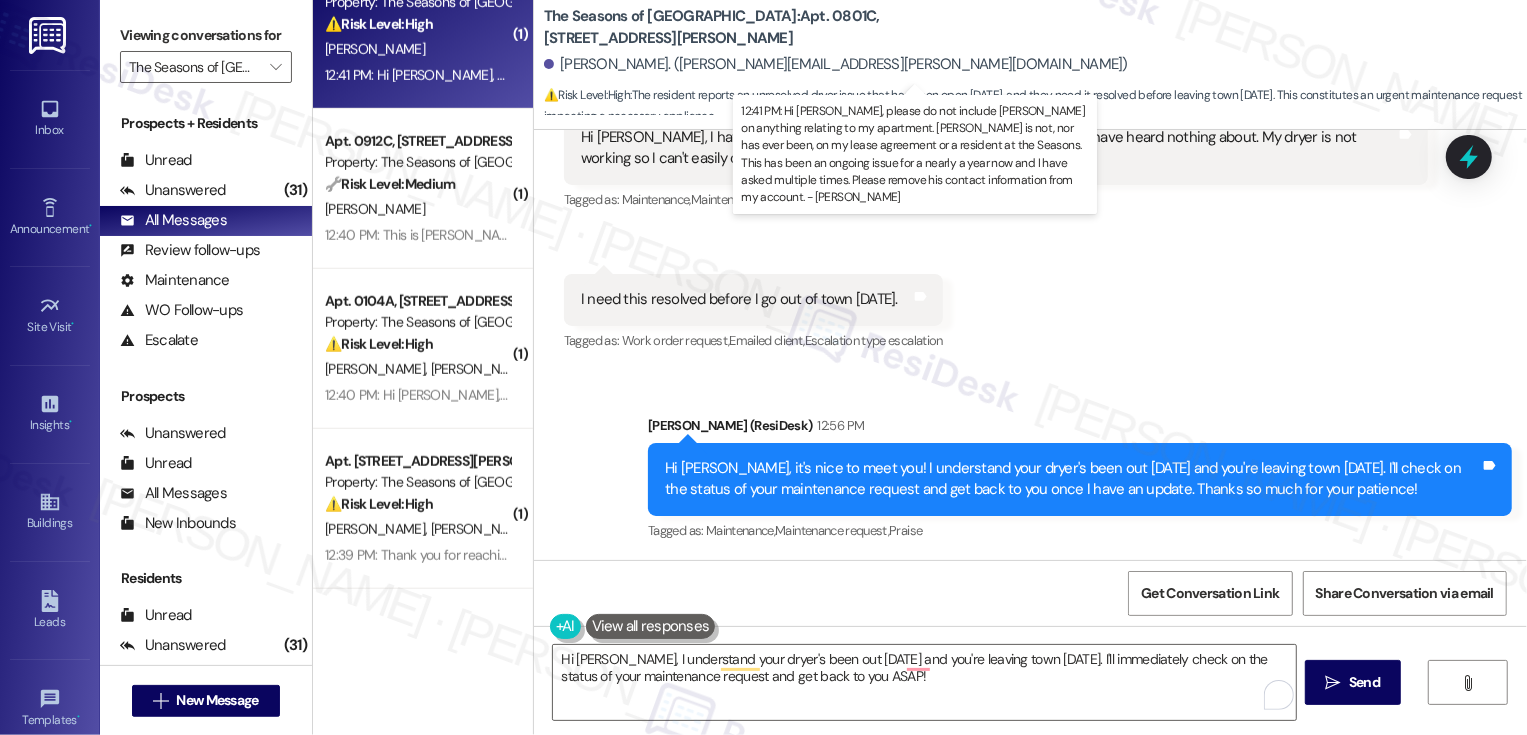 click on "12:41 PM: Hi Sarah, please do not include Nathan on anything relating to my apartment. Nathan is not, nor has ever been, on my lease agreement or a resident at the Seasons. This has been an ongoing issue for a nearly a year now and I have asked multiple times. Please remove his contact information from my account. - Haley Grimes  12:41 PM: Hi Sarah, please do not include Nathan on anything relating to my apartment. Nathan is not, nor has ever been, on my lease agreement or a resident at the Seasons. This has been an ongoing issue for a nearly a year now and I have asked multiple times. Please remove his contact information from my account. - Haley Grimes" at bounding box center [1392, 75] 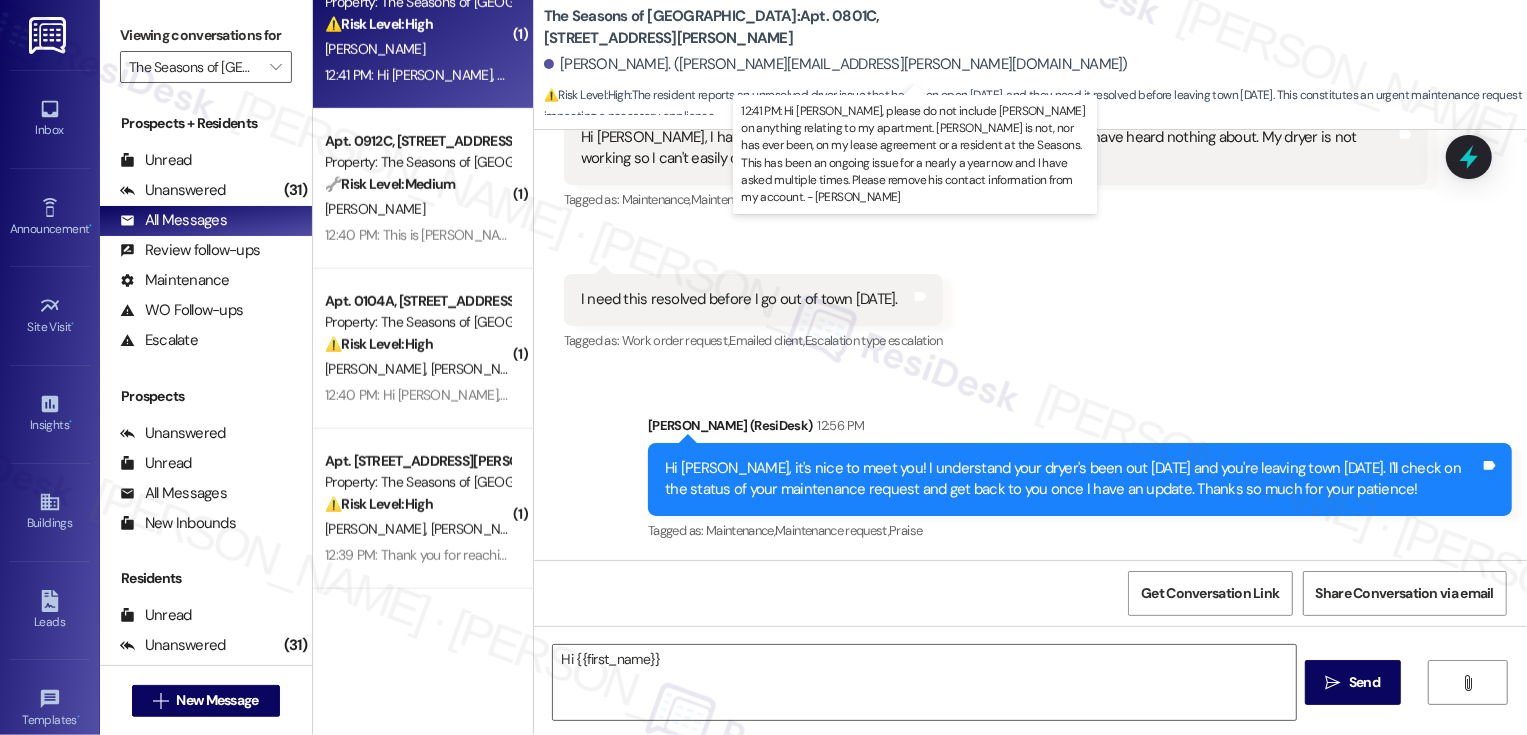 scroll, scrollTop: 0, scrollLeft: 0, axis: both 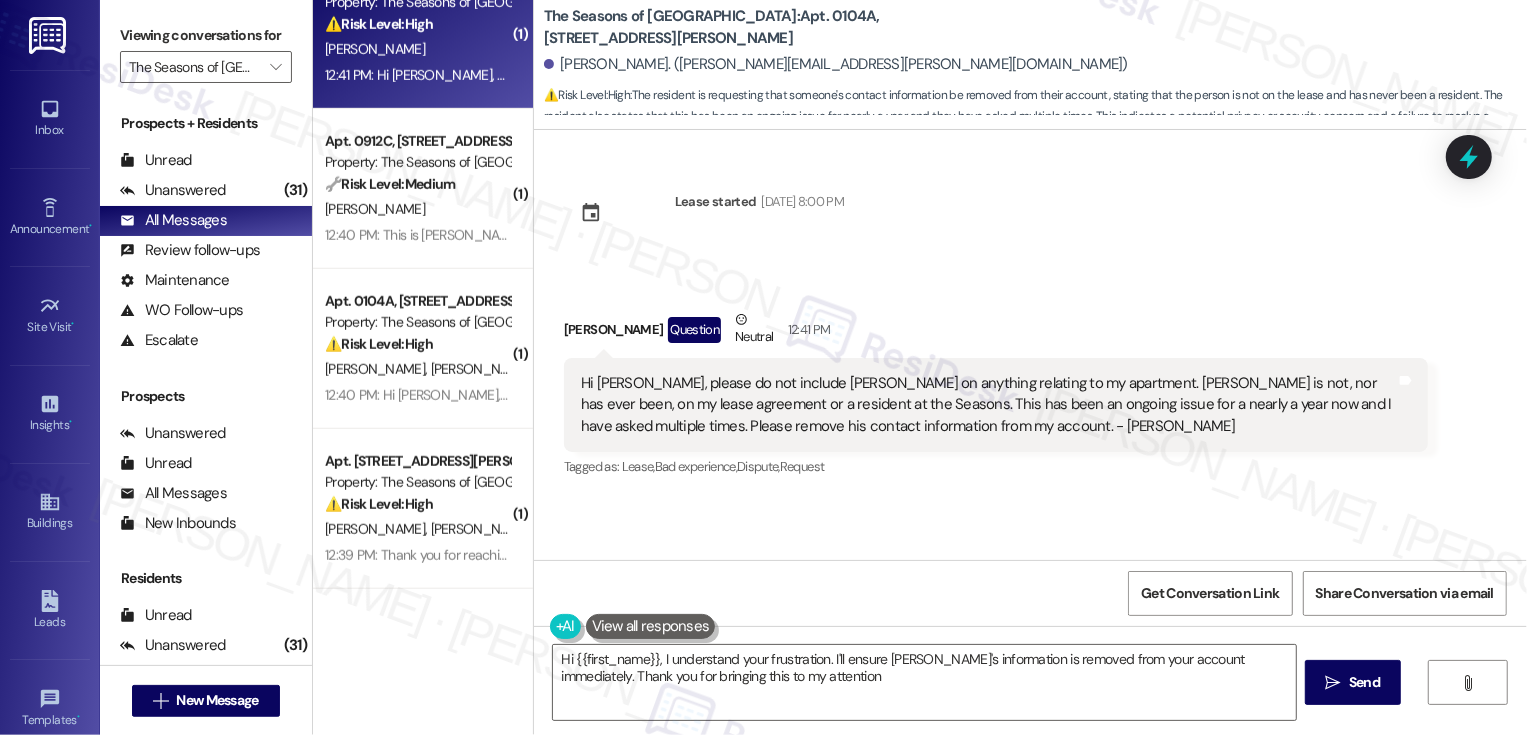 type on "Hi {{first_name}}, I understand your frustration. I'll ensure Nathan's information is removed from your account immediately. Thank you for bringing this to my attention!" 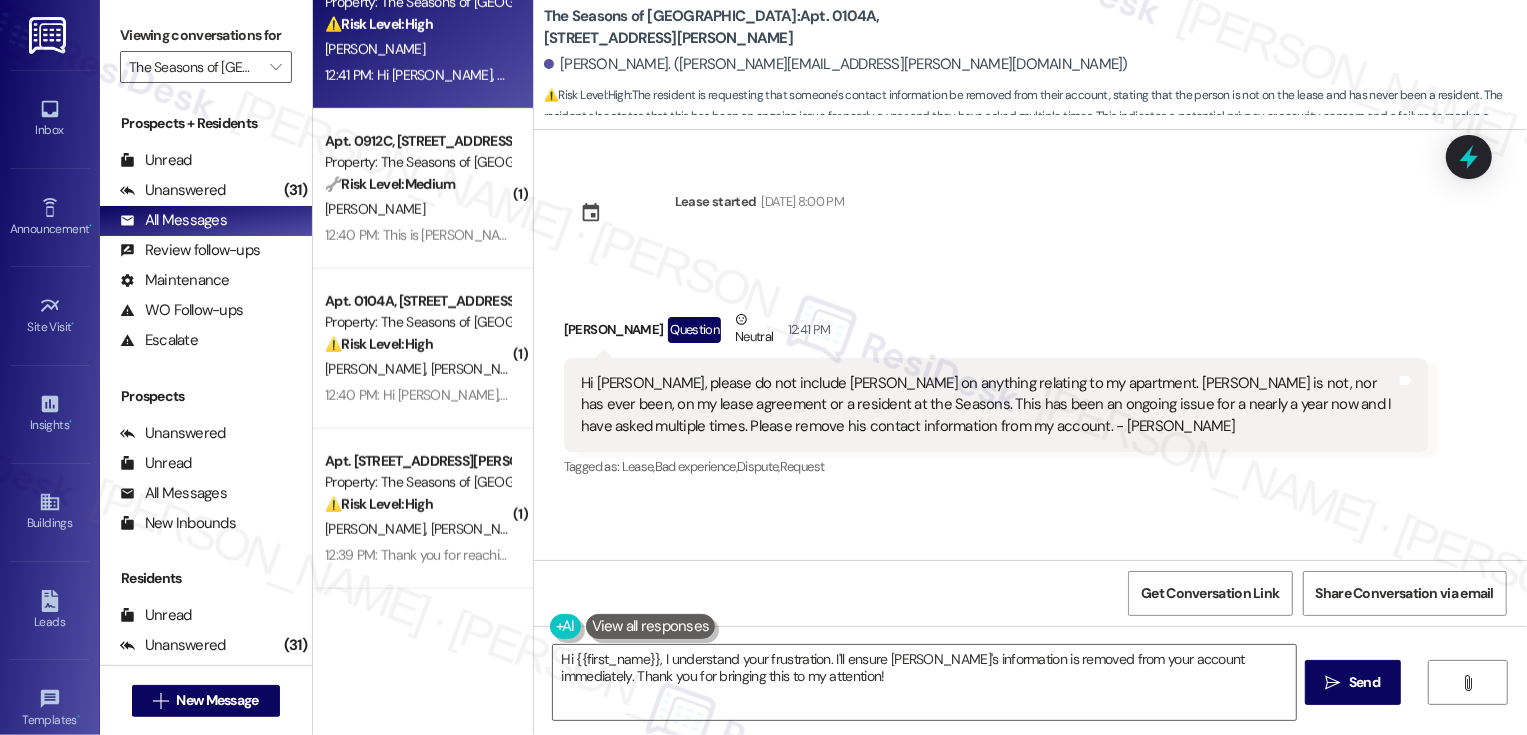 click on "Haley Grimes. (haley.grimes@icloud.com)" at bounding box center (836, 64) 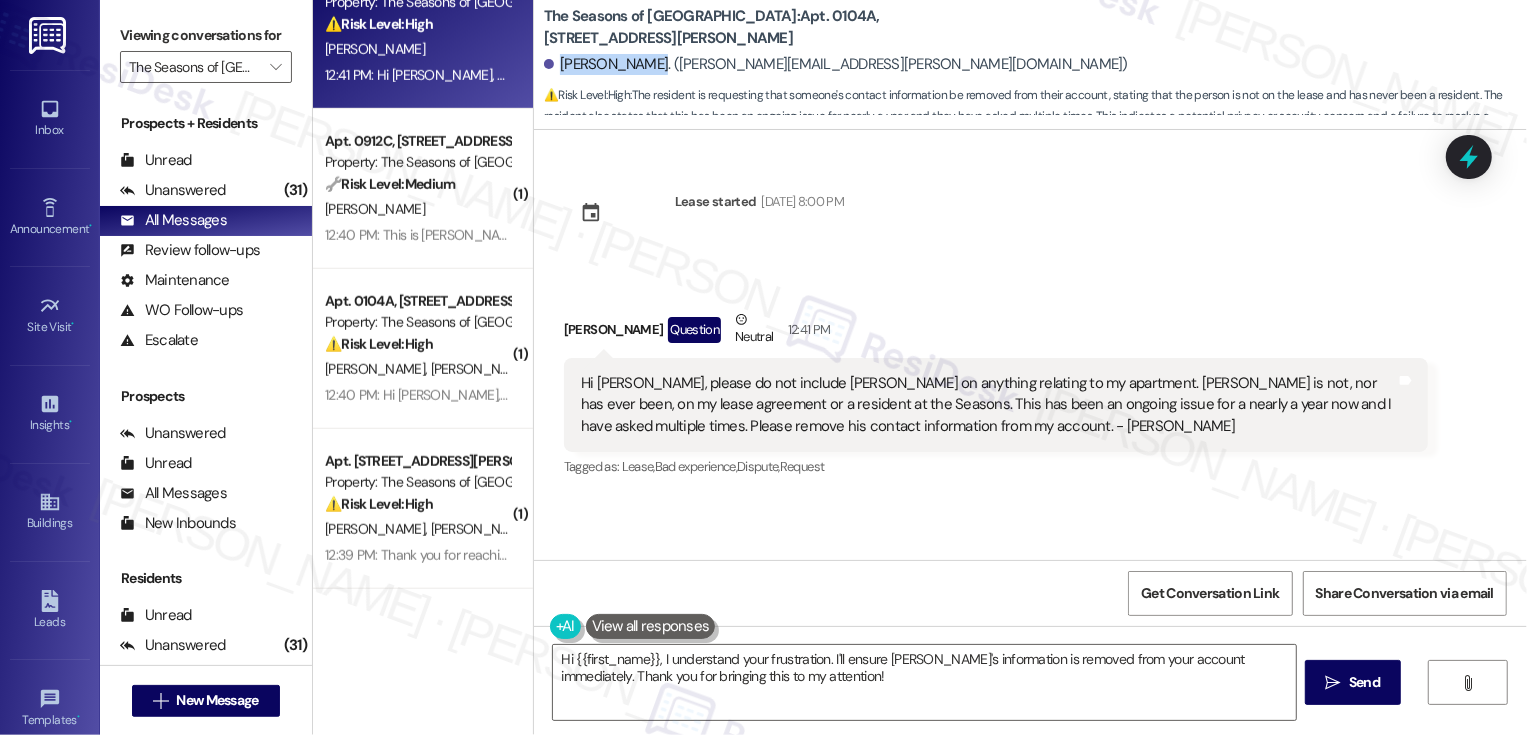 drag, startPoint x: 550, startPoint y: 60, endPoint x: 631, endPoint y: 60, distance: 81 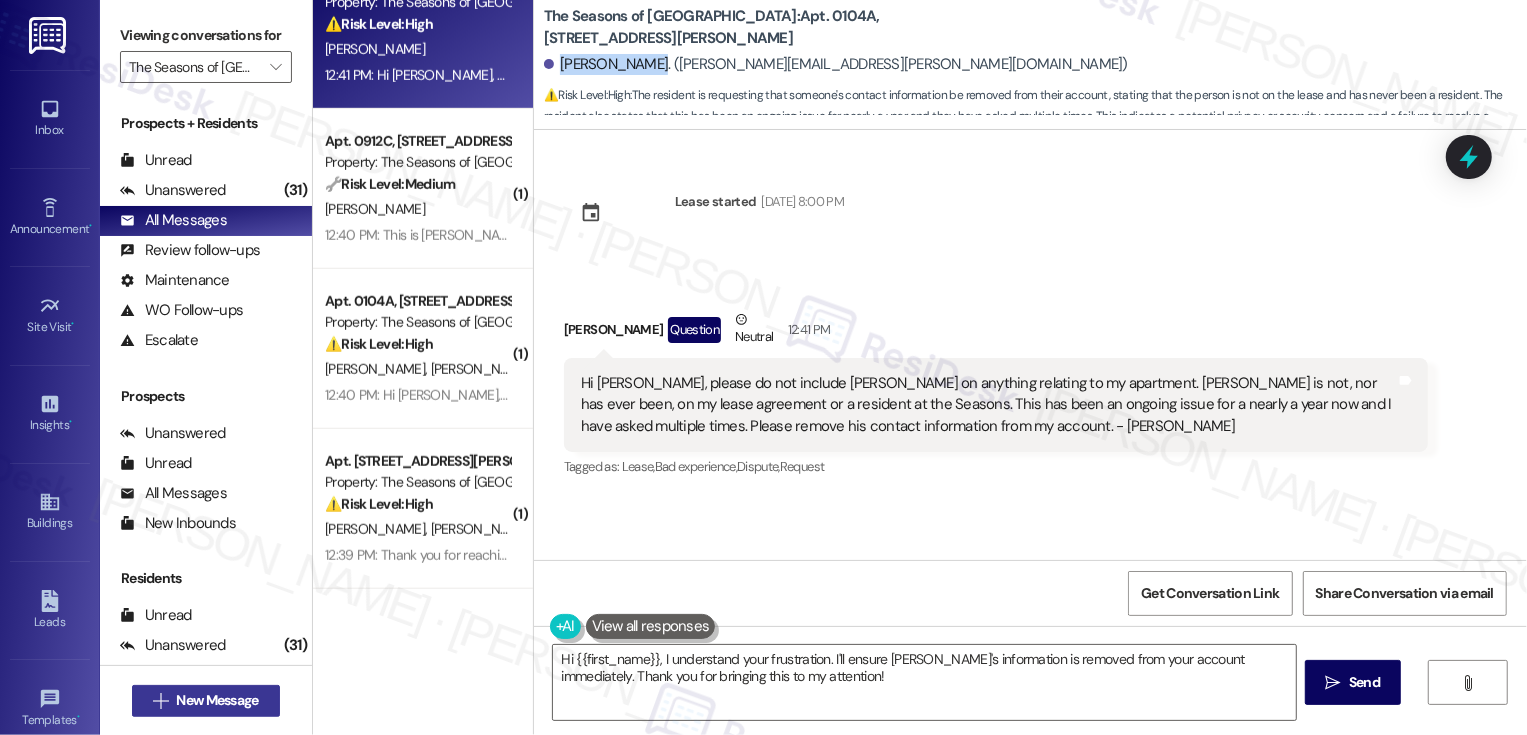 click on "New Message" at bounding box center [217, 700] 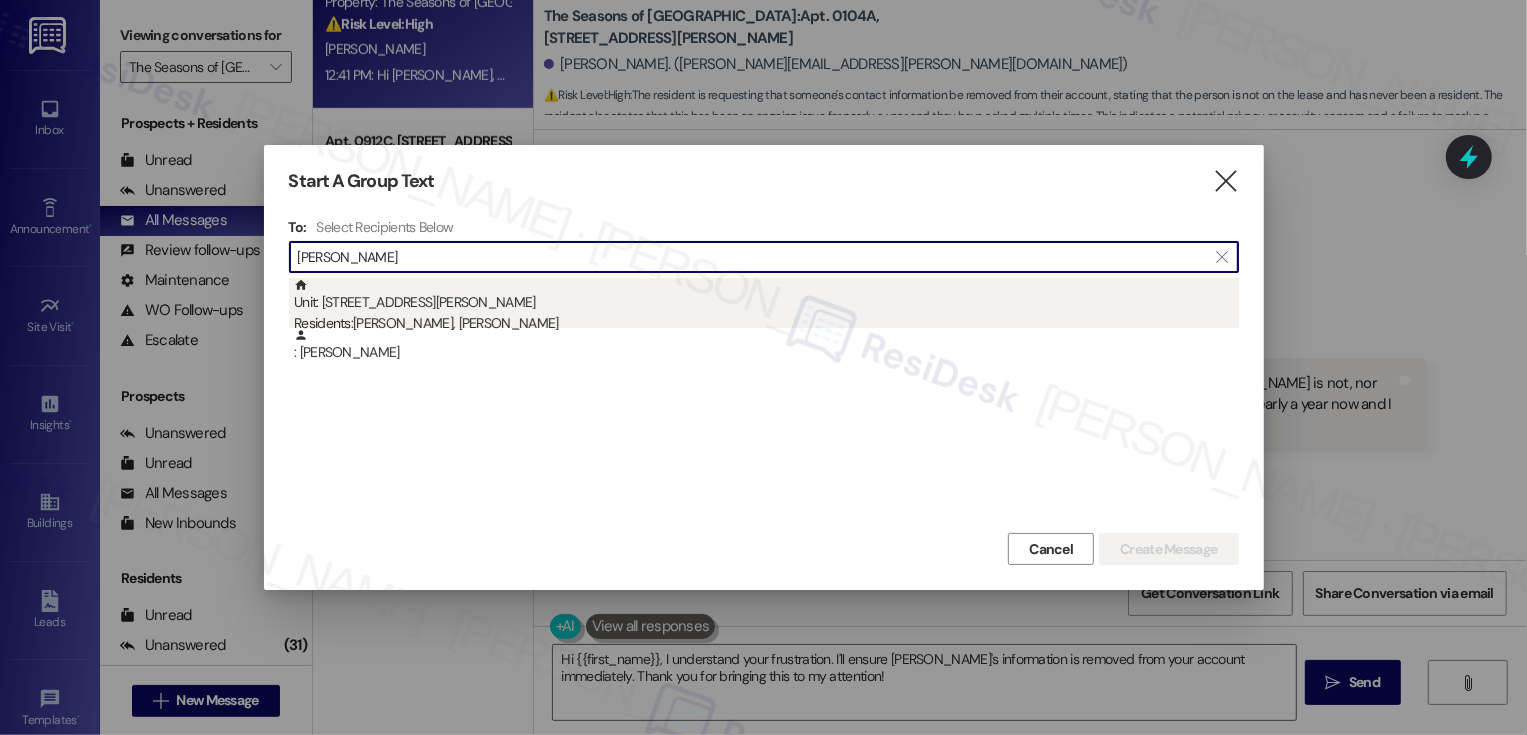 type on "Haley Grimes" 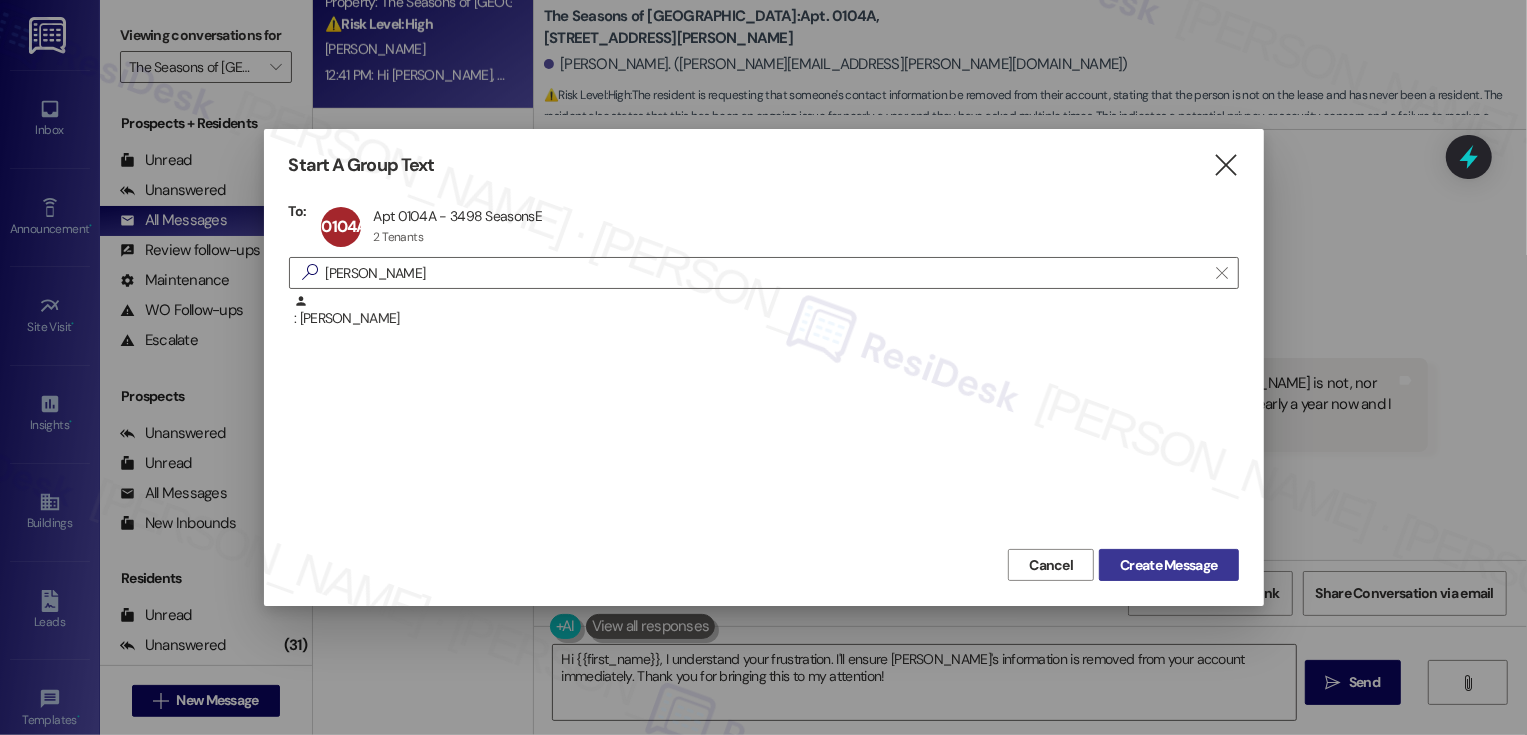 click on "Create Message" at bounding box center [1168, 565] 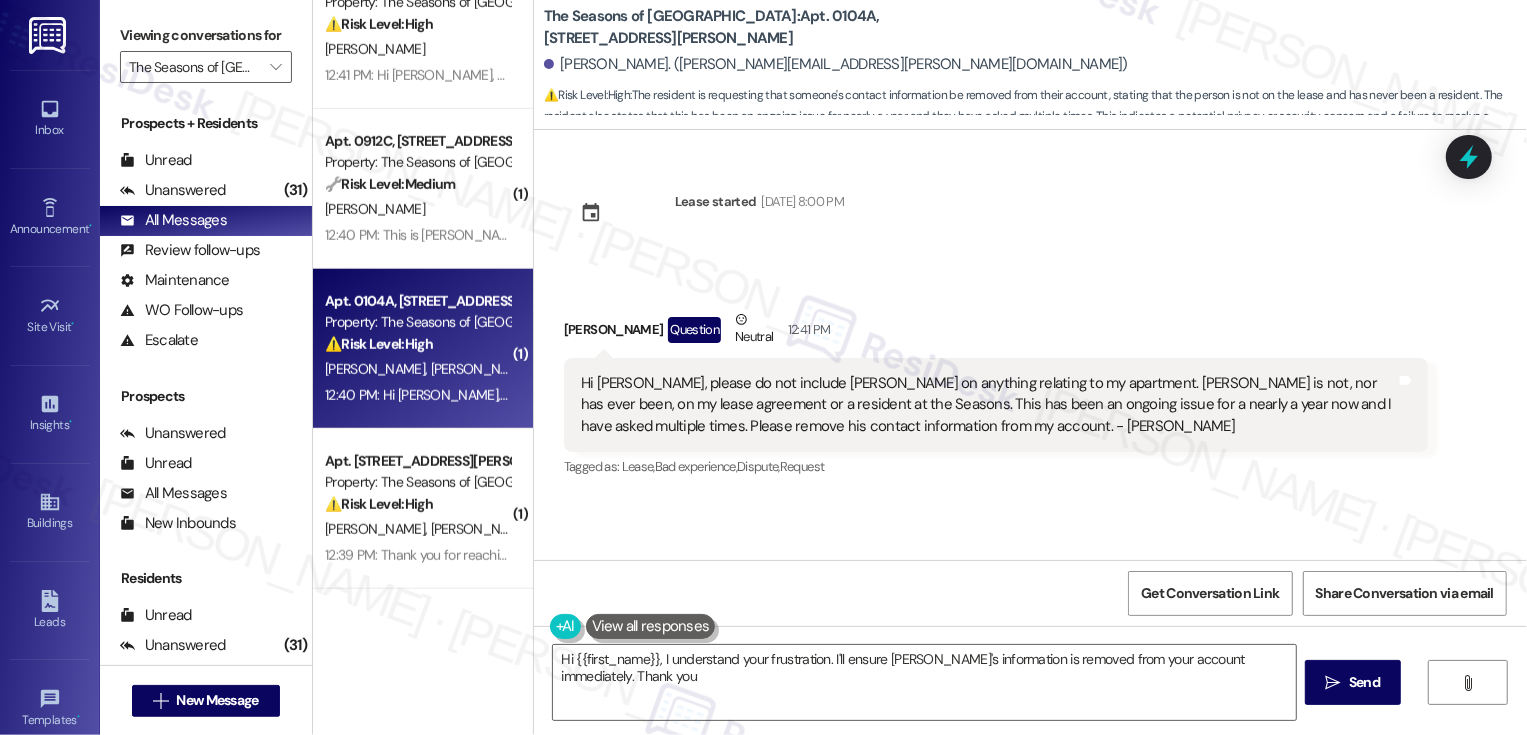 type on "Hi {{first_name}}, I understand your frustration. I'll ensure Nathan's information is removed from your account immediately. Thank you for" 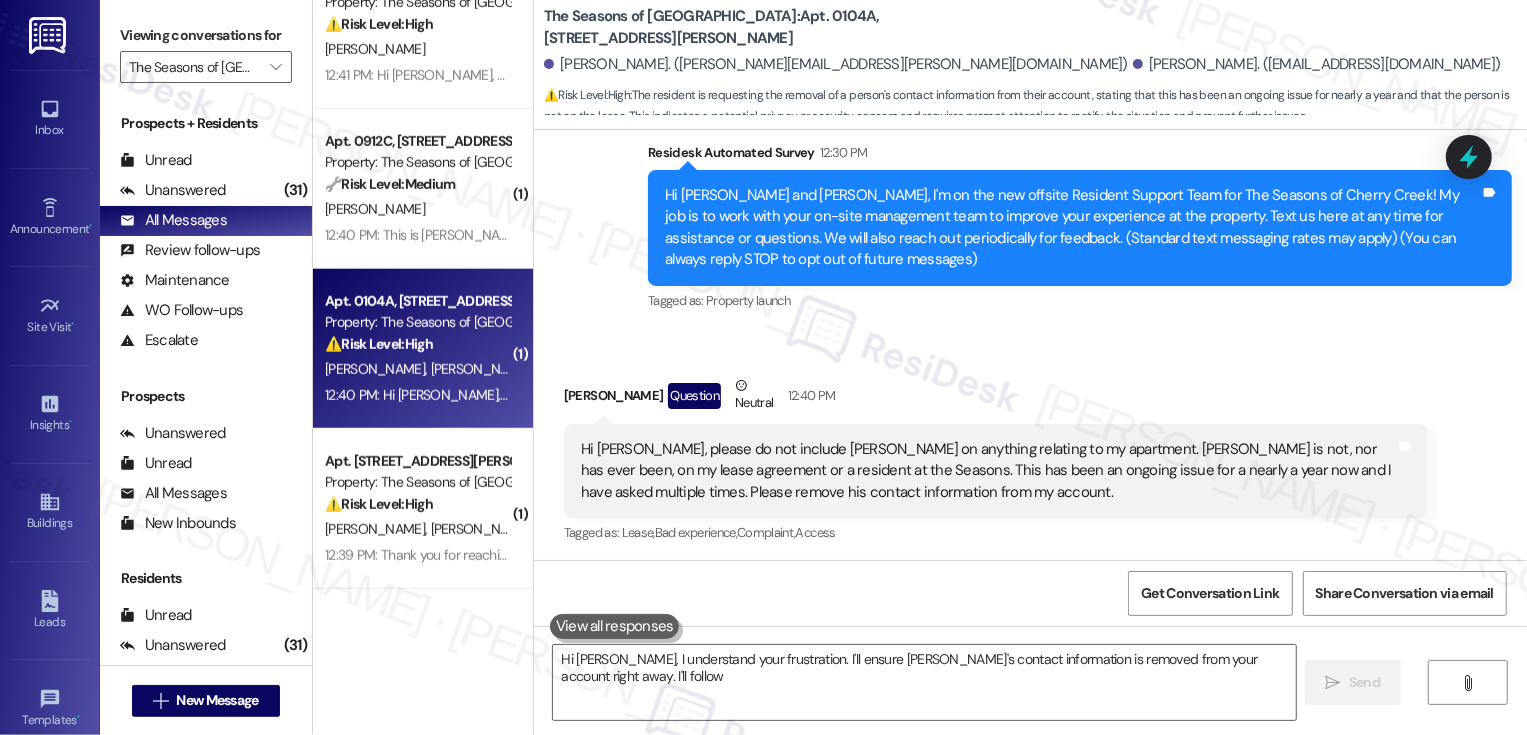 scroll, scrollTop: 169, scrollLeft: 0, axis: vertical 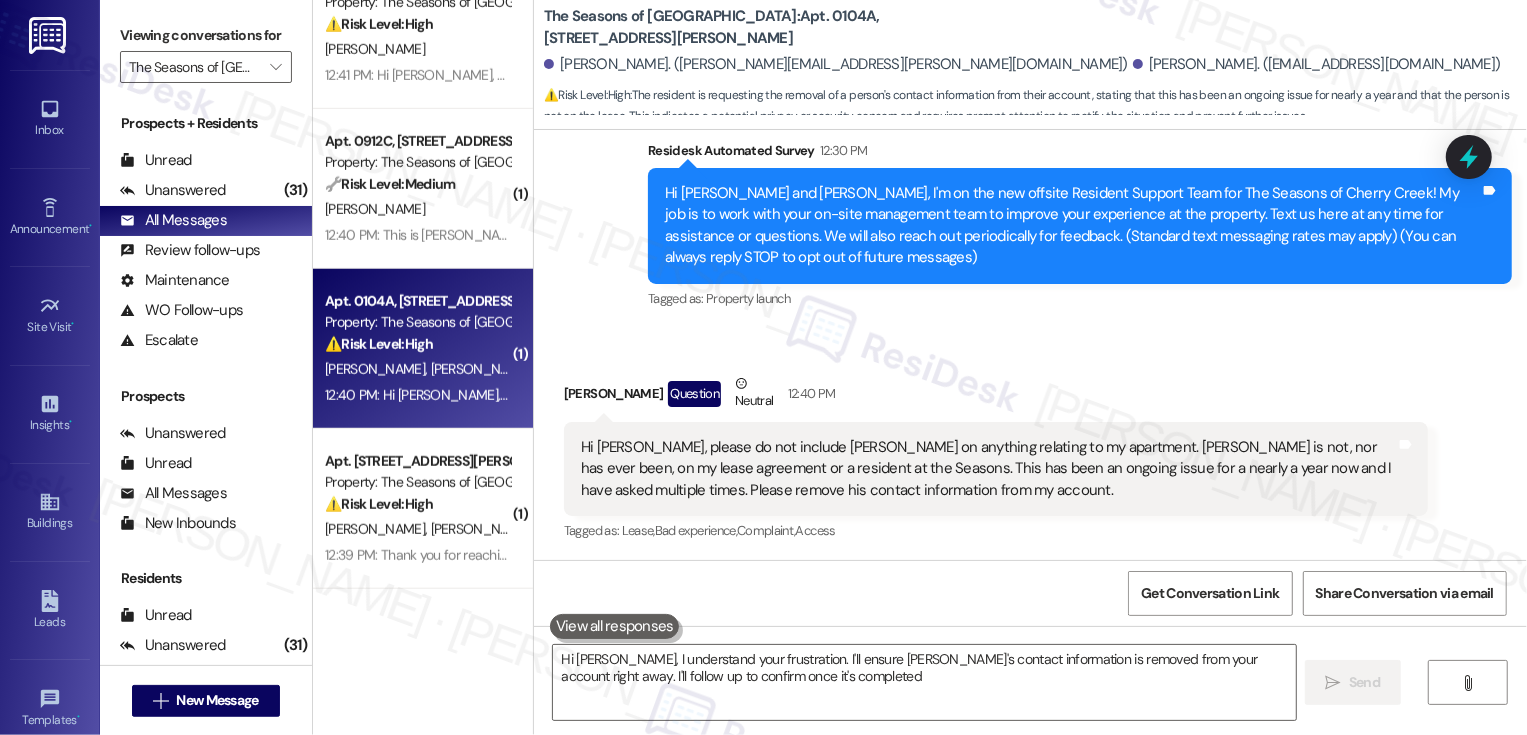 type on "Hi Haley, I understand your frustration. I'll ensure Nathan's contact information is removed from your account right away. I'll follow up to confirm once it's completed." 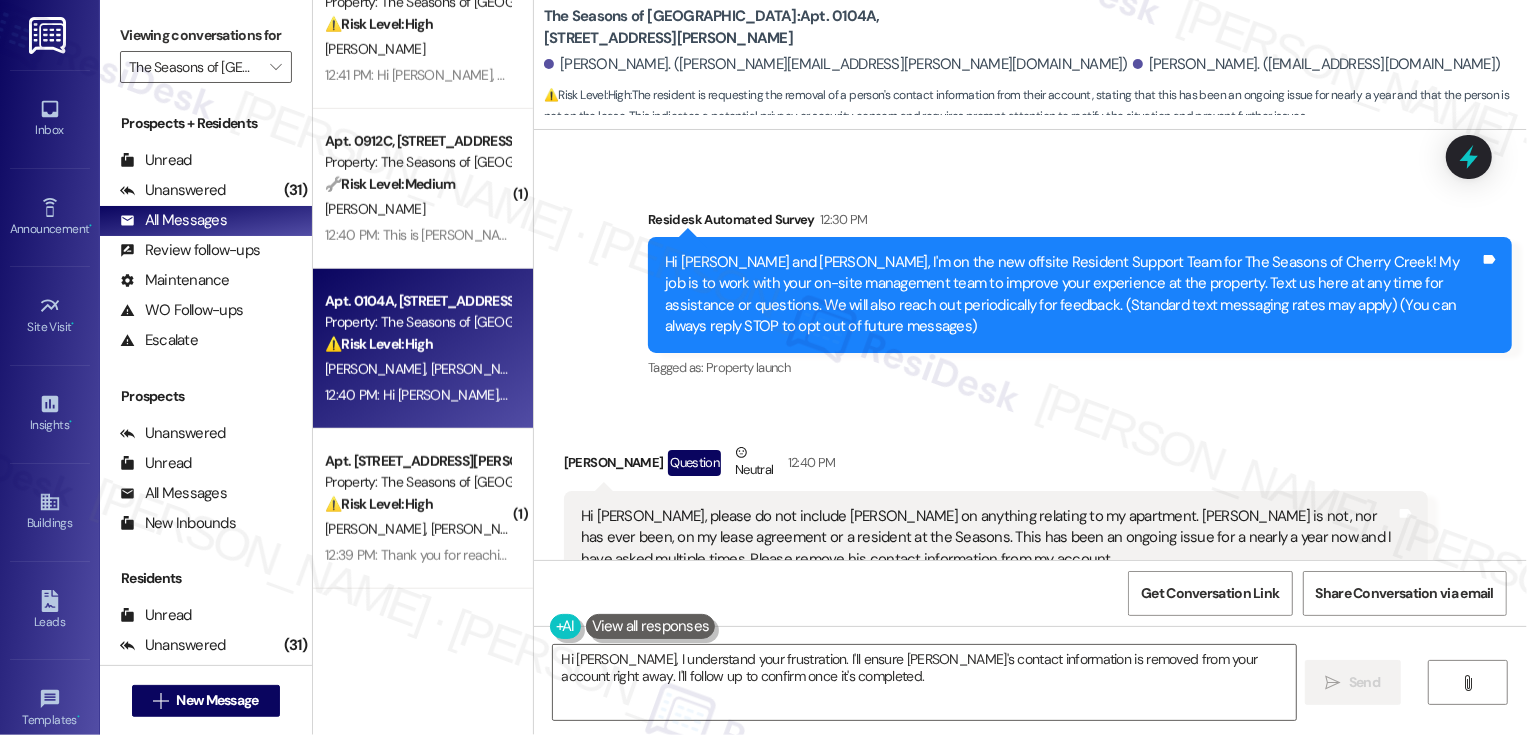 scroll, scrollTop: 170, scrollLeft: 0, axis: vertical 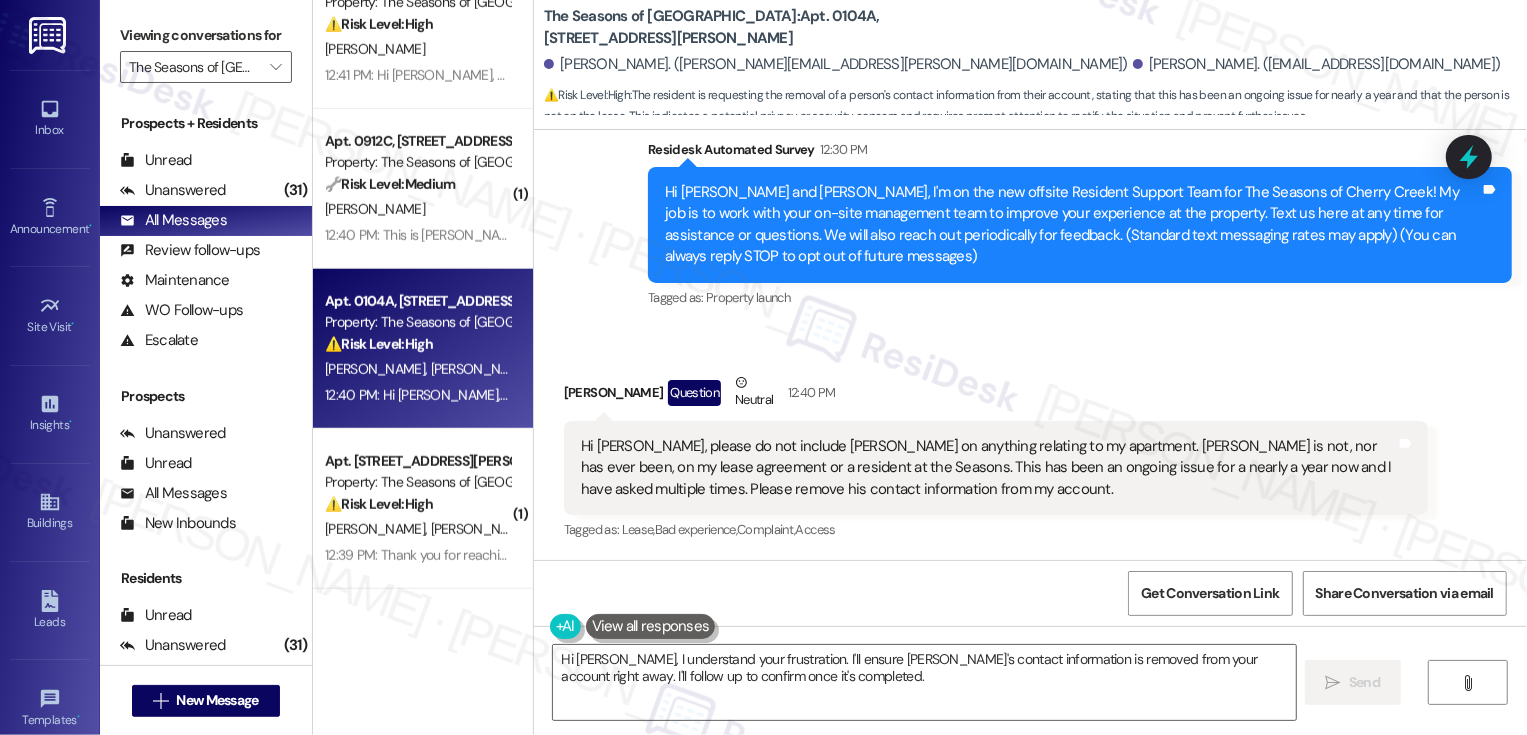 type 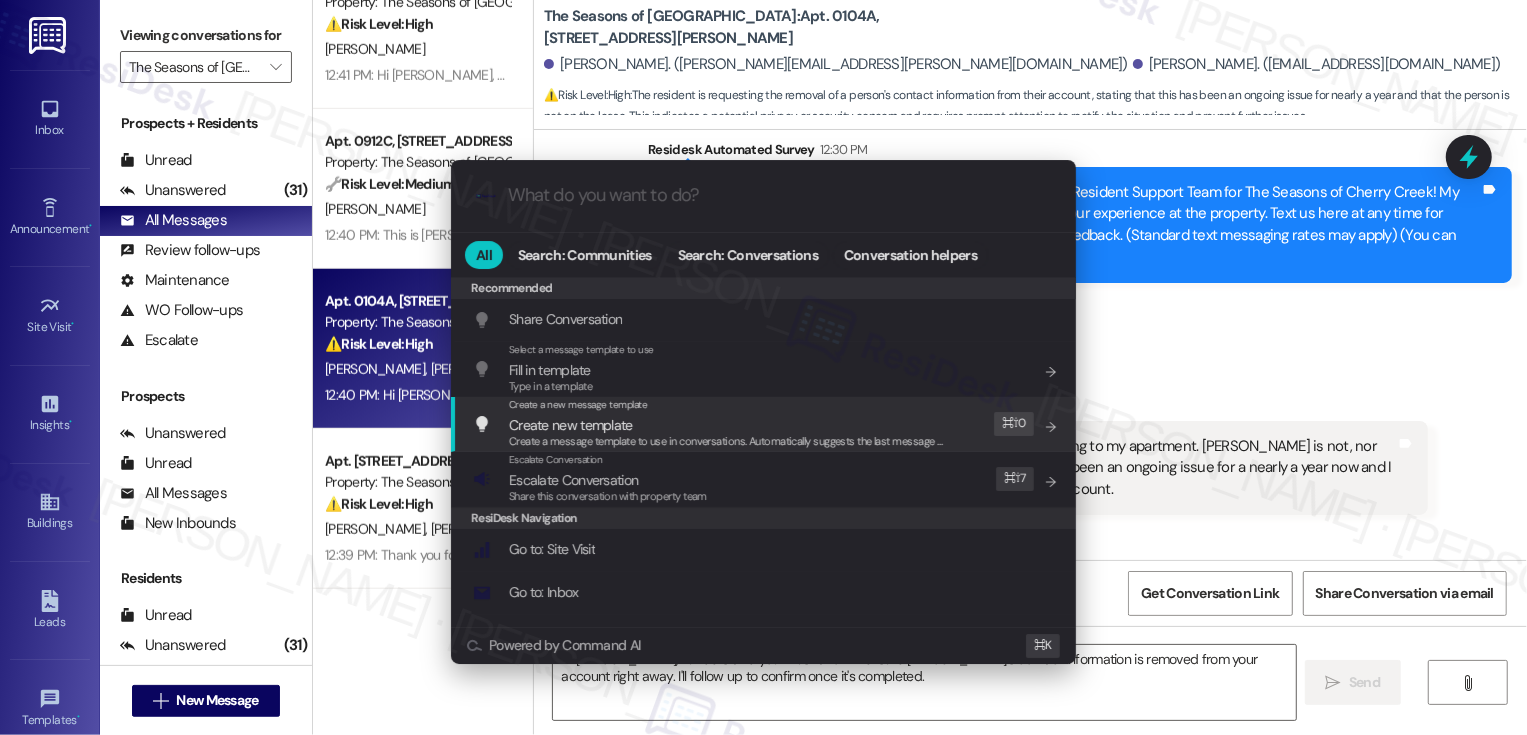 click on ".cls-1{fill:#0a055f;}.cls-2{fill:#0cc4c4;} resideskLogoBlueOrange All Search: Communities Search: Conversations Conversation helpers Recommended Recommended Share Conversation Add shortcut Select a message template to use Fill in template Type in a template Add shortcut Create a new message template Create new template Create a message template to use in conversations. Automatically suggests the last message you sent. Edit ⌘ ⇧ 0 Escalate Conversation Escalate Conversation Share this conversation with property team Edit ⌘ ⇧ 7 ResiDesk Navigation Go to: Site Visit Add shortcut Go to: Inbox Add shortcut Go to: Settings Add shortcut Go to: Message Templates Add shortcut Go to: Buildings Add shortcut Help Getting Started: What you can do with ResiDesk How to message a tenant
How to send an announcement
How to attach a file on messages and announcements
How to message a prospect
How to message an inbound prospect
How to send an internal message
How to use the ResiDesk Outlook Add-in Add shortcut ⌘ K" at bounding box center [763, 411] 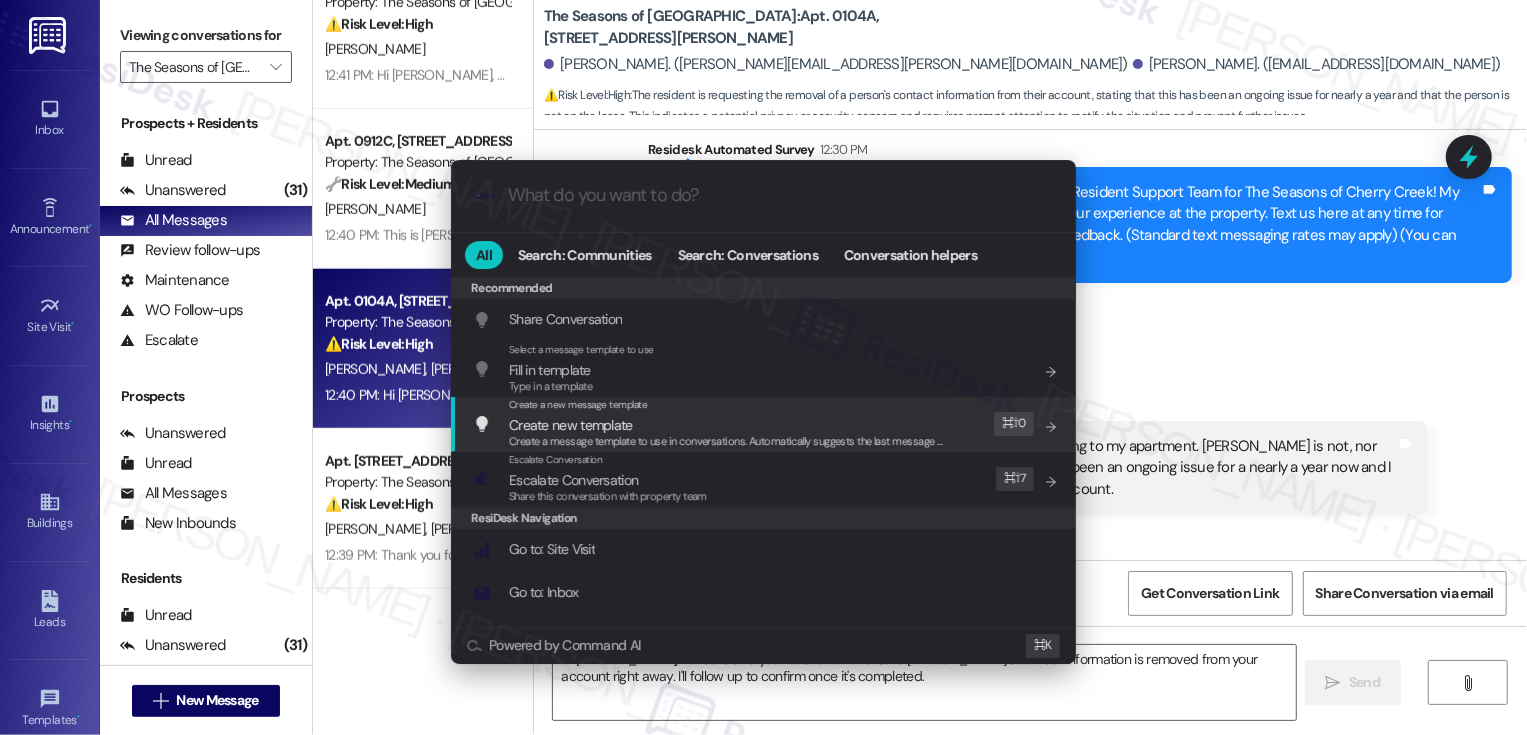 click on ".cls-1{fill:#0a055f;}.cls-2{fill:#0cc4c4;} resideskLogoBlueOrange All Search: Communities Search: Conversations Conversation helpers Recommended Recommended Share Conversation Add shortcut Select a message template to use Fill in template Type in a template Add shortcut Create a new message template Create new template Create a message template to use in conversations. Automatically suggests the last message you sent. Edit ⌘ ⇧ 0 Escalate Conversation Escalate Conversation Share this conversation with property team Edit ⌘ ⇧ 7 ResiDesk Navigation Go to: Site Visit Add shortcut Go to: Inbox Add shortcut Go to: Settings Add shortcut Go to: Message Templates Add shortcut Go to: Buildings Add shortcut Help Getting Started: What you can do with ResiDesk How to message a tenant
How to send an announcement
How to attach a file on messages and announcements
How to message a prospect
How to message an inbound prospect
How to send an internal message
How to use the ResiDesk Outlook Add-in Add shortcut ⌘ K" at bounding box center [763, 411] 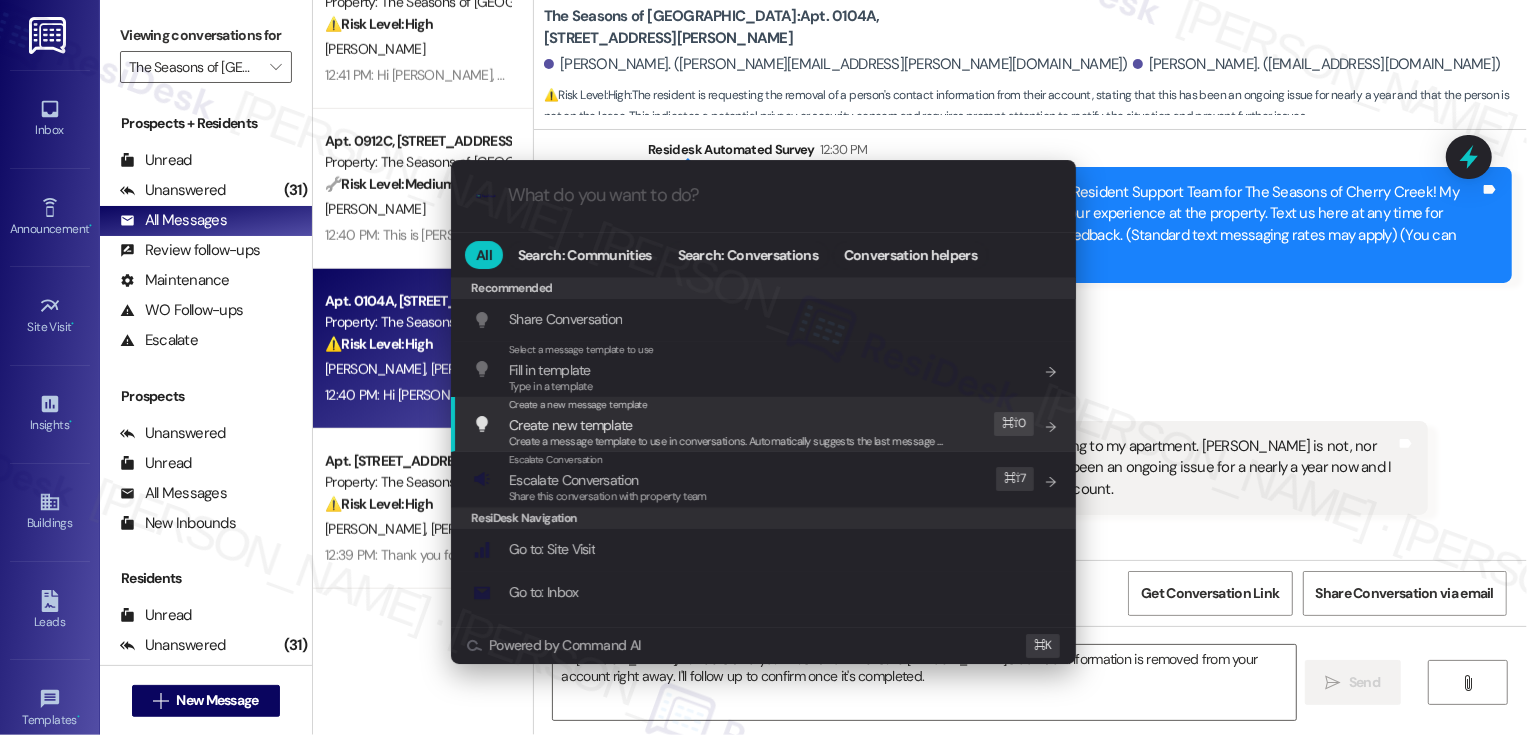 click on ".cls-1{fill:#0a055f;}.cls-2{fill:#0cc4c4;} resideskLogoBlueOrange All Search: Communities Search: Conversations Conversation helpers Recommended Recommended Share Conversation Add shortcut Select a message template to use Fill in template Type in a template Add shortcut Create a new message template Create new template Create a message template to use in conversations. Automatically suggests the last message you sent. Edit ⌘ ⇧ 0 Escalate Conversation Escalate Conversation Share this conversation with property team Edit ⌘ ⇧ 7 ResiDesk Navigation Go to: Site Visit Add shortcut Go to: Inbox Add shortcut Go to: Settings Add shortcut Go to: Message Templates Add shortcut Go to: Buildings Add shortcut Help Getting Started: What you can do with ResiDesk How to message a tenant
How to send an announcement
How to attach a file on messages and announcements
How to message a prospect
How to message an inbound prospect
How to send an internal message
How to use the ResiDesk Outlook Add-in Add shortcut ⌘ K" at bounding box center (763, 367) 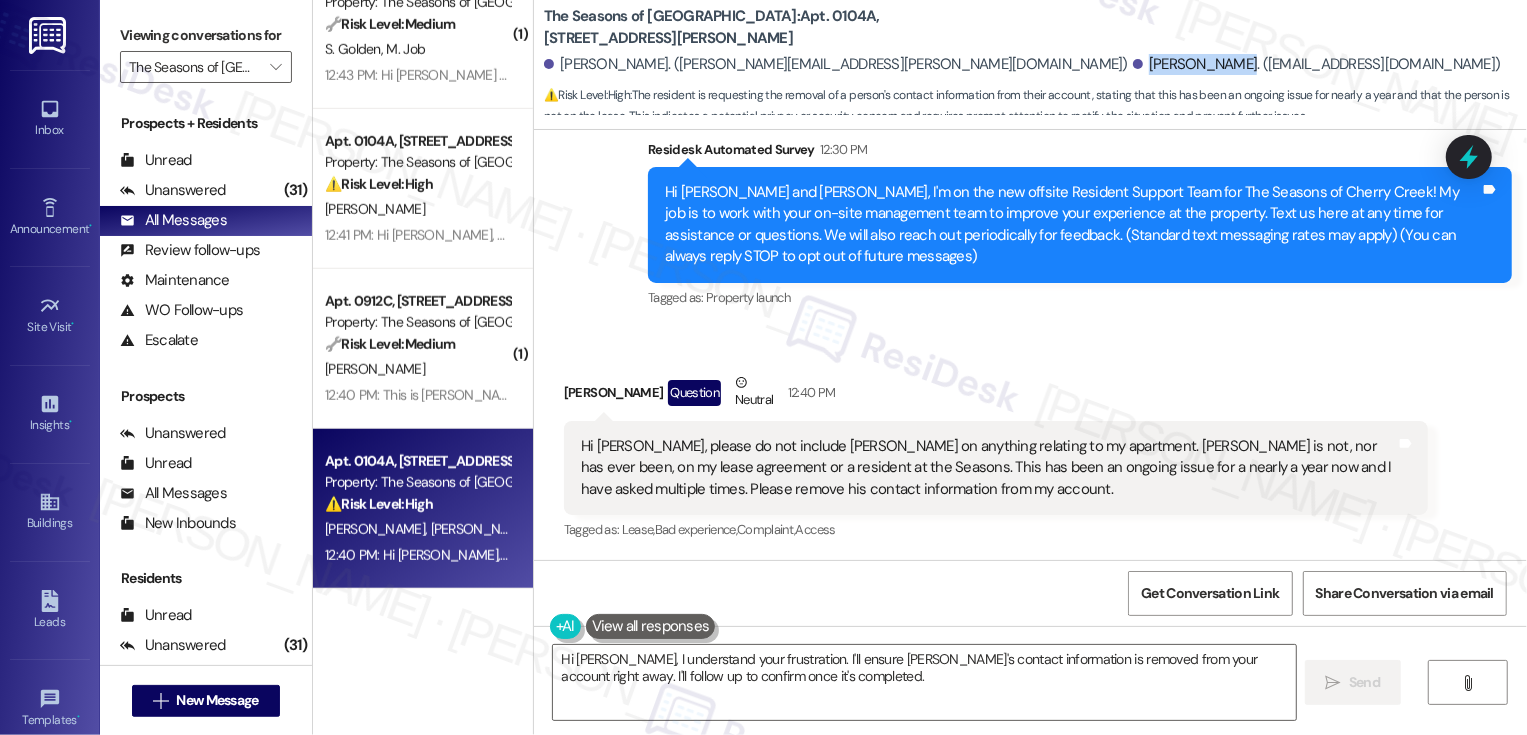 drag, startPoint x: 826, startPoint y: 65, endPoint x: 922, endPoint y: 69, distance: 96.0833 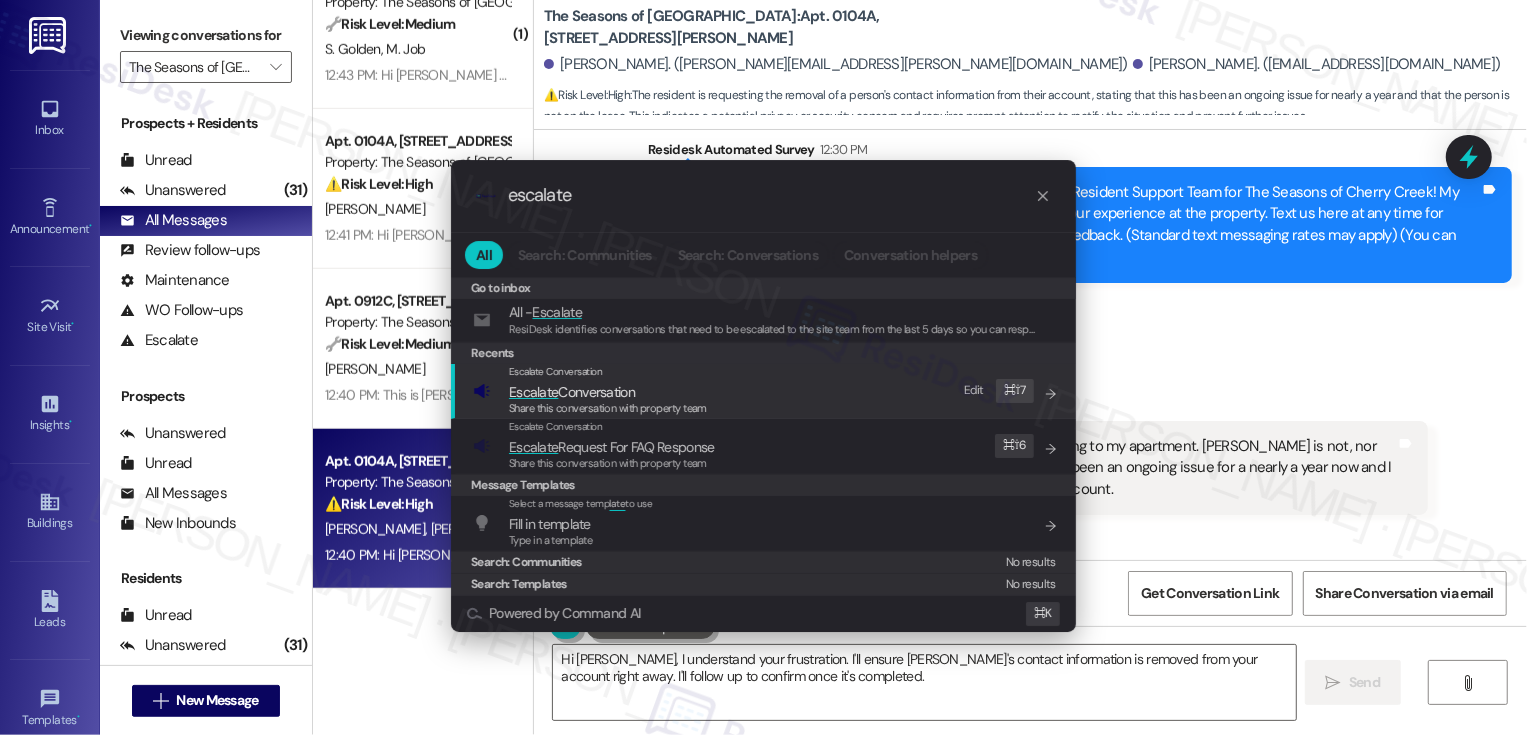 type on "escalate" 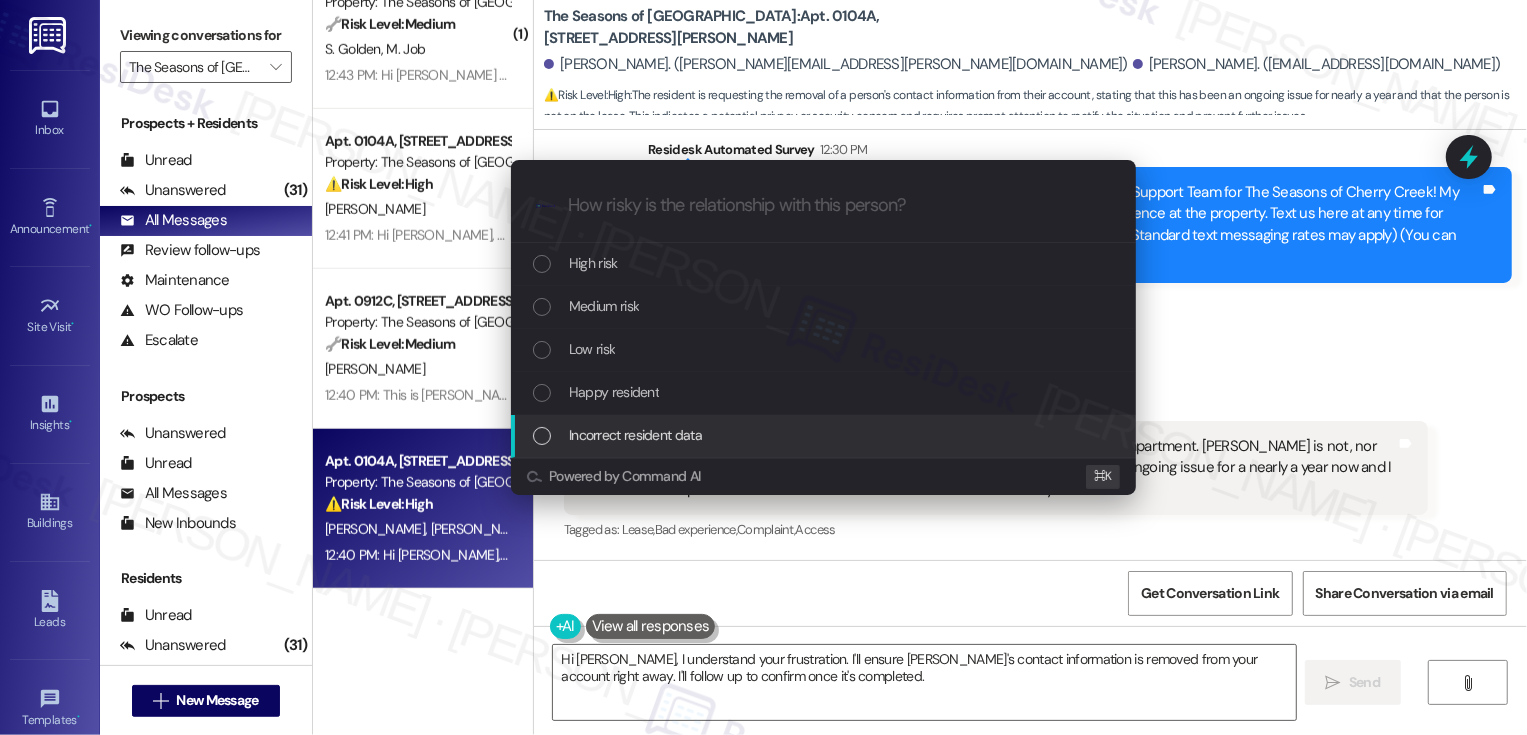 click on "Incorrect resident data" at bounding box center (635, 435) 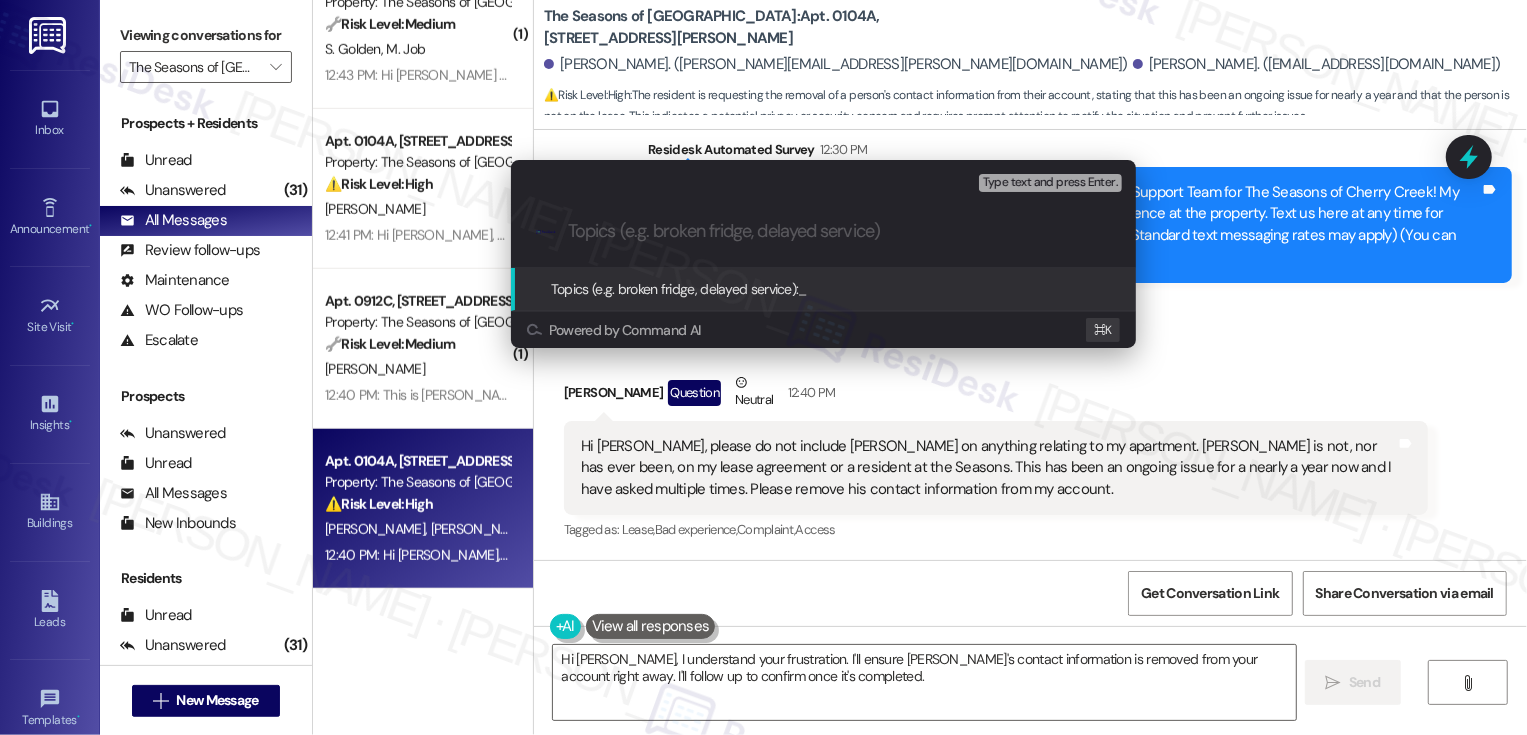 paste on "Nathan Oxman." 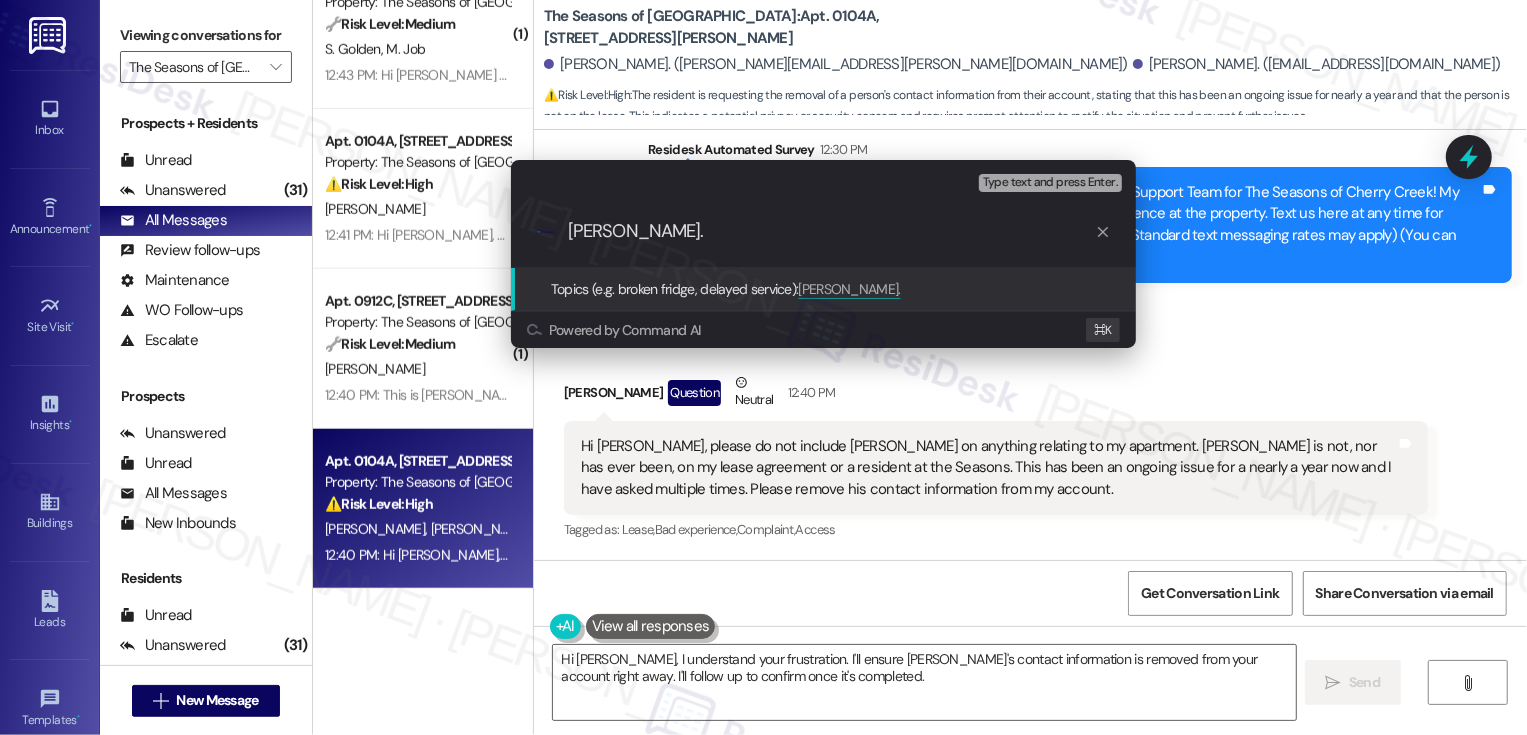 click on "Nathan Oxman." at bounding box center (831, 231) 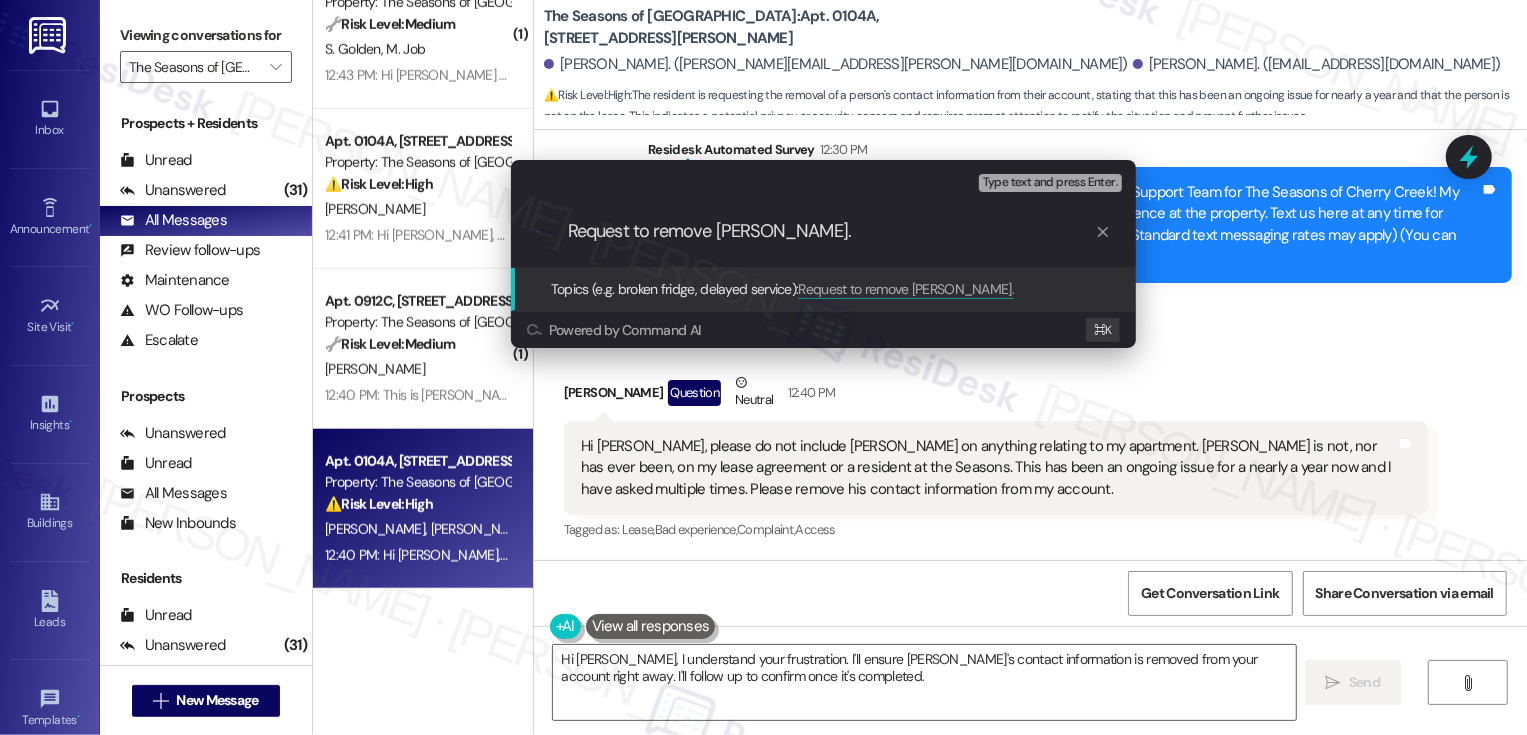 click on "Request to remove Nathan Oxman." at bounding box center (831, 231) 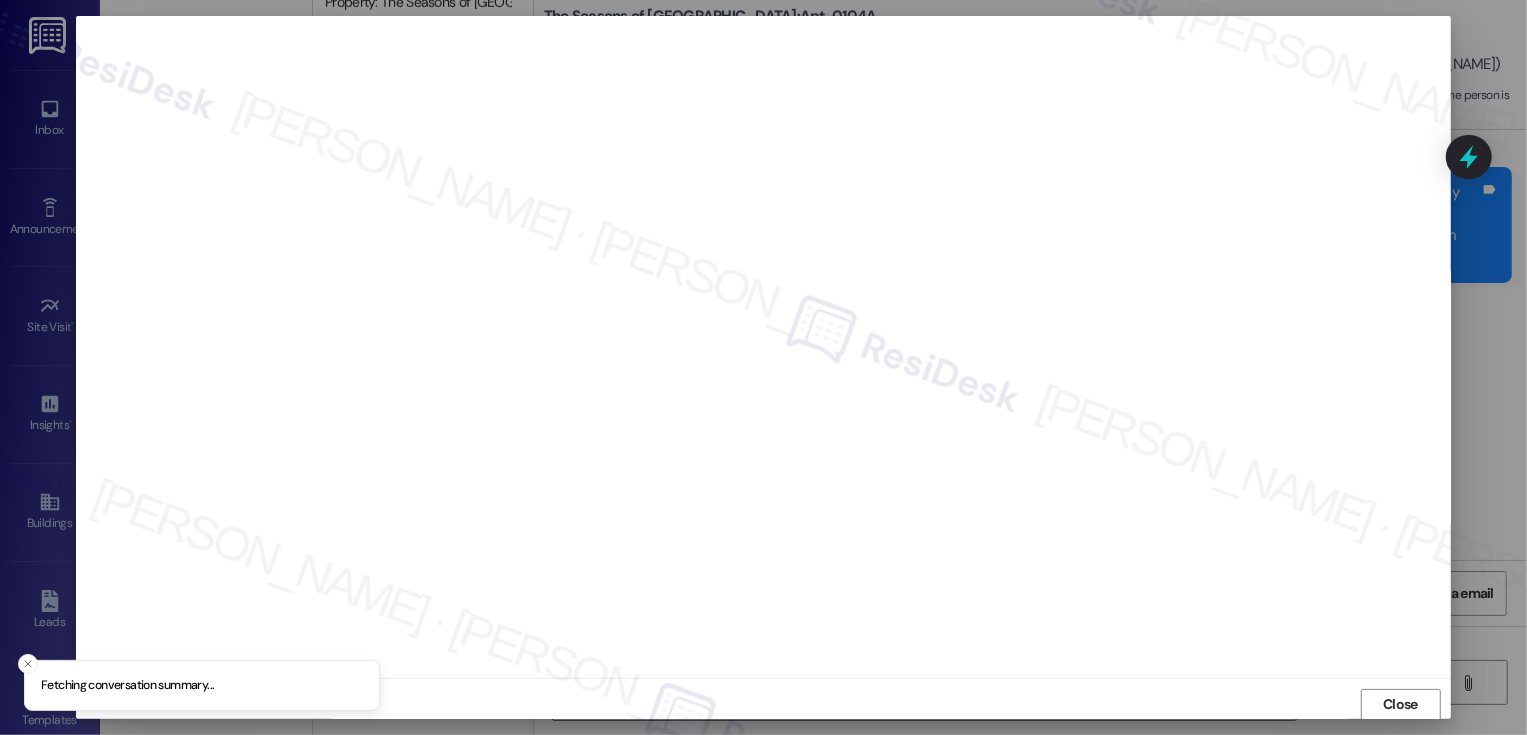scroll, scrollTop: 1, scrollLeft: 0, axis: vertical 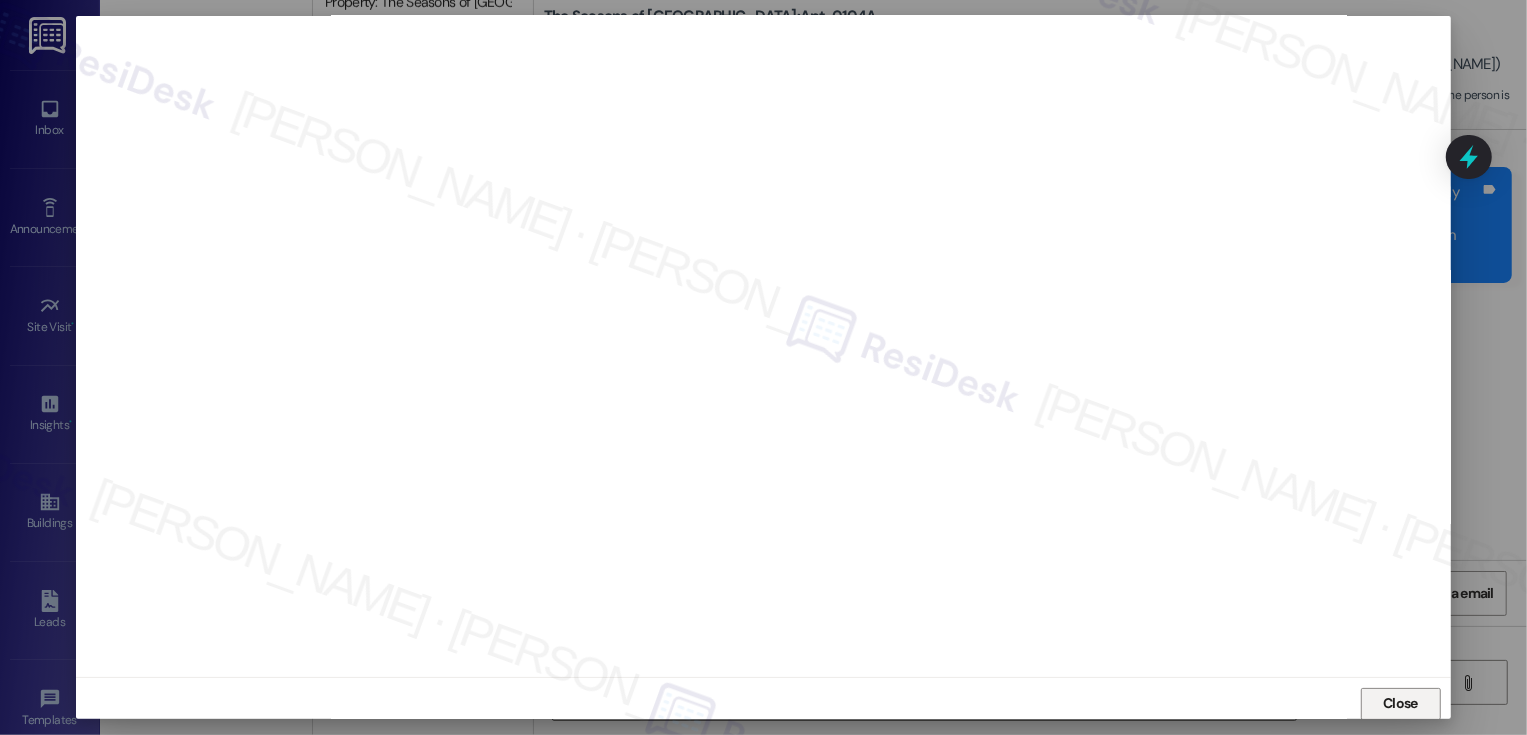 click on "Close" at bounding box center (1400, 704) 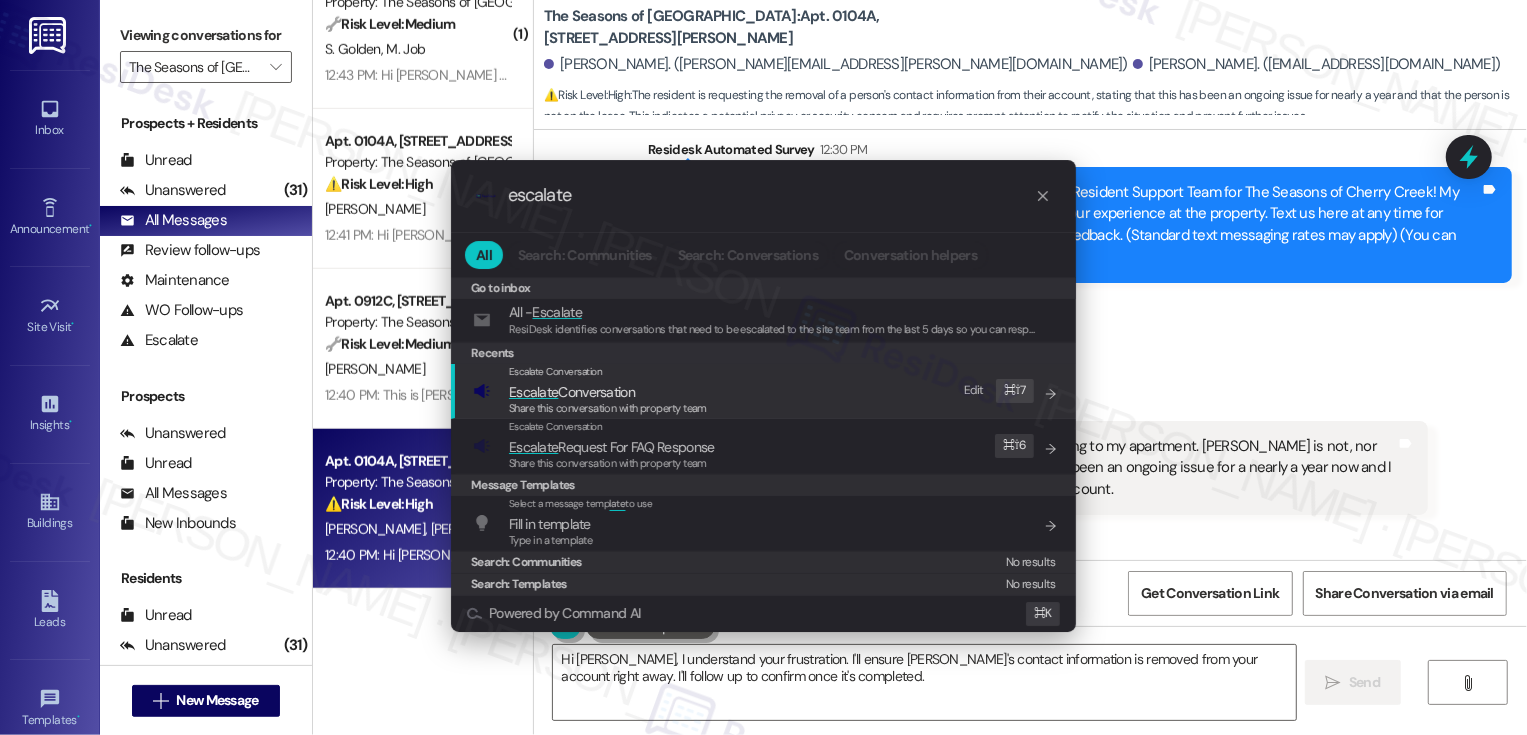 type on "escalate" 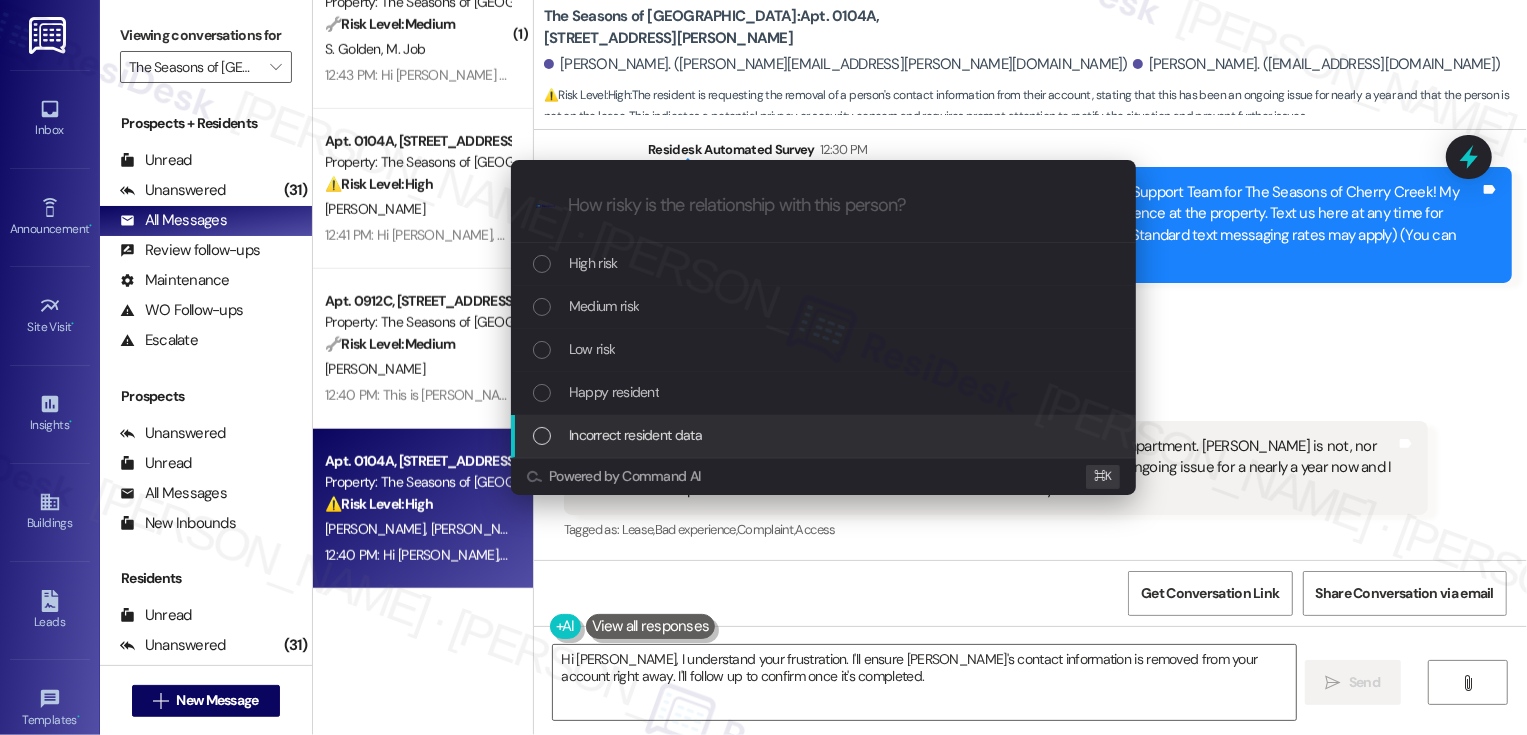 click on "Incorrect resident data" at bounding box center [635, 435] 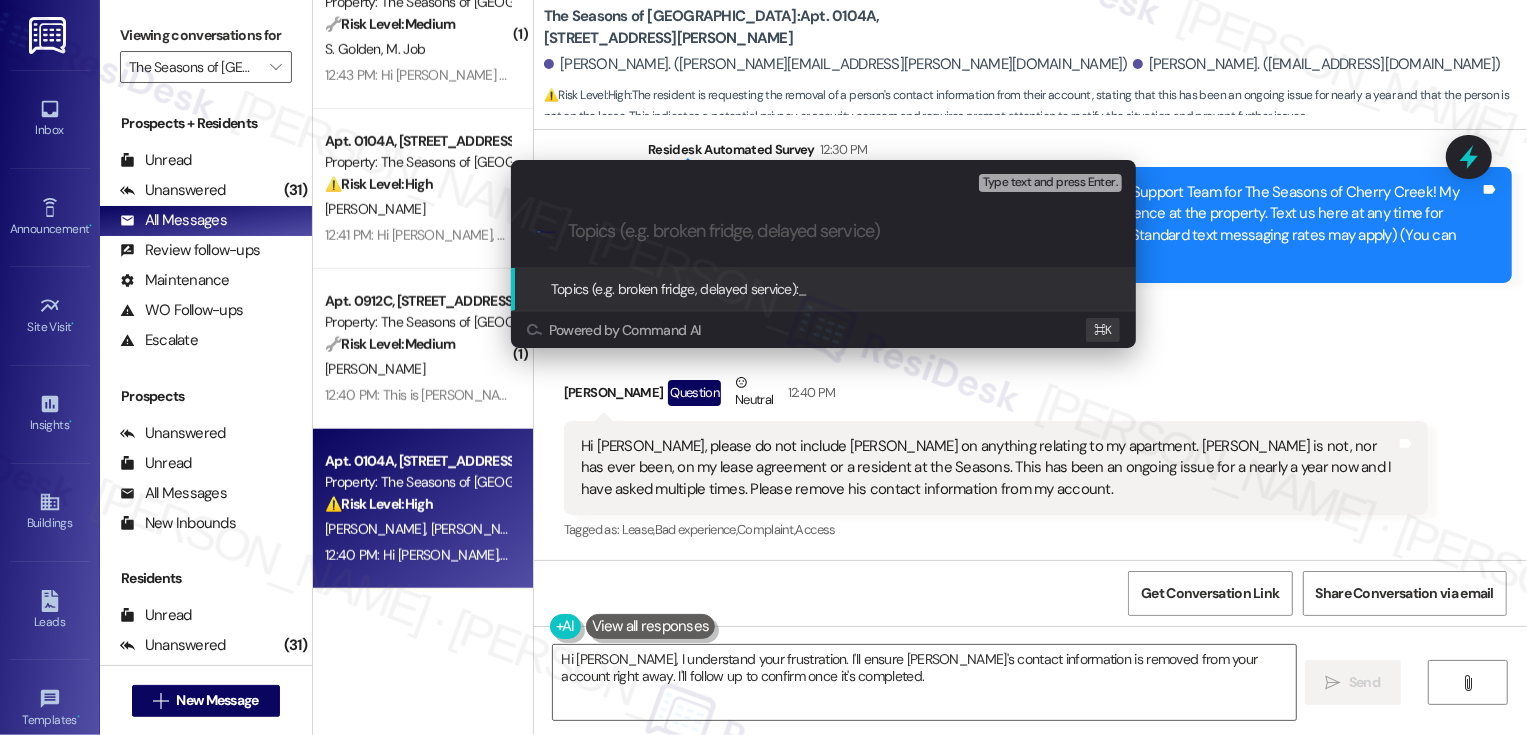 paste on "Request to remove Nathan Oxman" 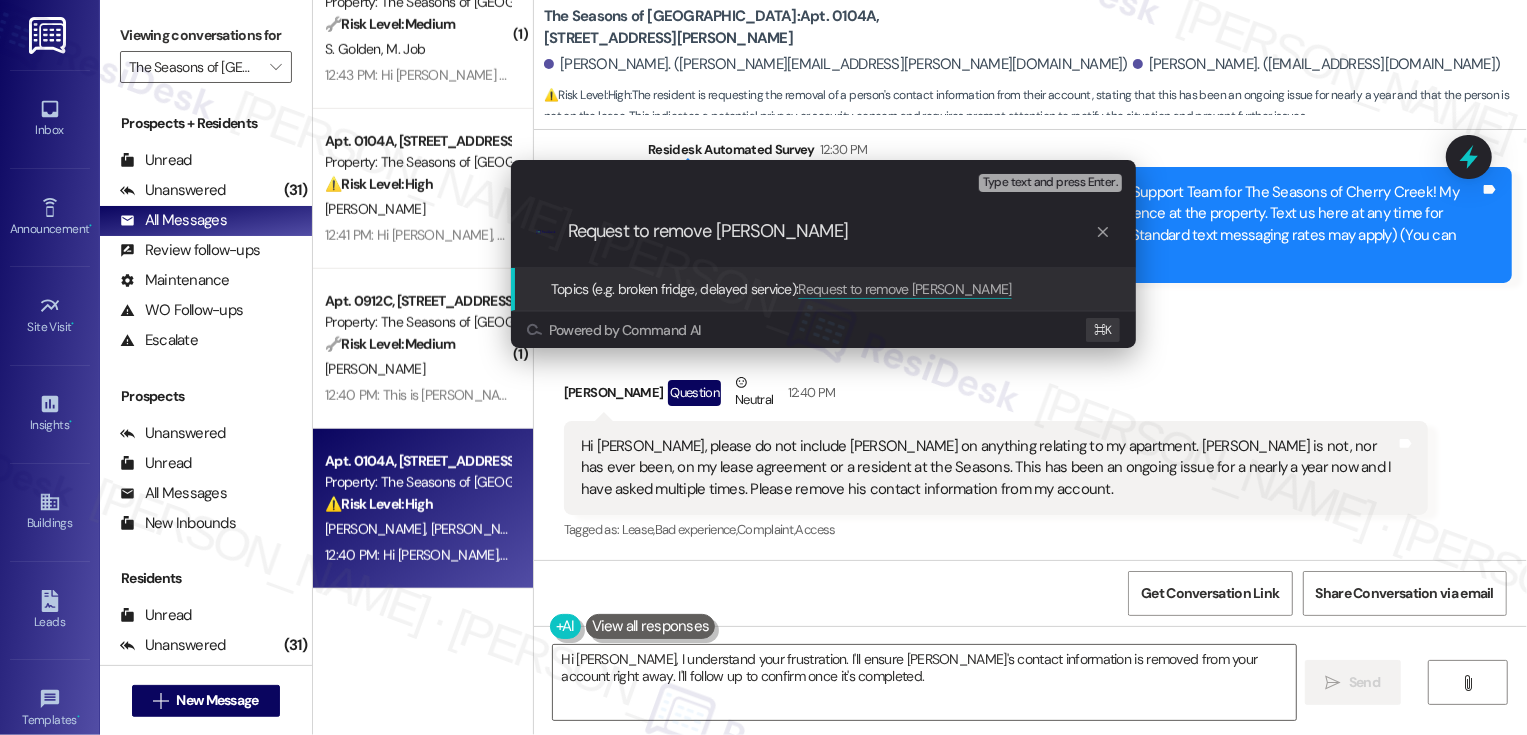 type 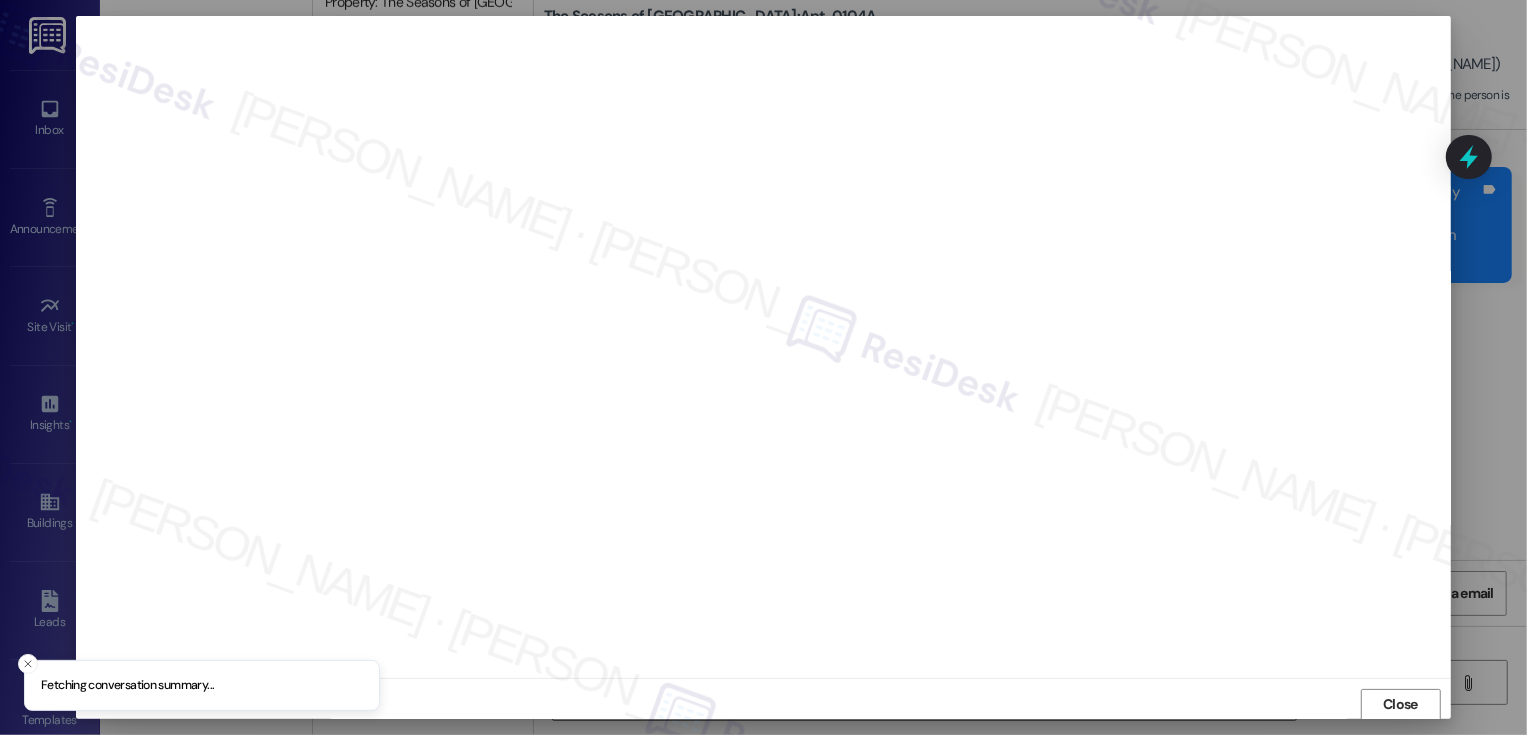 scroll, scrollTop: 1, scrollLeft: 0, axis: vertical 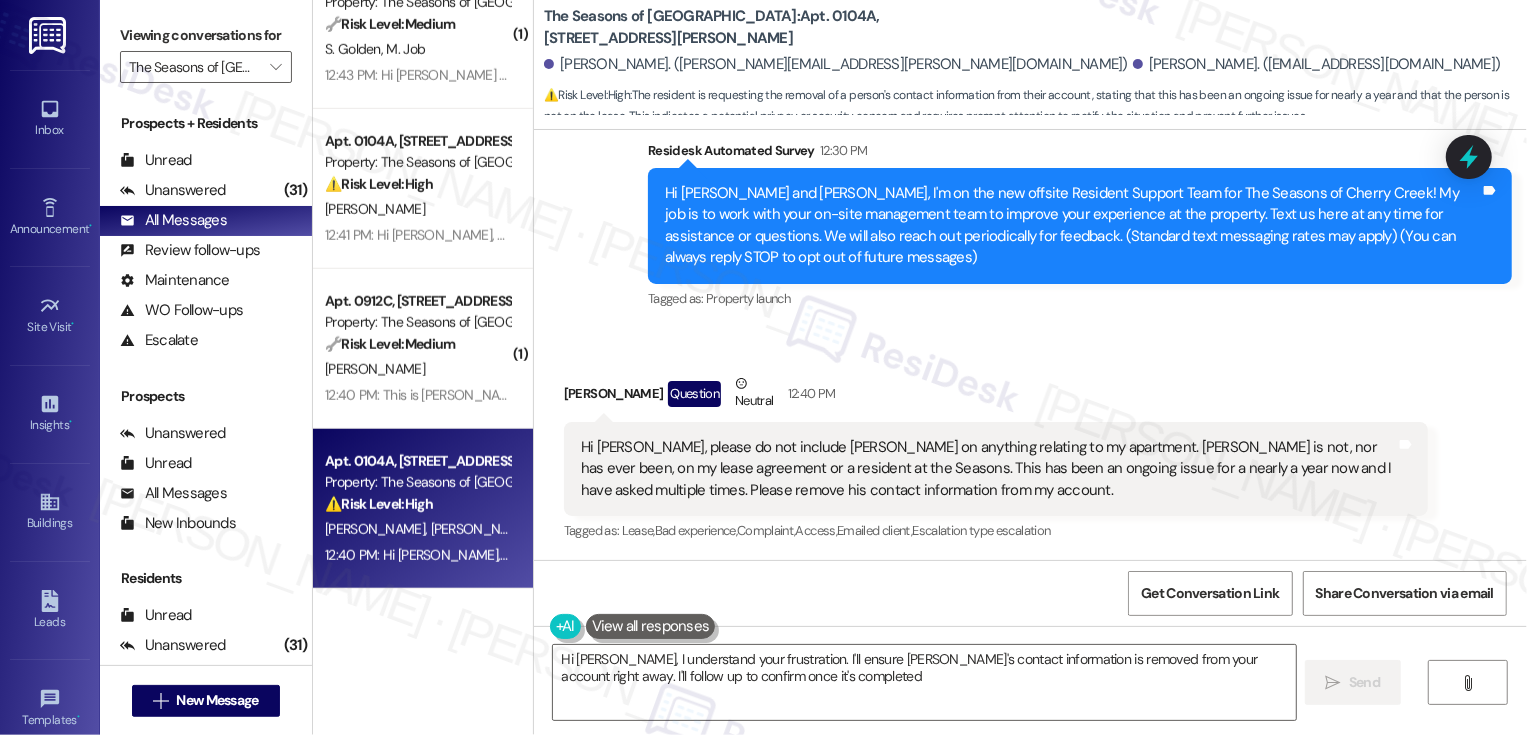 type on "Hi Haley, I understand your frustration. I'll ensure Nathan's contact information is removed from your account right away. I'll follow up to confirm once it's completed." 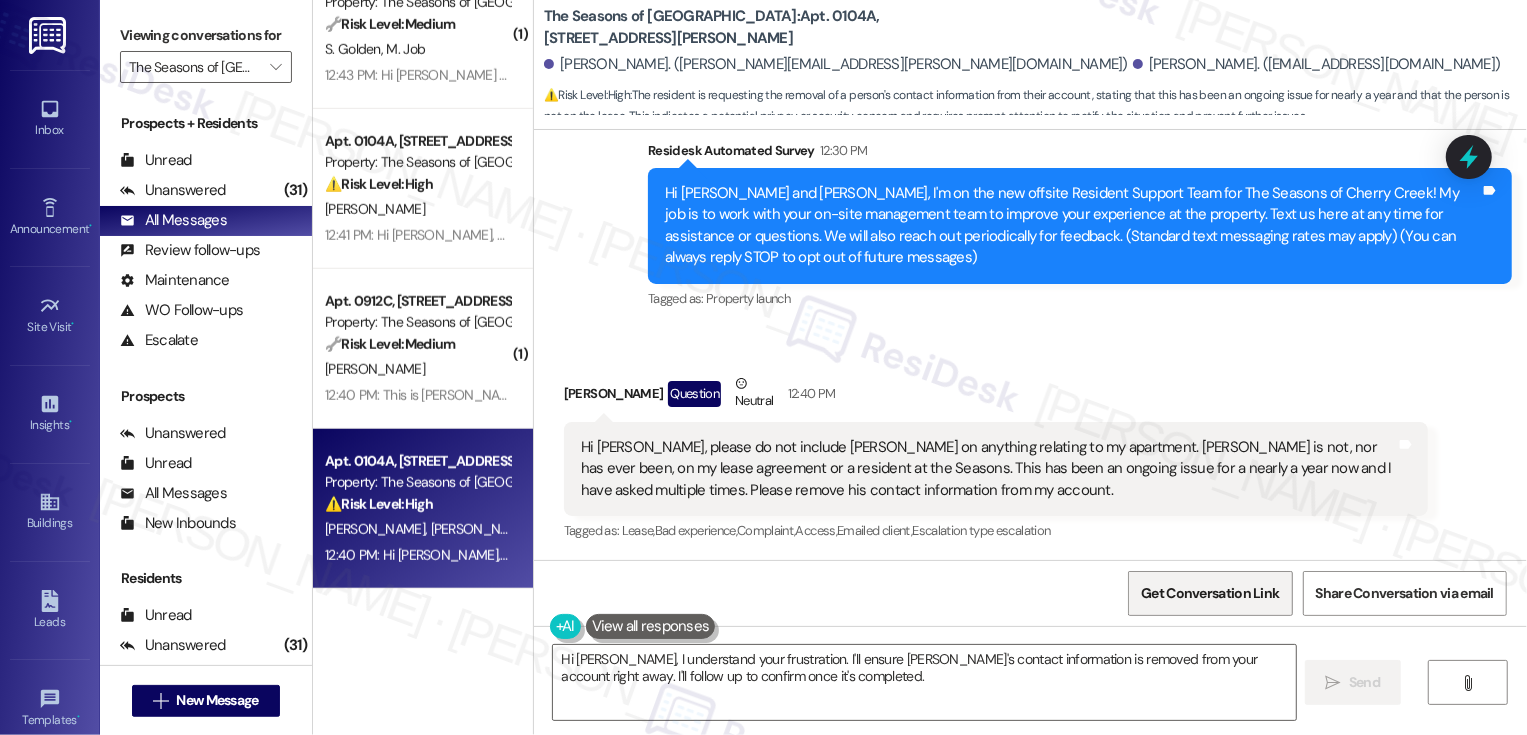 click on "Get Conversation Link" at bounding box center [1210, 593] 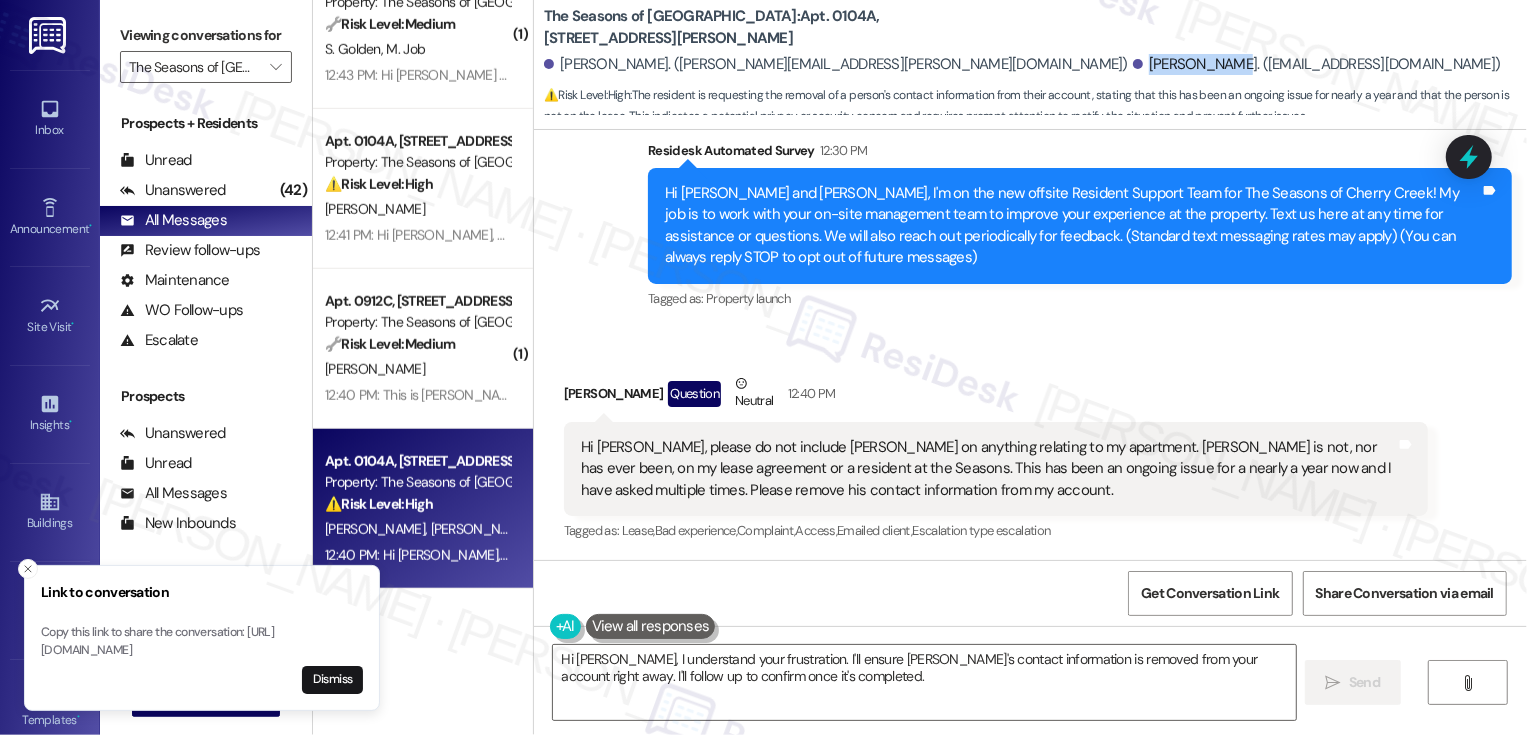 drag, startPoint x: 826, startPoint y: 68, endPoint x: 917, endPoint y: 69, distance: 91.00549 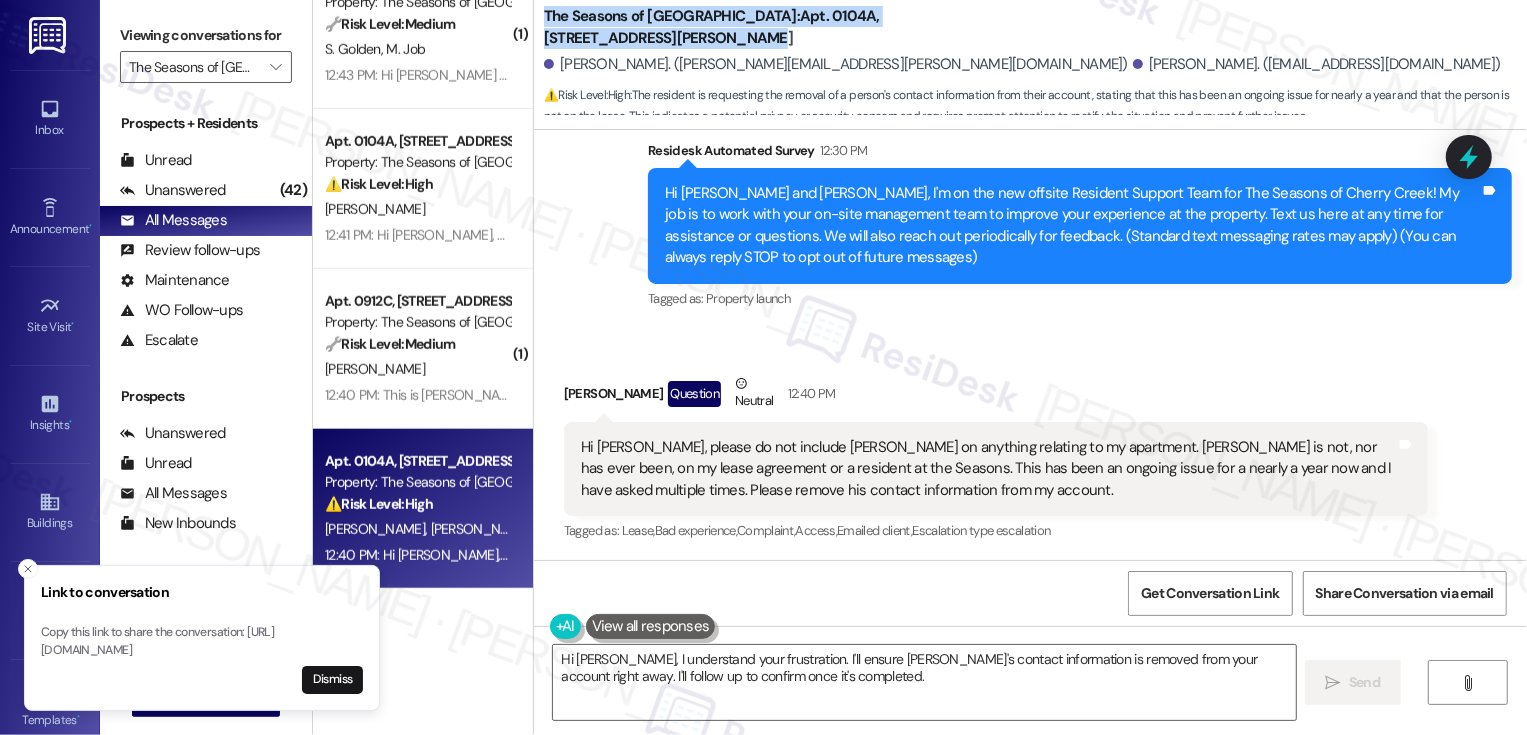 drag, startPoint x: 528, startPoint y: 16, endPoint x: 672, endPoint y: 47, distance: 147.29901 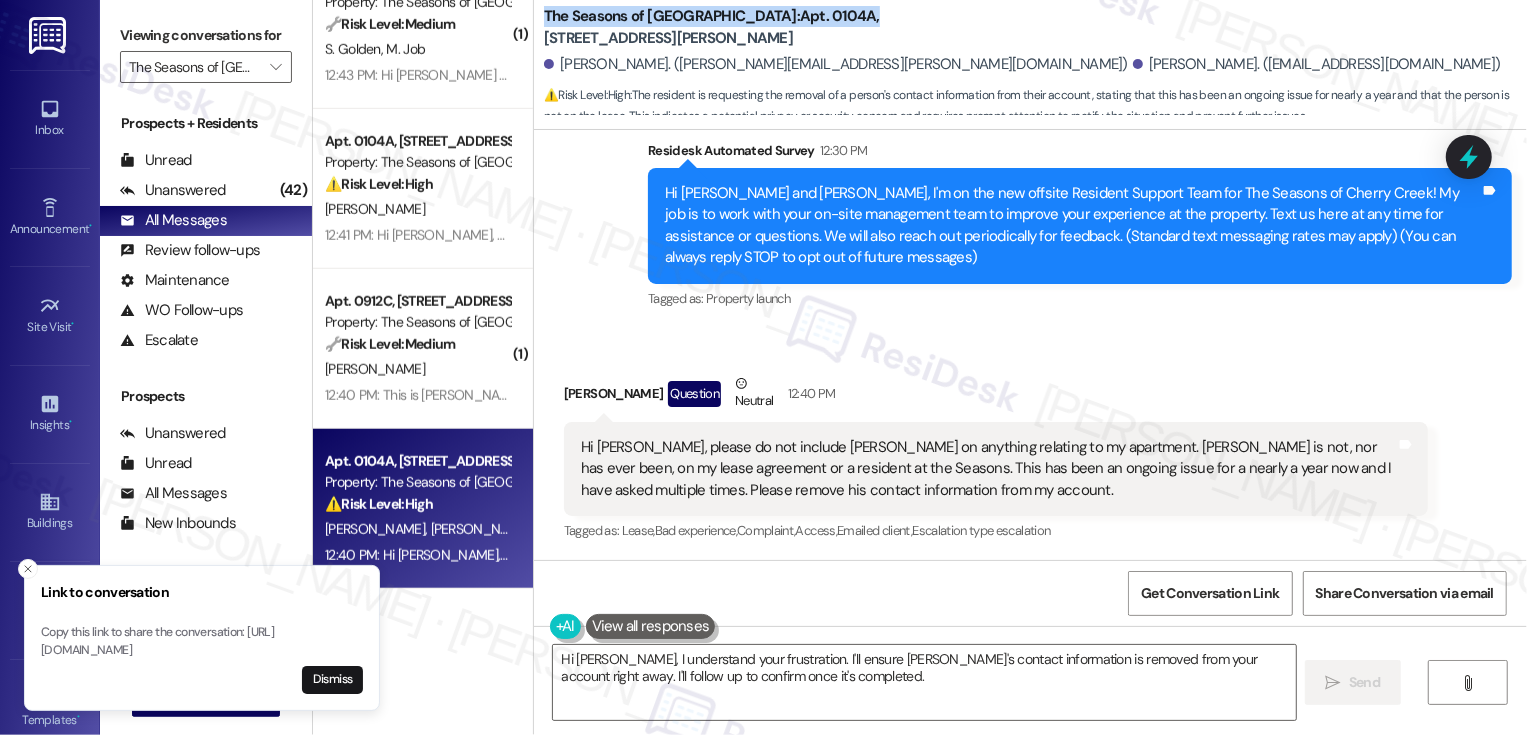copy on "The Seasons of Cherry Creek:  Apt. 0104A," 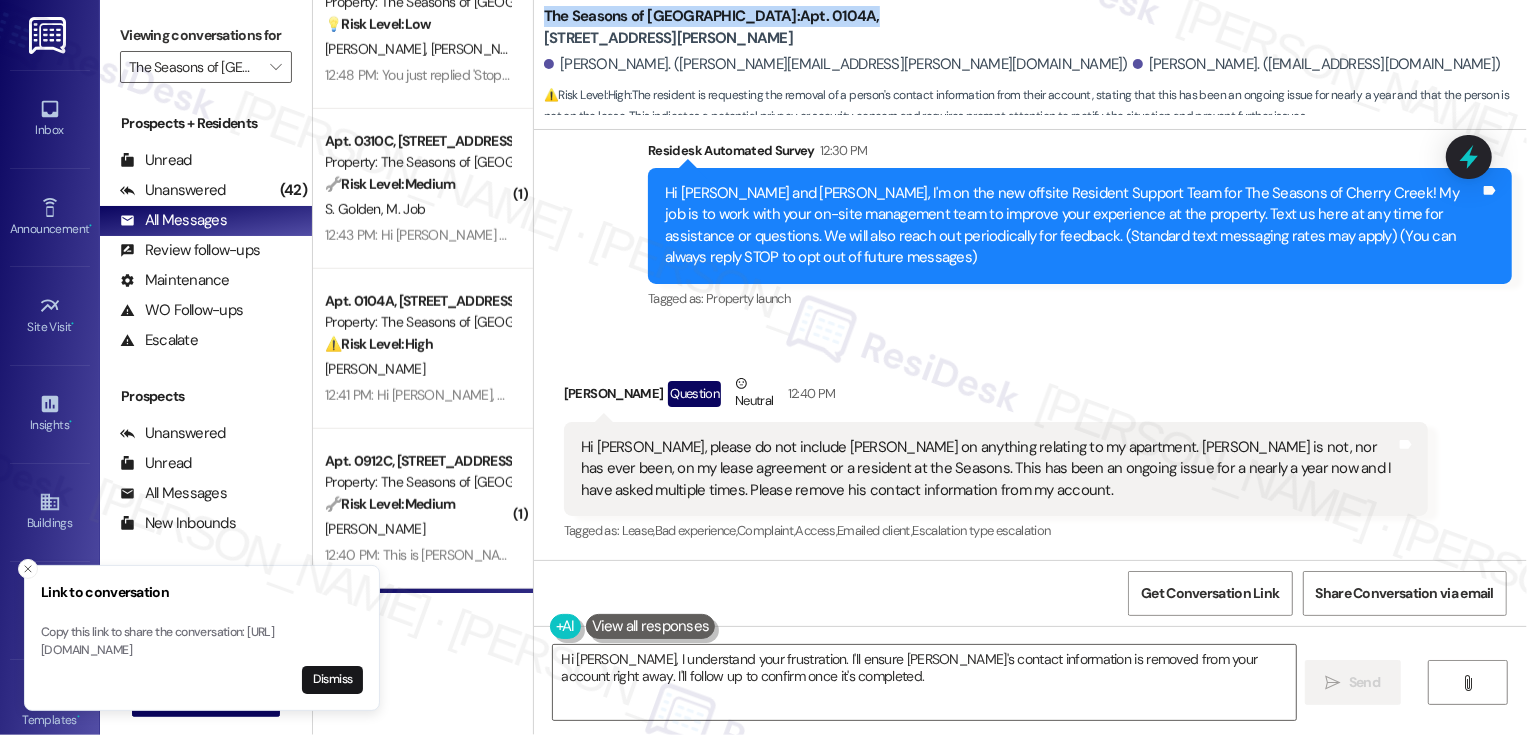 scroll, scrollTop: 170, scrollLeft: 0, axis: vertical 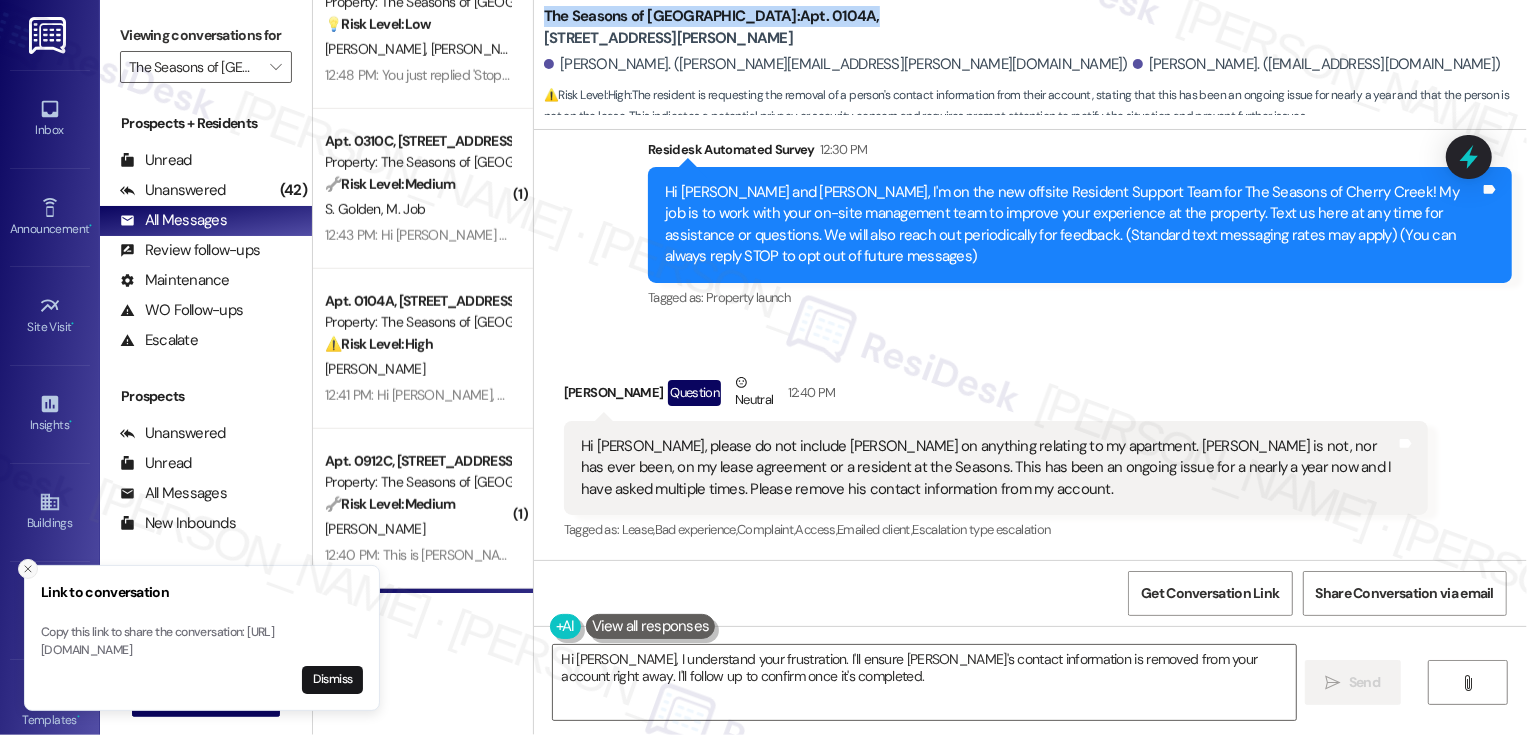 click 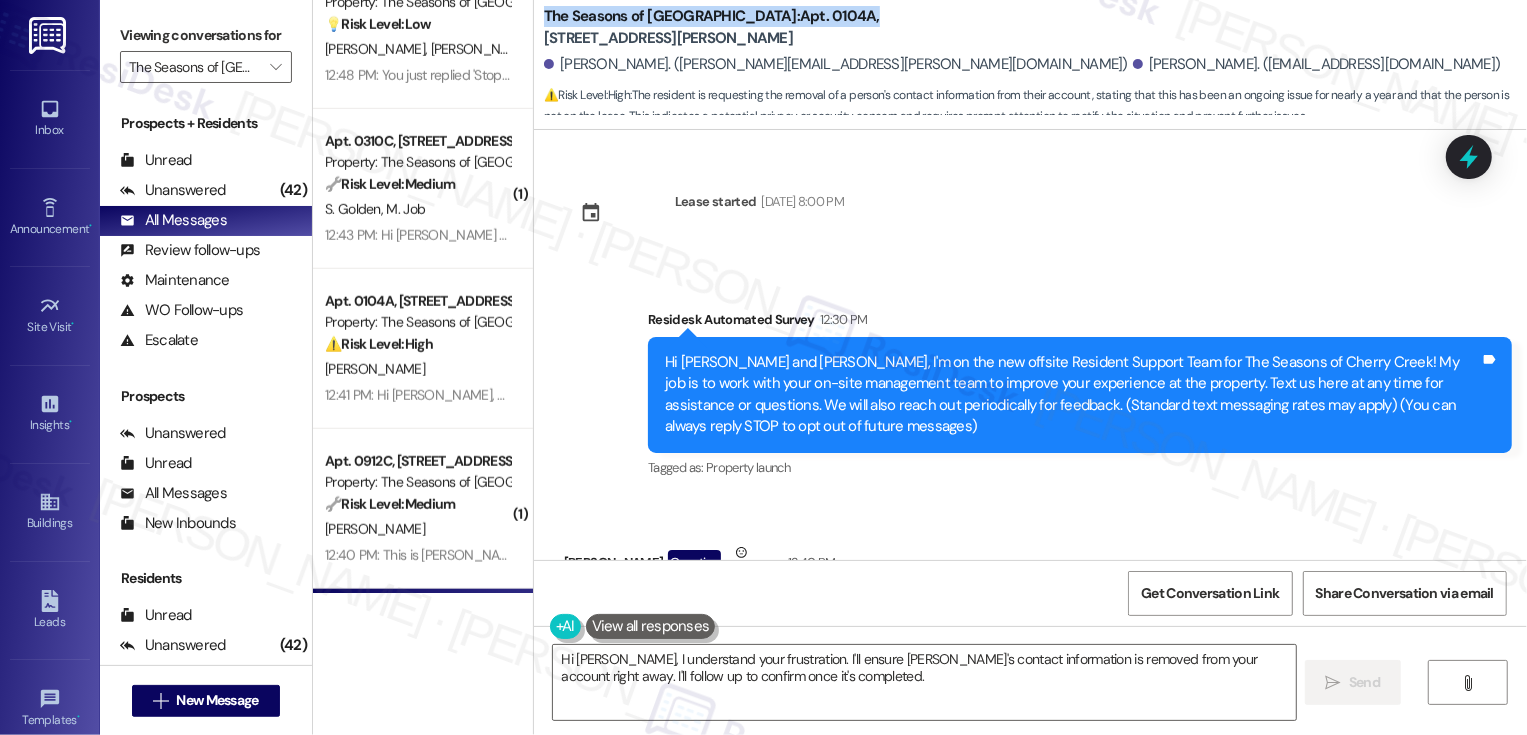 scroll, scrollTop: 170, scrollLeft: 0, axis: vertical 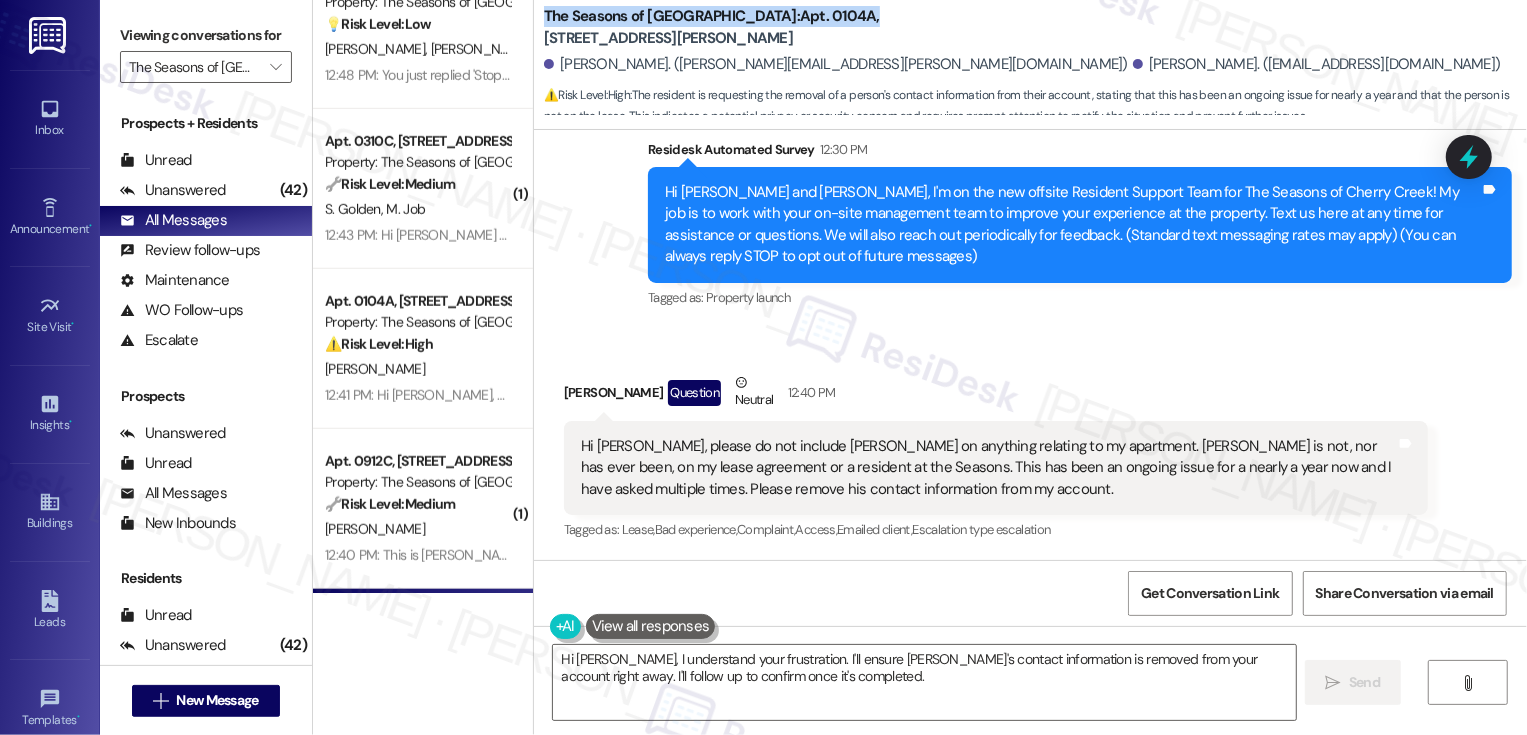 click on "Received via SMS Haley Grimes Question   Neutral 12:40 PM Hi Sarah, please do not include Nathan on anything relating to my apartment. Nathan is not, nor has ever been, on my lease agreement or a resident at the Seasons. This has been an ongoing issue for a nearly a year now and I have asked multiple times. Please remove his contact information from my account.  Tags and notes Tagged as:   Lease ,  Click to highlight conversations about Lease Bad experience ,  Click to highlight conversations about Bad experience Complaint ,  Click to highlight conversations about Complaint Access ,  Click to highlight conversations about Access Emailed client ,  Click to highlight conversations about Emailed client Escalation type escalation Click to highlight conversations about Escalation type escalation" at bounding box center (1030, 443) 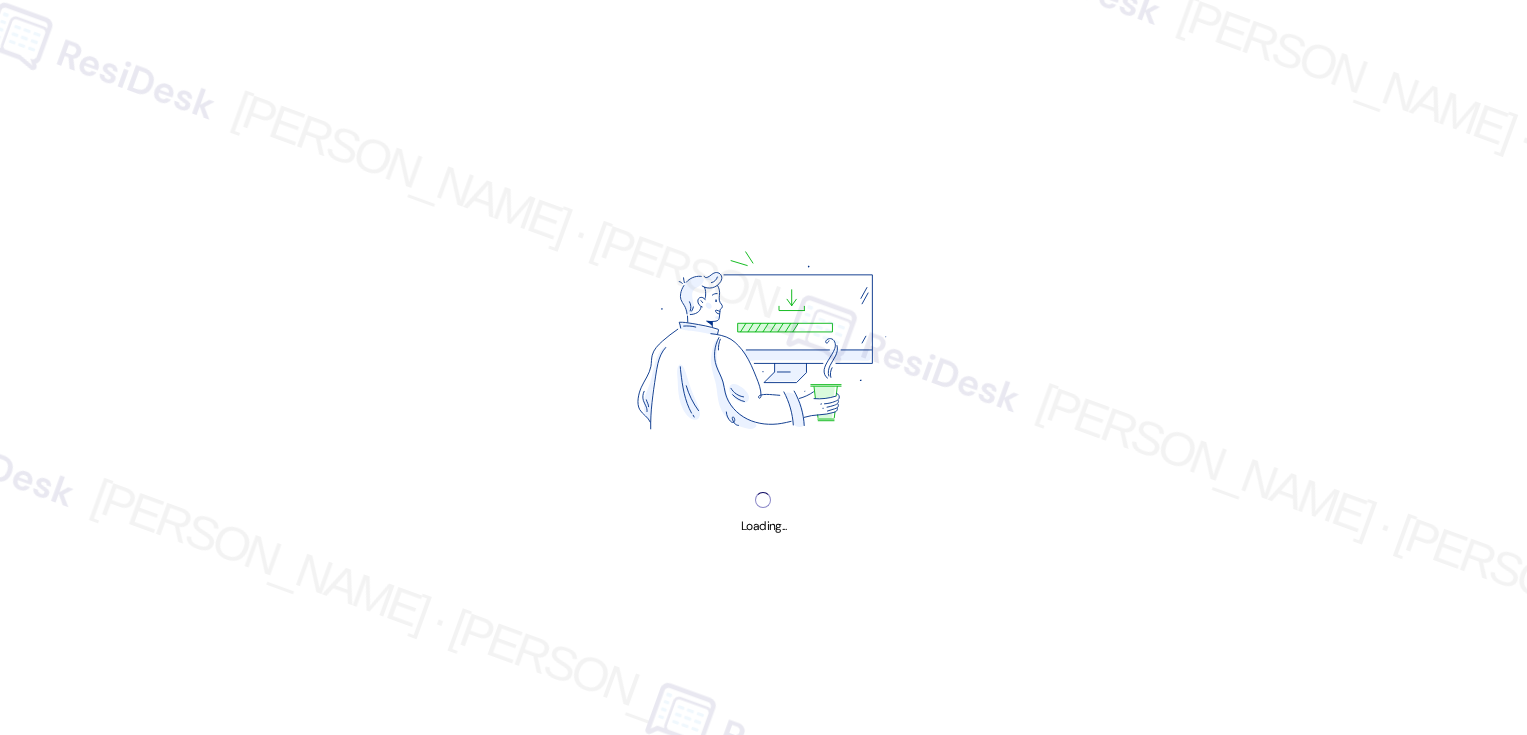 scroll, scrollTop: 0, scrollLeft: 0, axis: both 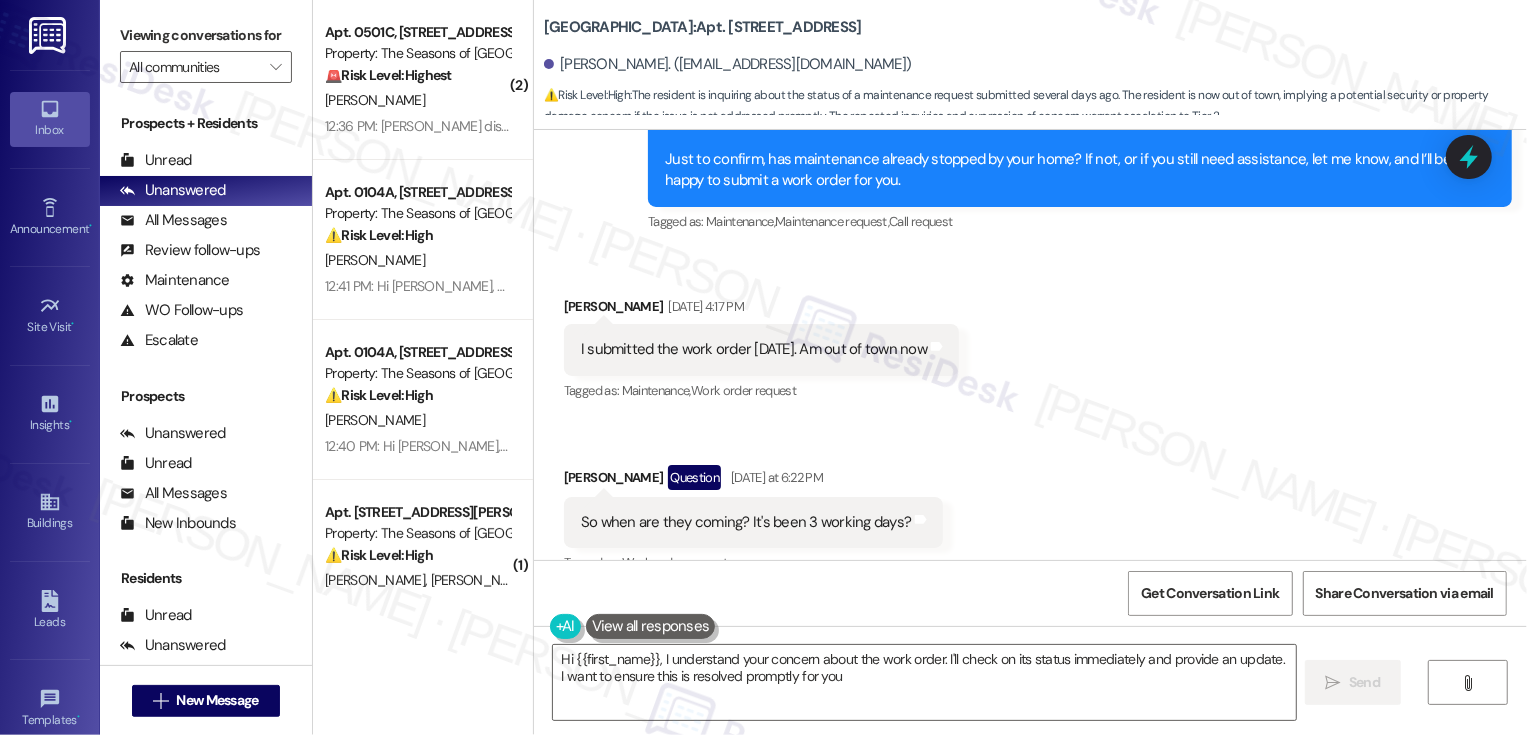 type on "Hi {{first_name}}, I understand your concern about the work order. I'll check on its status immediately and provide an update. I want to ensure this is resolved promptly for you!" 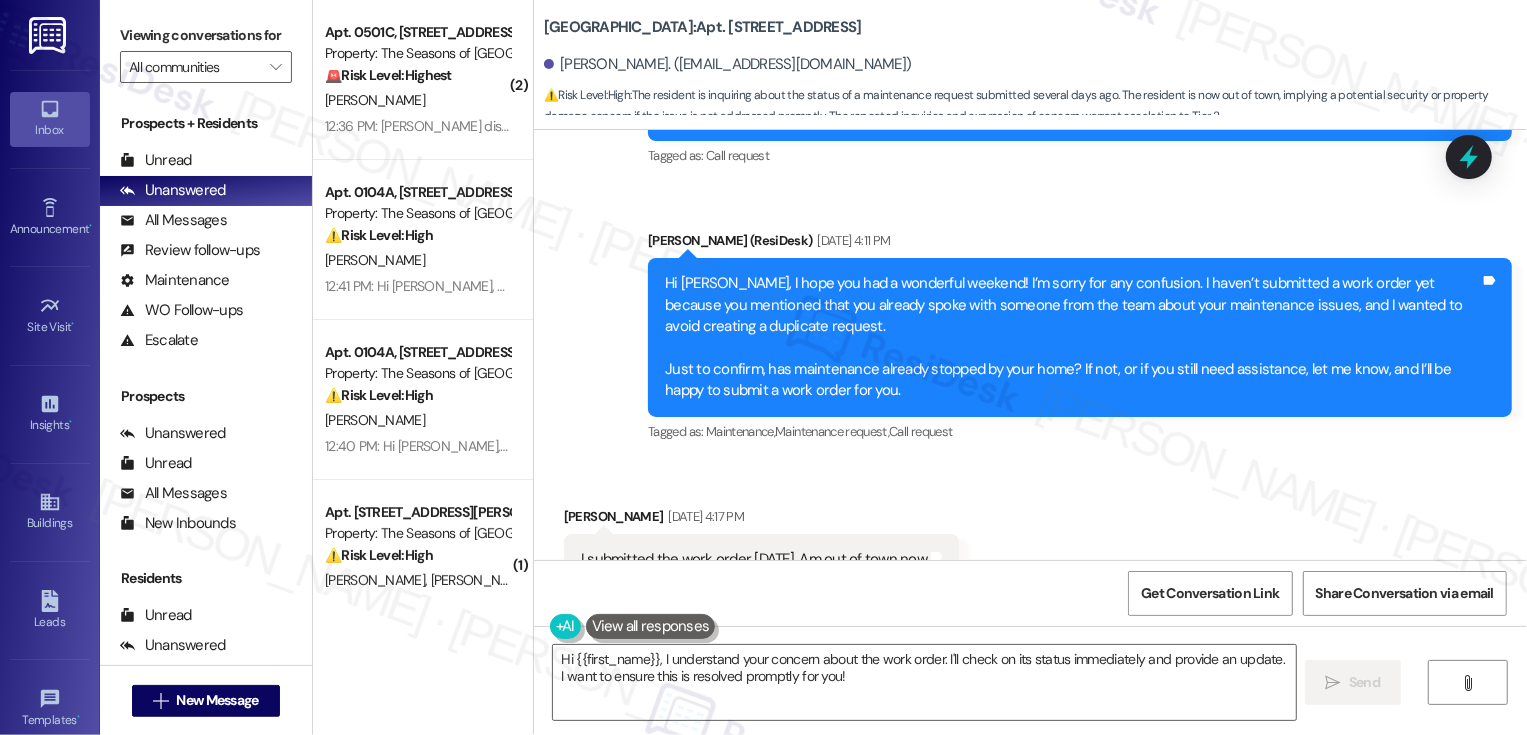 scroll, scrollTop: 3947, scrollLeft: 0, axis: vertical 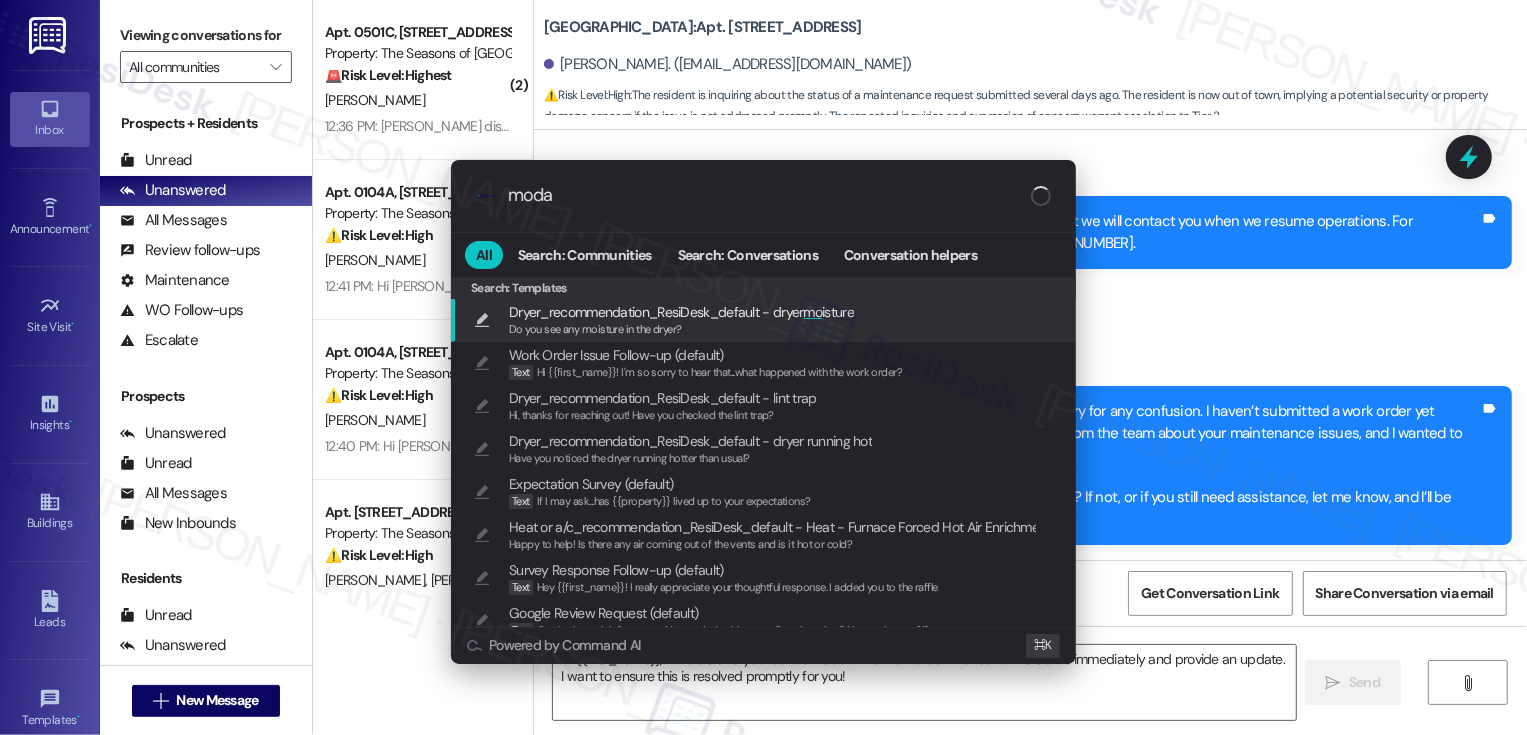 type on "modal" 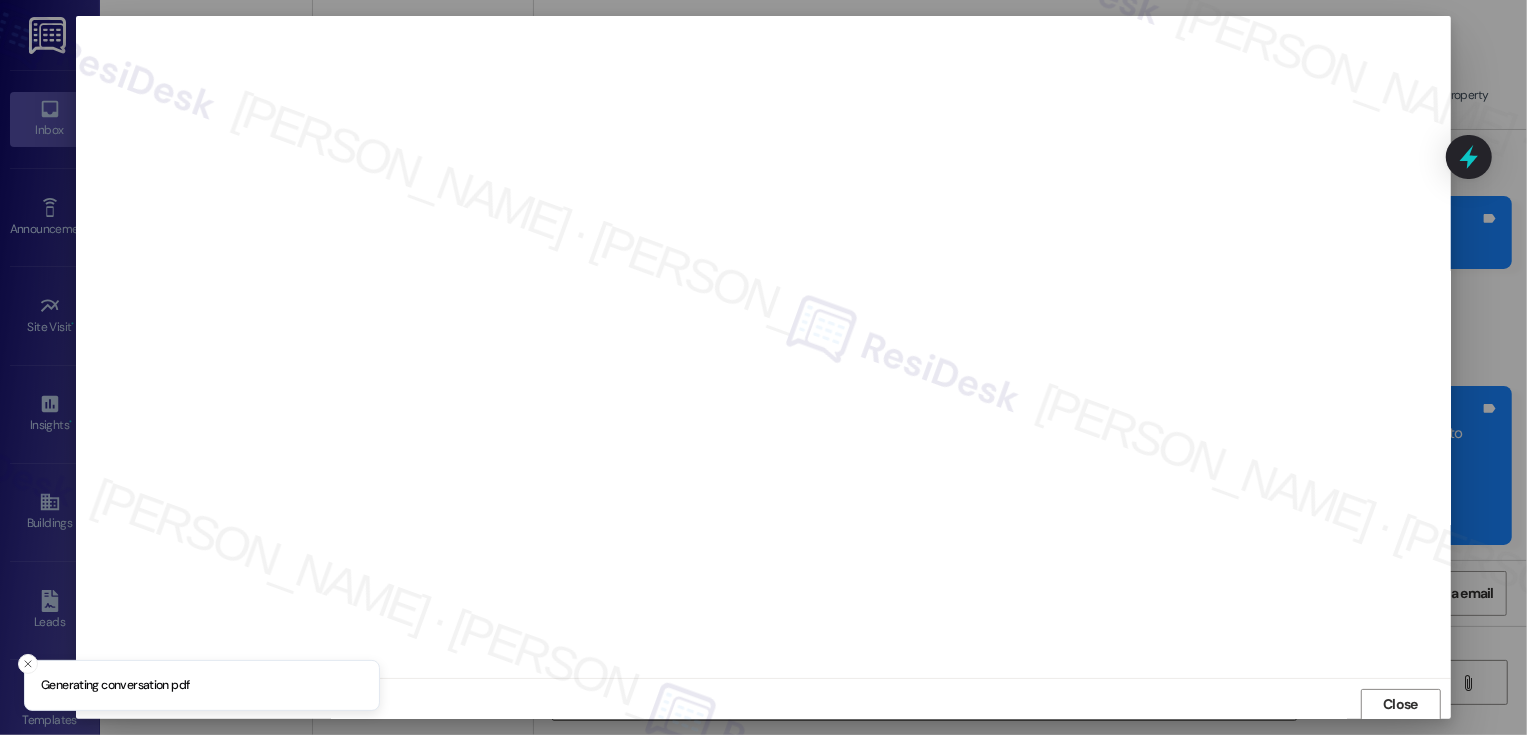 scroll, scrollTop: 1, scrollLeft: 0, axis: vertical 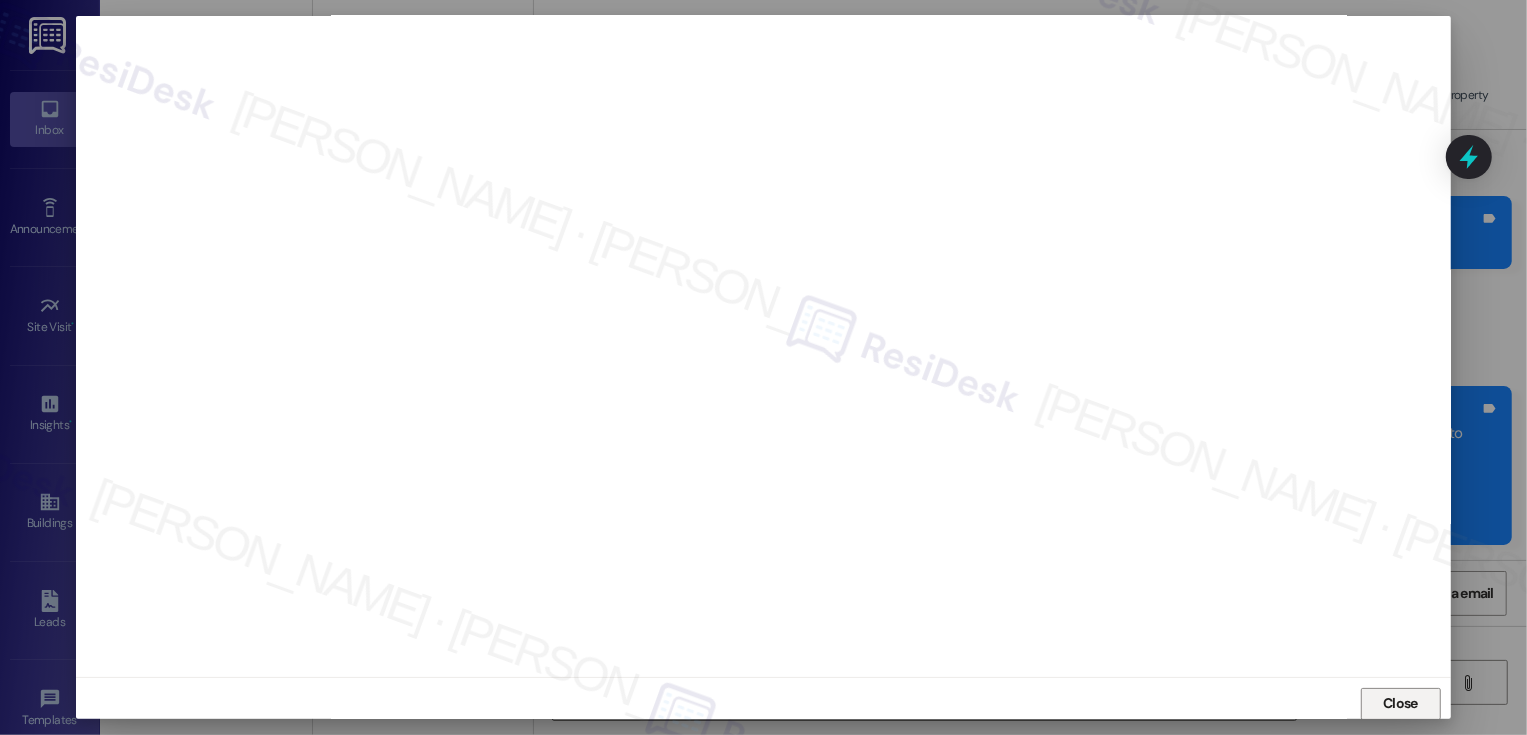 click on "Close" at bounding box center [1400, 703] 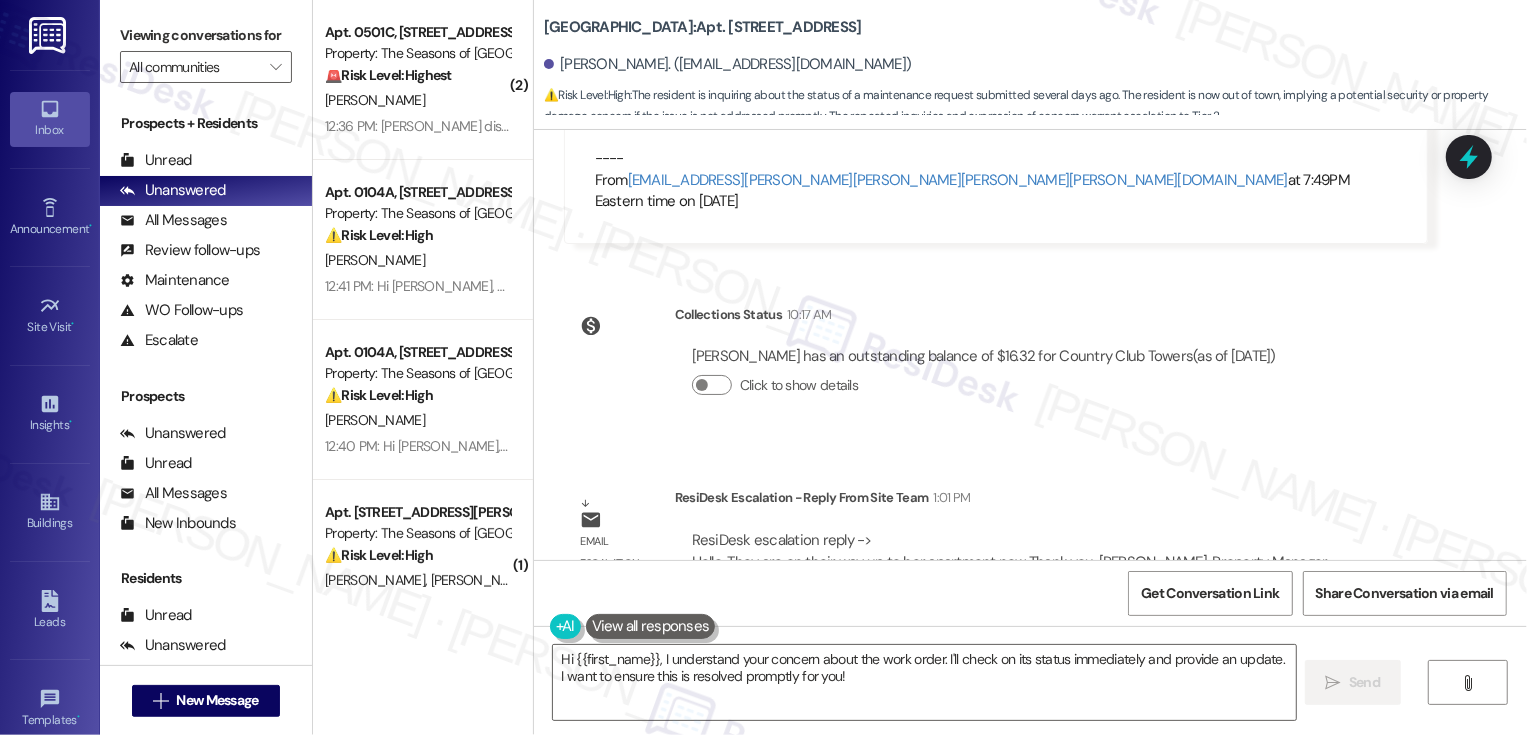 scroll, scrollTop: 4799, scrollLeft: 0, axis: vertical 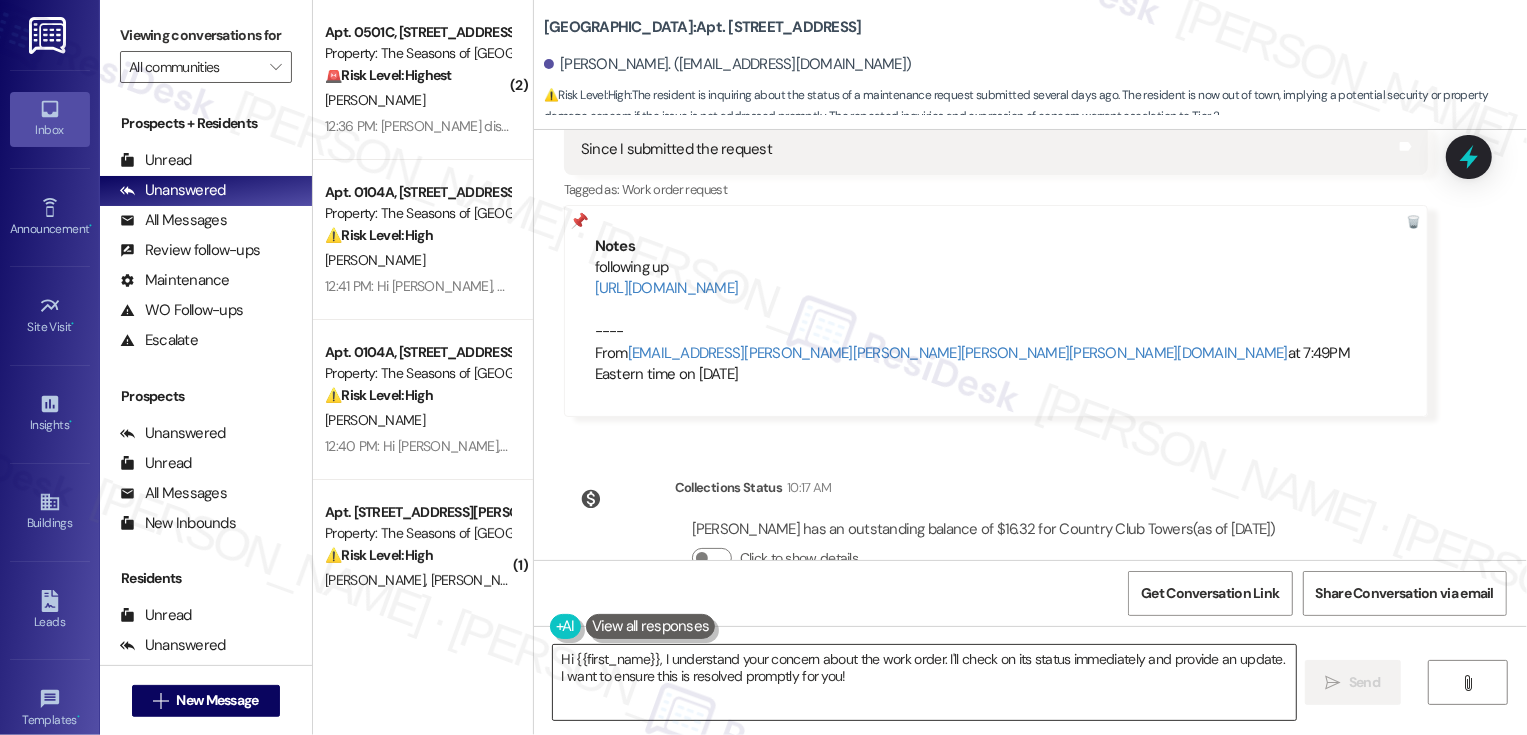 click on "Hi {{first_name}}, I understand your concern about the work order. I'll check on its status immediately and provide an update. I want to ensure this is resolved promptly for you!" at bounding box center (924, 682) 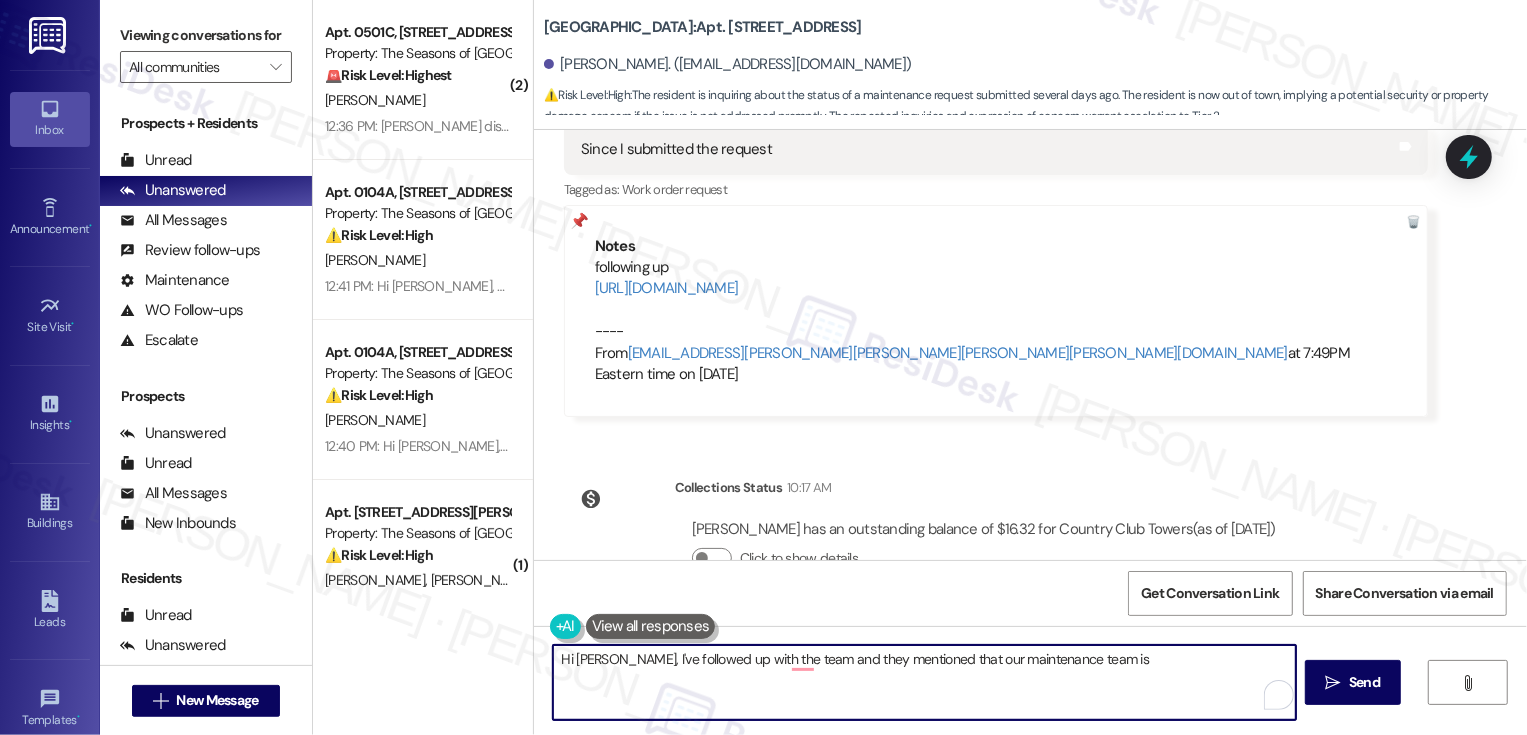 paste on "are on their way up to her apartment now" 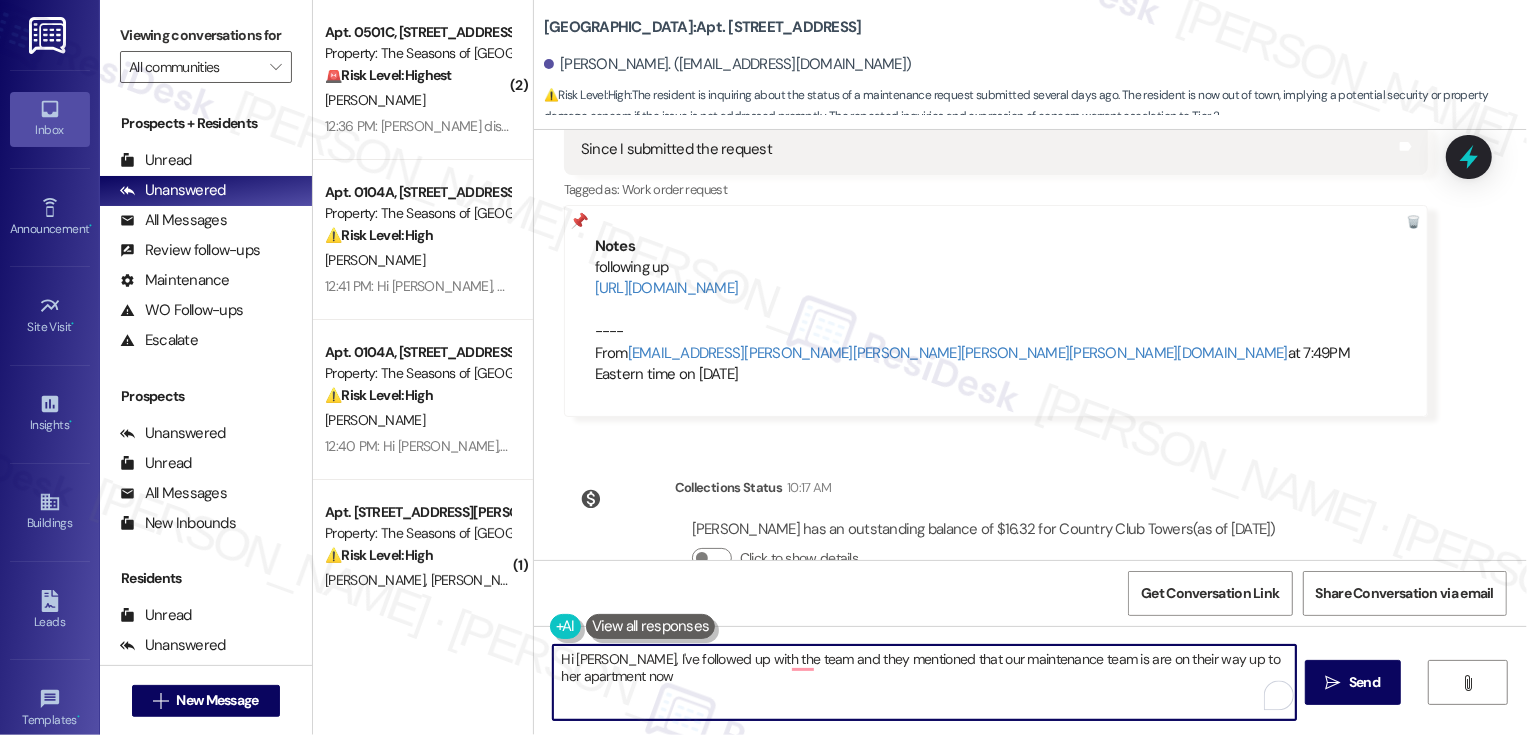 click on "Hi [PERSON_NAME], I've followed up with the team and they mentioned that our maintenance team is are on their way up to her apartment now" at bounding box center [924, 682] 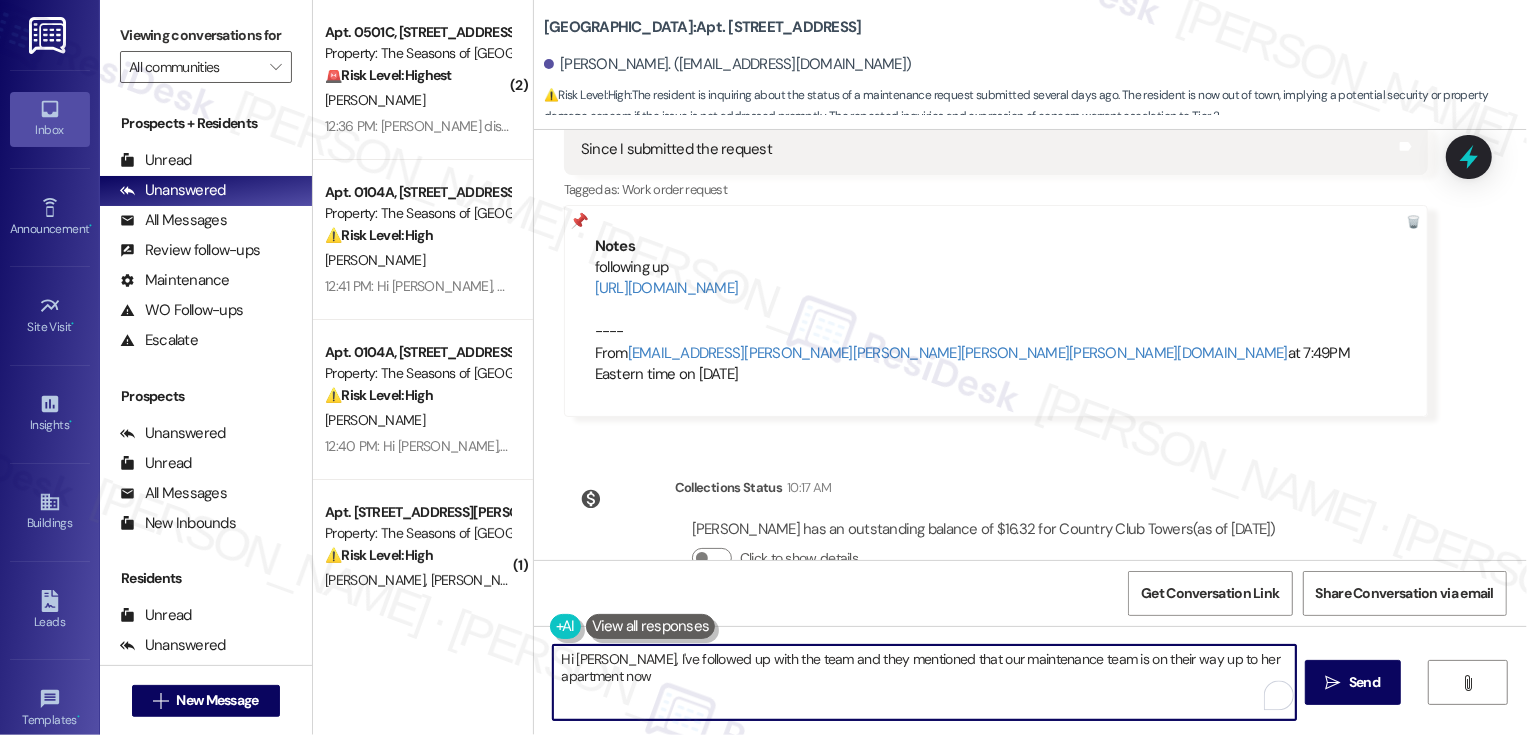 click on "Hi [PERSON_NAME], I've followed up with the team and they mentioned that our maintenance team is on their way up to her apartment now" at bounding box center [924, 682] 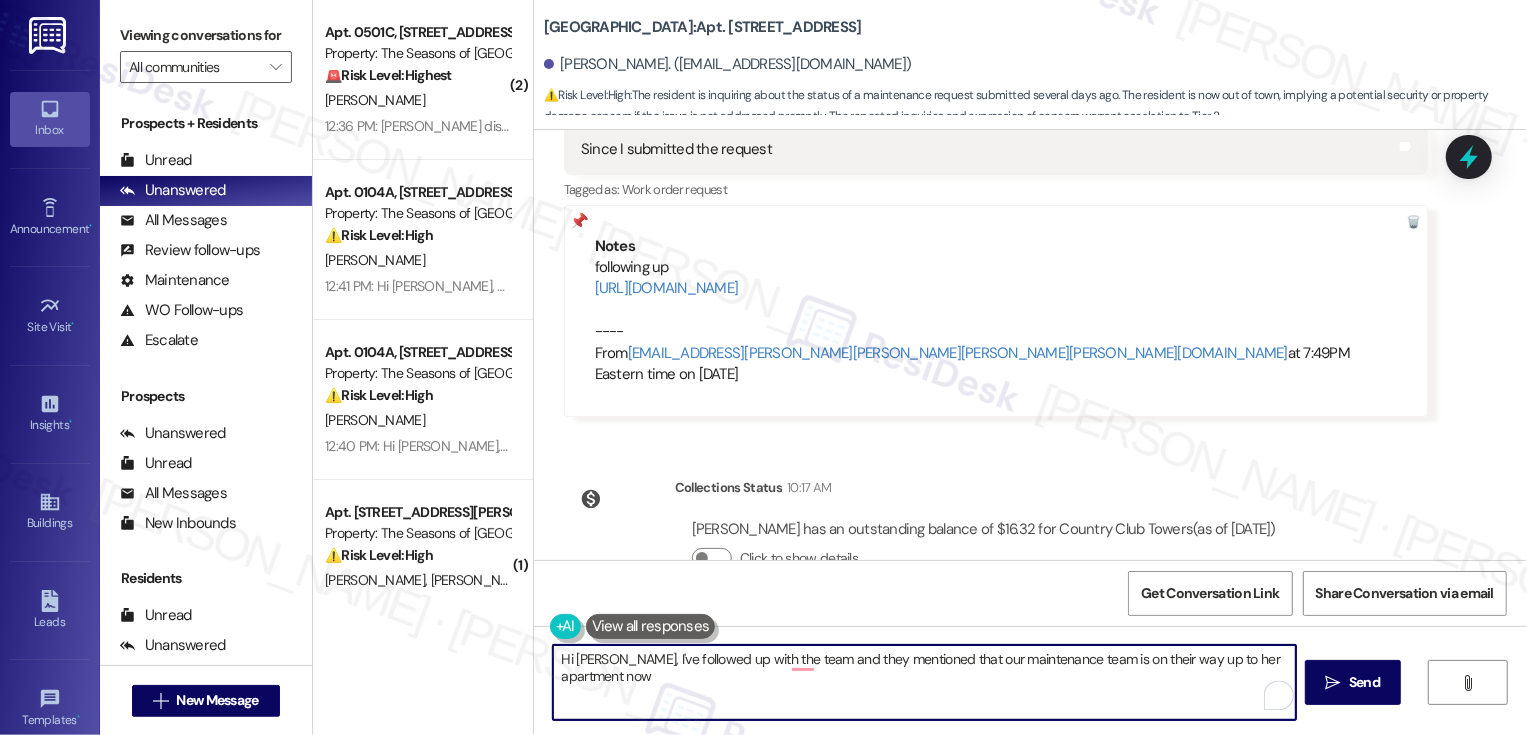 click on "Hi [PERSON_NAME], I've followed up with the team and they mentioned that our maintenance team is on their way up to her apartment now" at bounding box center [924, 682] 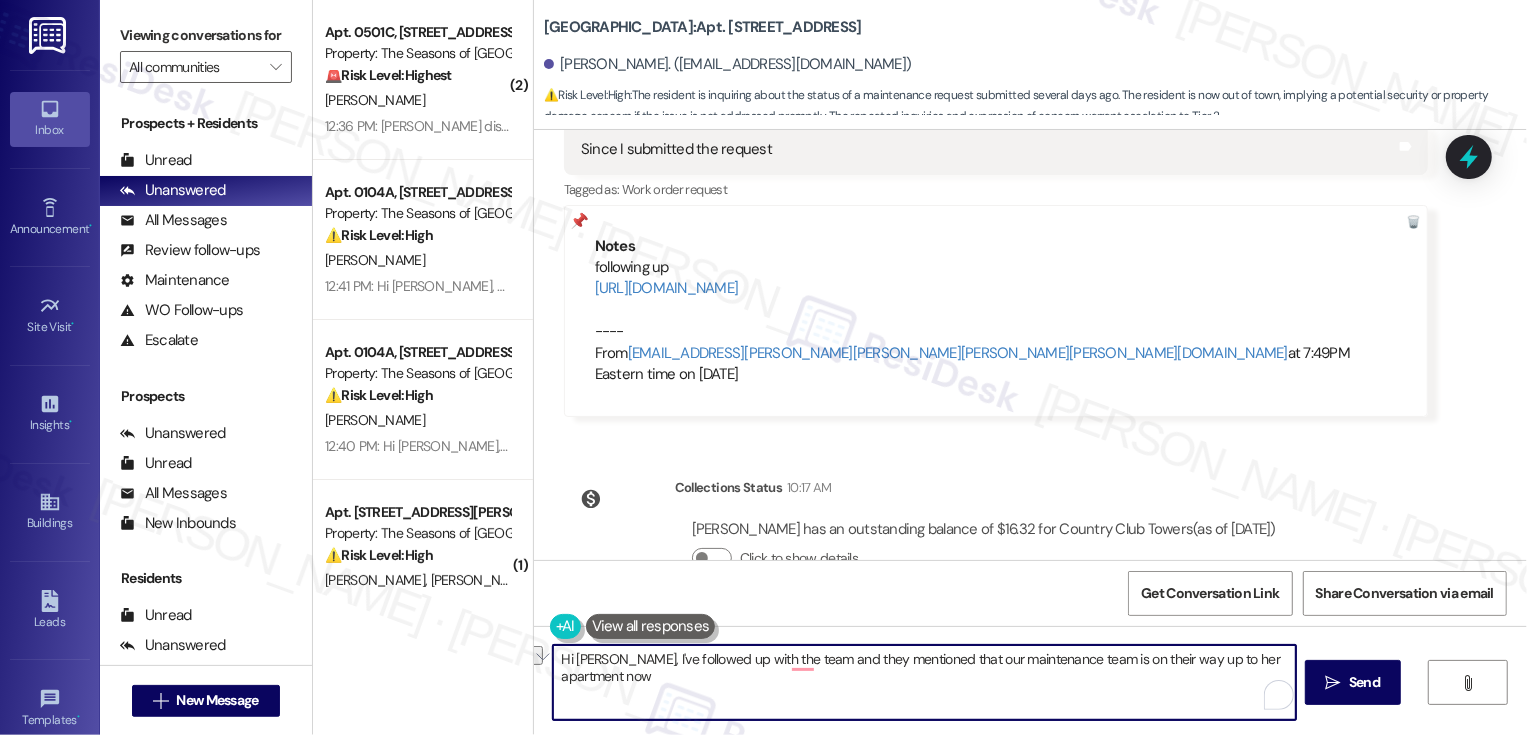 drag, startPoint x: 1075, startPoint y: 659, endPoint x: 1167, endPoint y: 662, distance: 92.0489 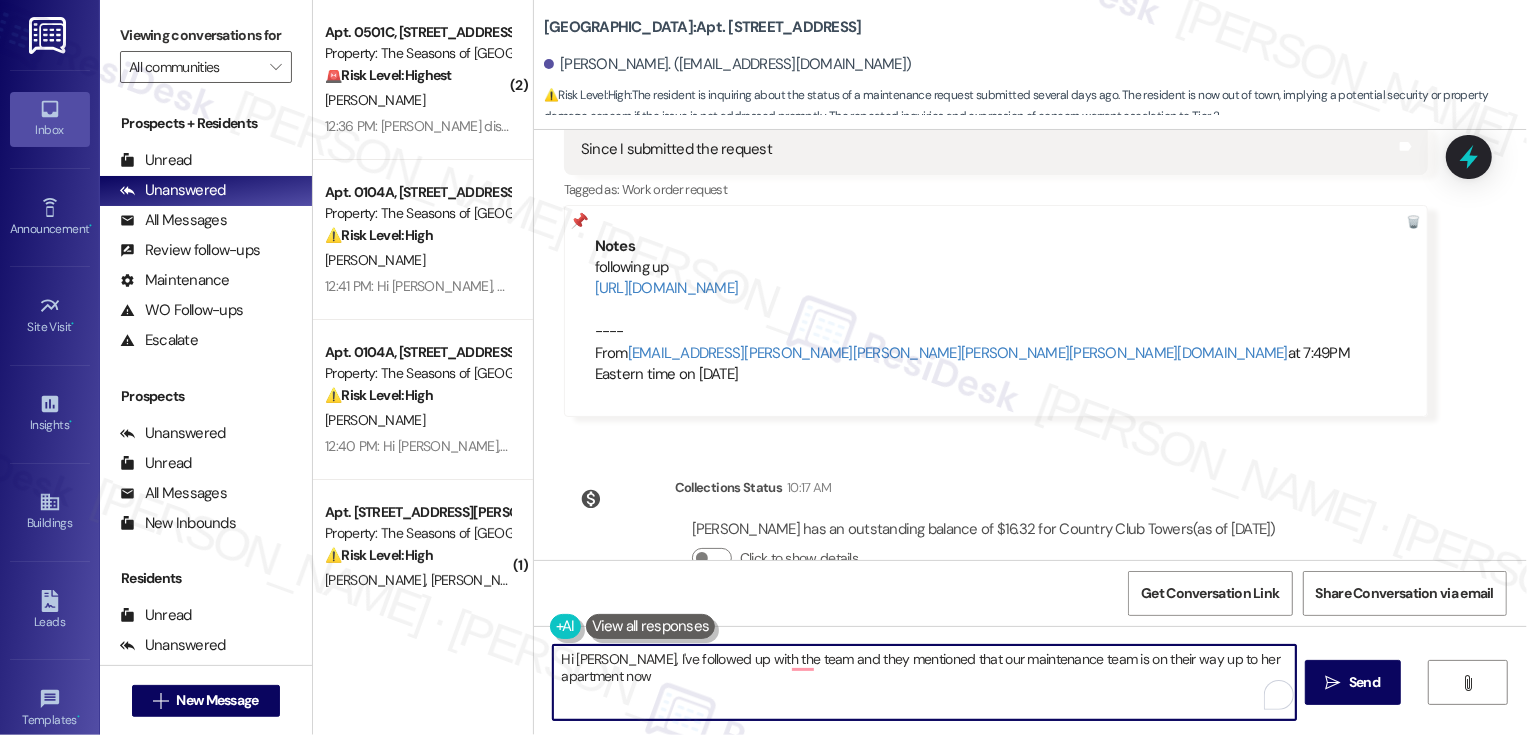 click on "Hi [PERSON_NAME], I've followed up with the team and they mentioned that our maintenance team is on their way up to her apartment now" at bounding box center [924, 682] 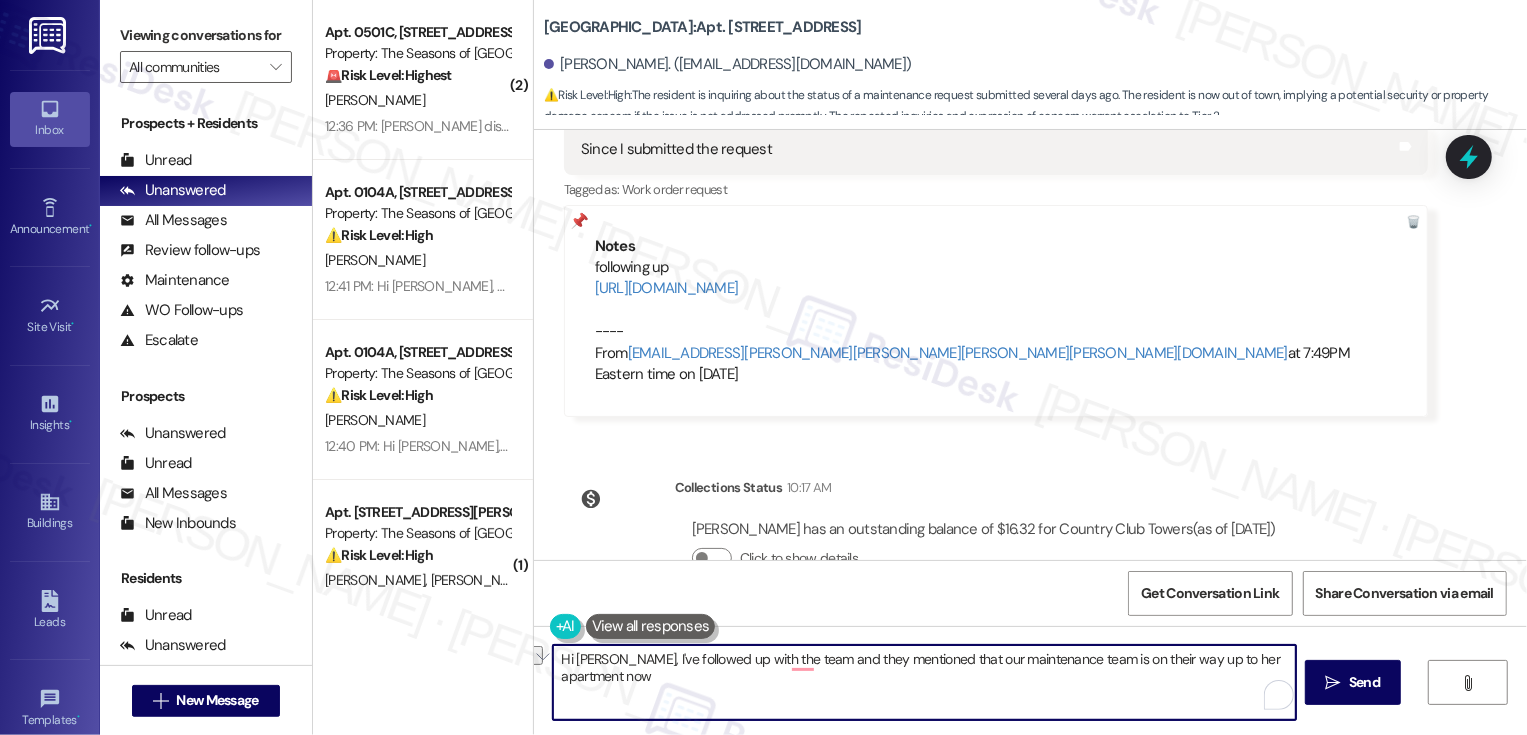 drag, startPoint x: 1151, startPoint y: 657, endPoint x: 1204, endPoint y: 666, distance: 53.75872 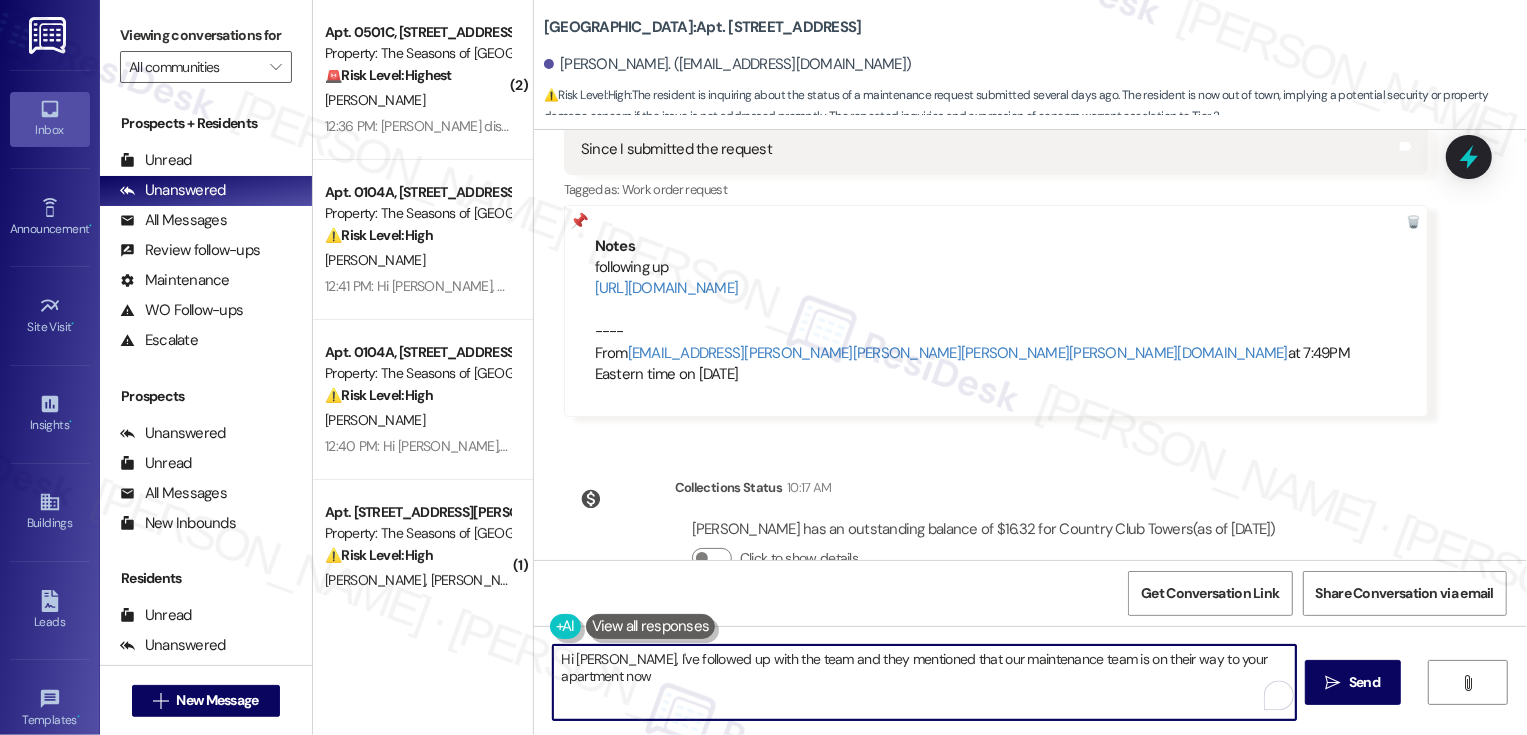 click on "Hi [PERSON_NAME], I've followed up with the team and they mentioned that our maintenance team is on their way to your apartment now" at bounding box center [924, 682] 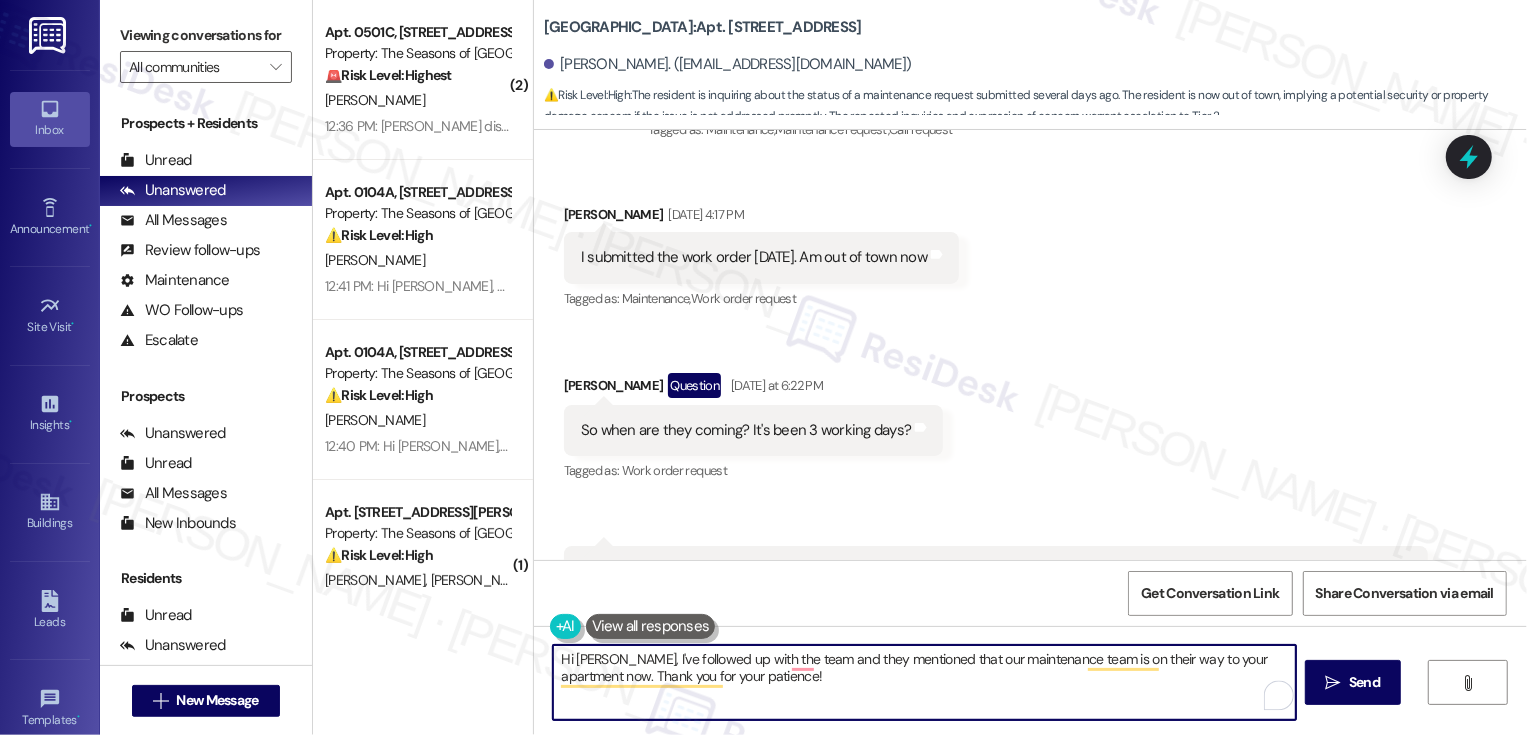 scroll, scrollTop: 4972, scrollLeft: 0, axis: vertical 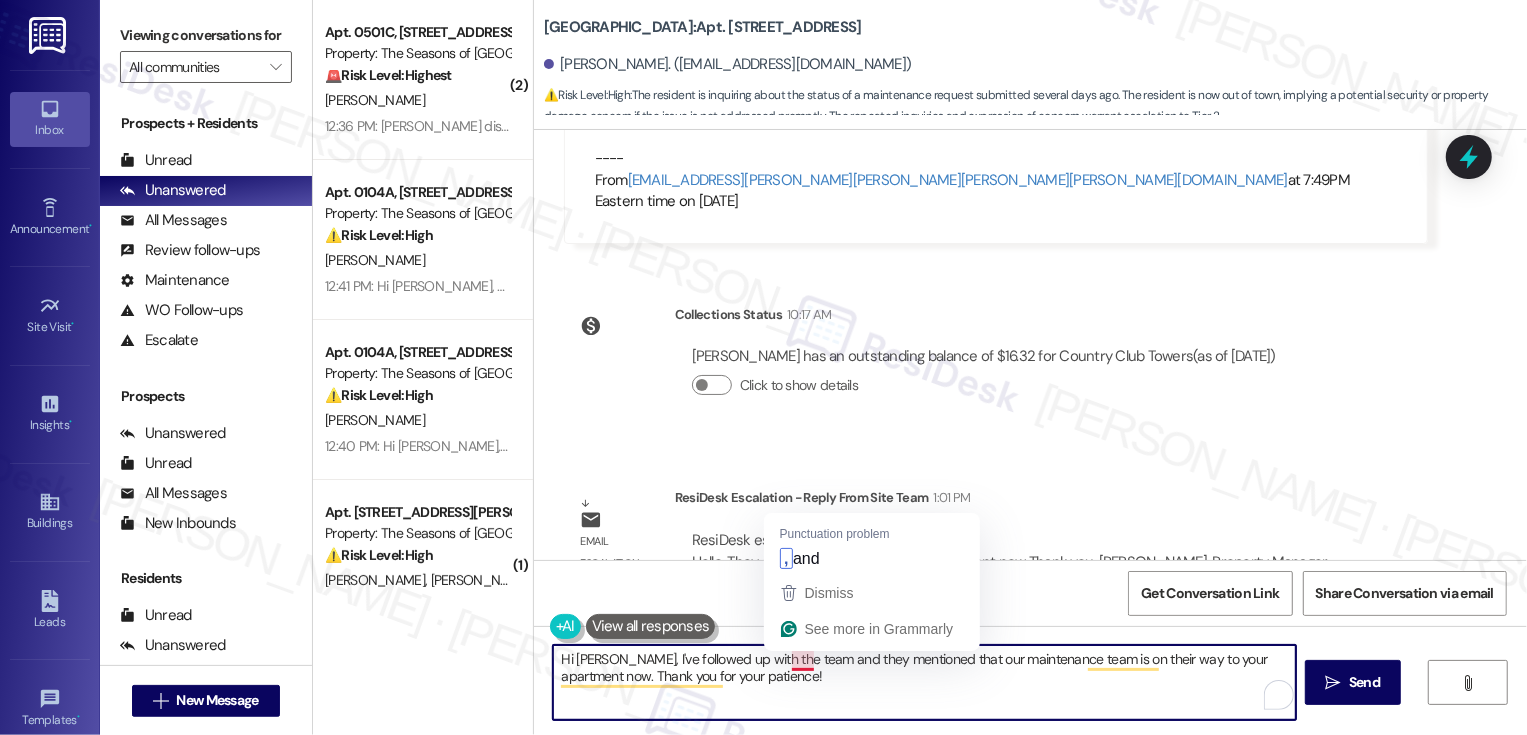 click on "Hi [PERSON_NAME], I've followed up with the team and they mentioned that our maintenance team is on their way to your apartment now. Thank you for your patience!" at bounding box center (924, 682) 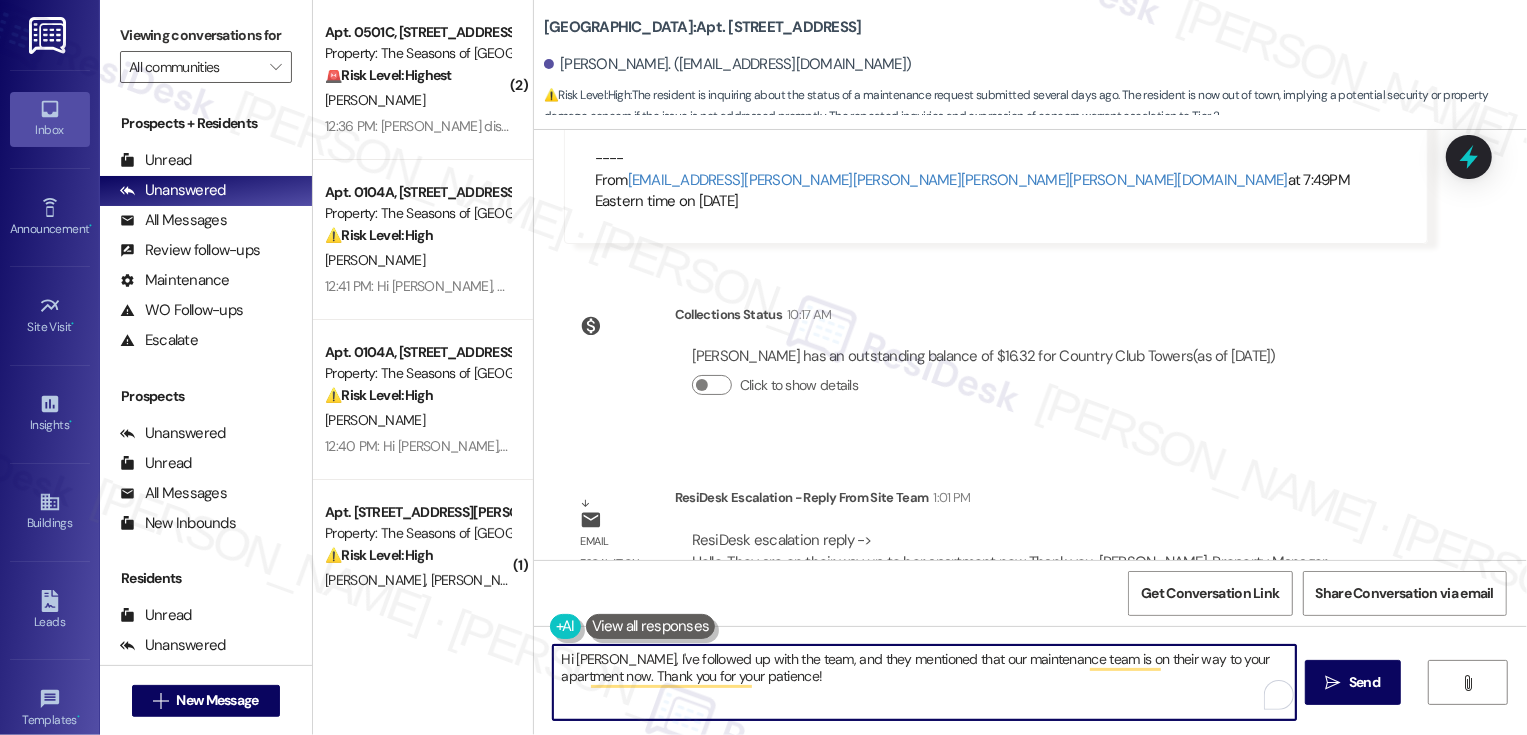 click on "Hi [PERSON_NAME], I've followed up with the team, and they mentioned that our maintenance team is on their way to your apartment now. Thank you for your patience!" at bounding box center (924, 682) 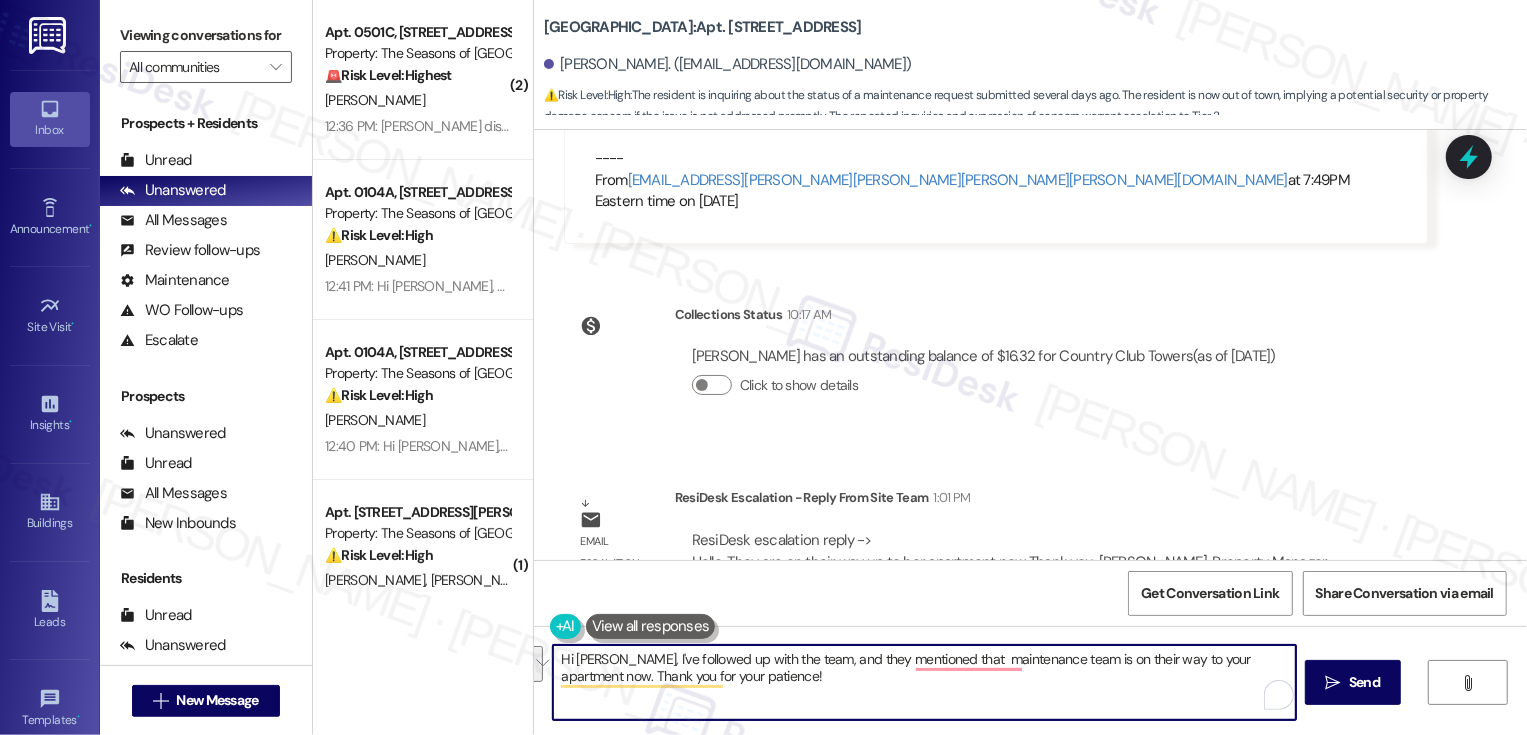 paste on "just followed up with the team, and they let me know that maintenance is on their way to your apartment now. Thank you so much" 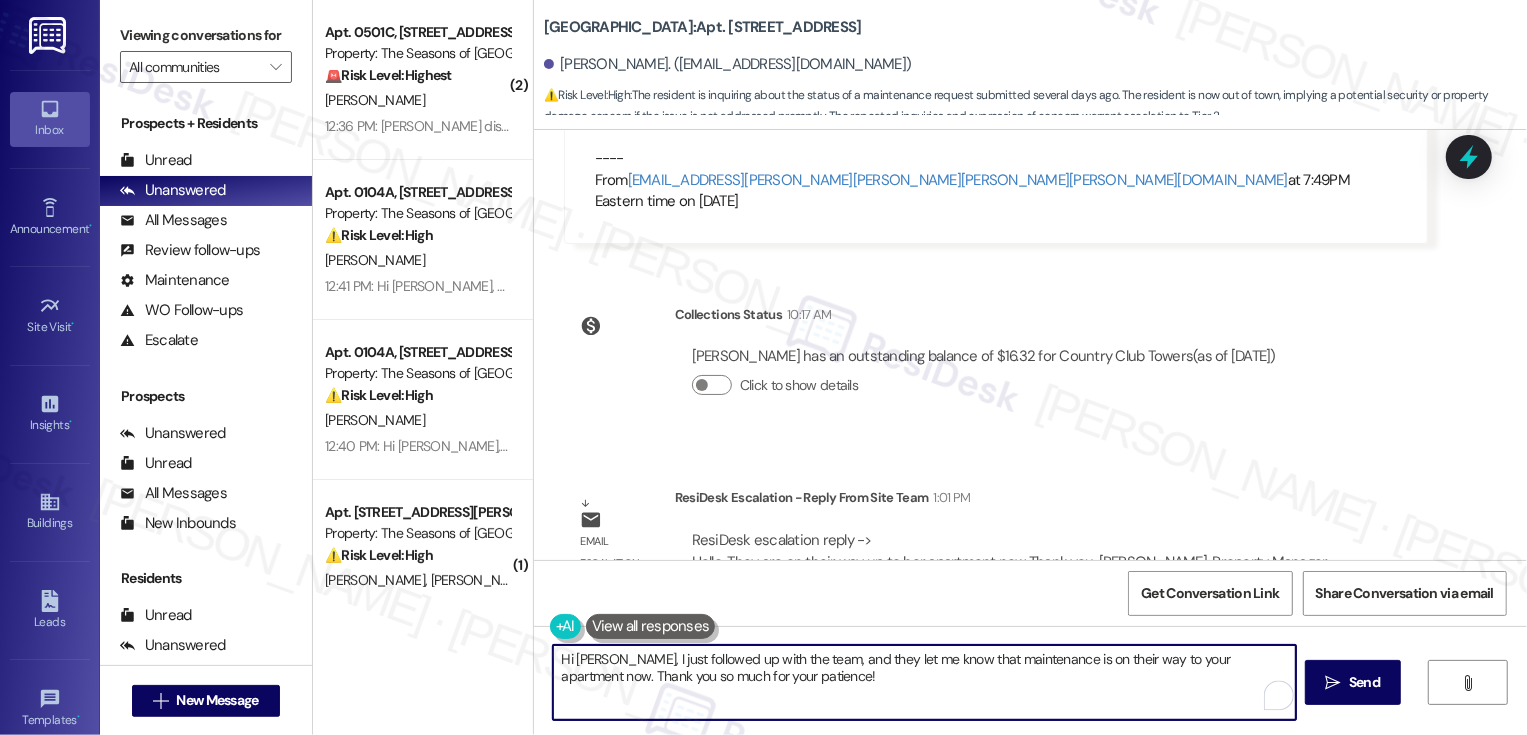 click on "Hi [PERSON_NAME], I just followed up with the team, and they let me know that maintenance is on their way to your apartment now. Thank you so much for your patience!" at bounding box center (924, 682) 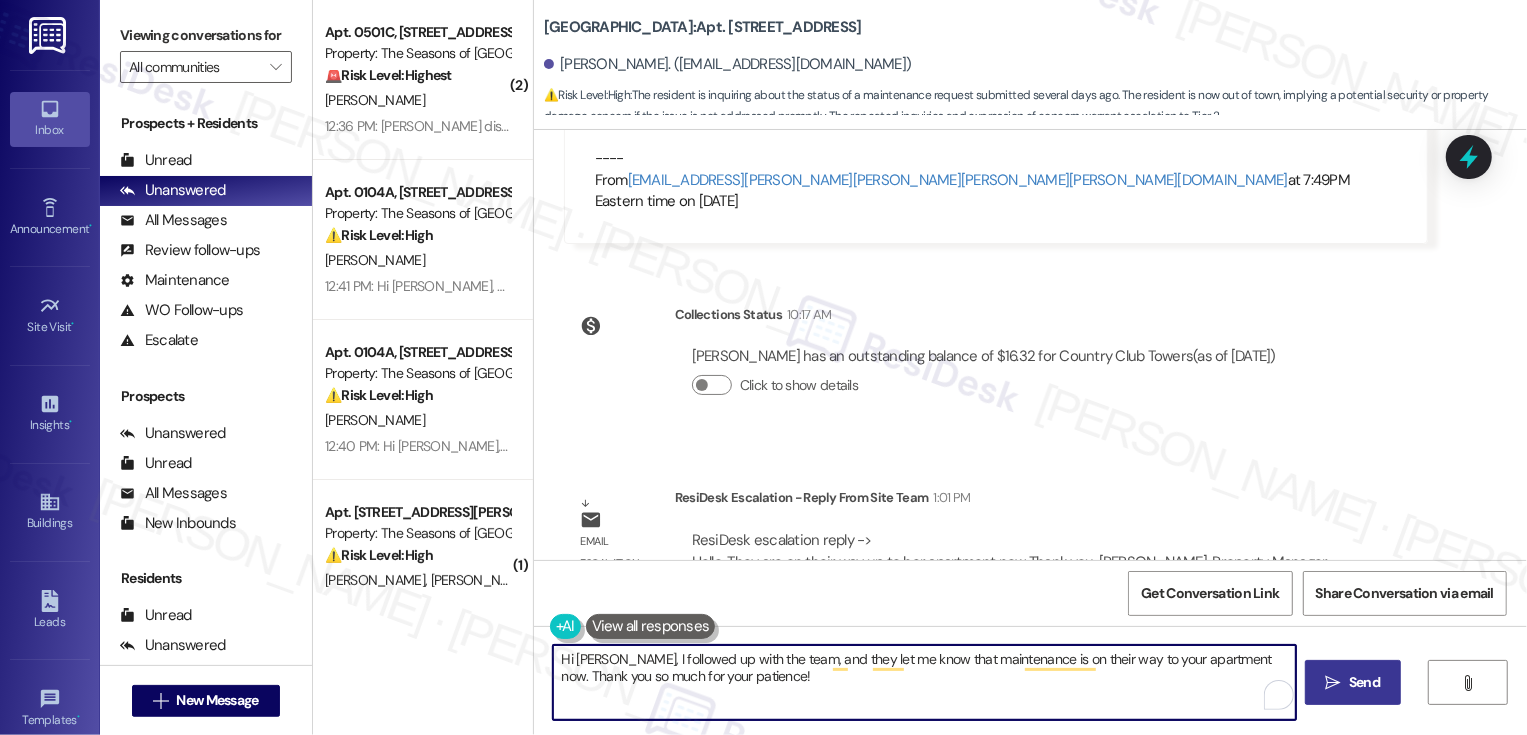 type on "Hi [PERSON_NAME], I followed up with the team, and they let me know that maintenance is on their way to your apartment now. Thank you so much for your patience!" 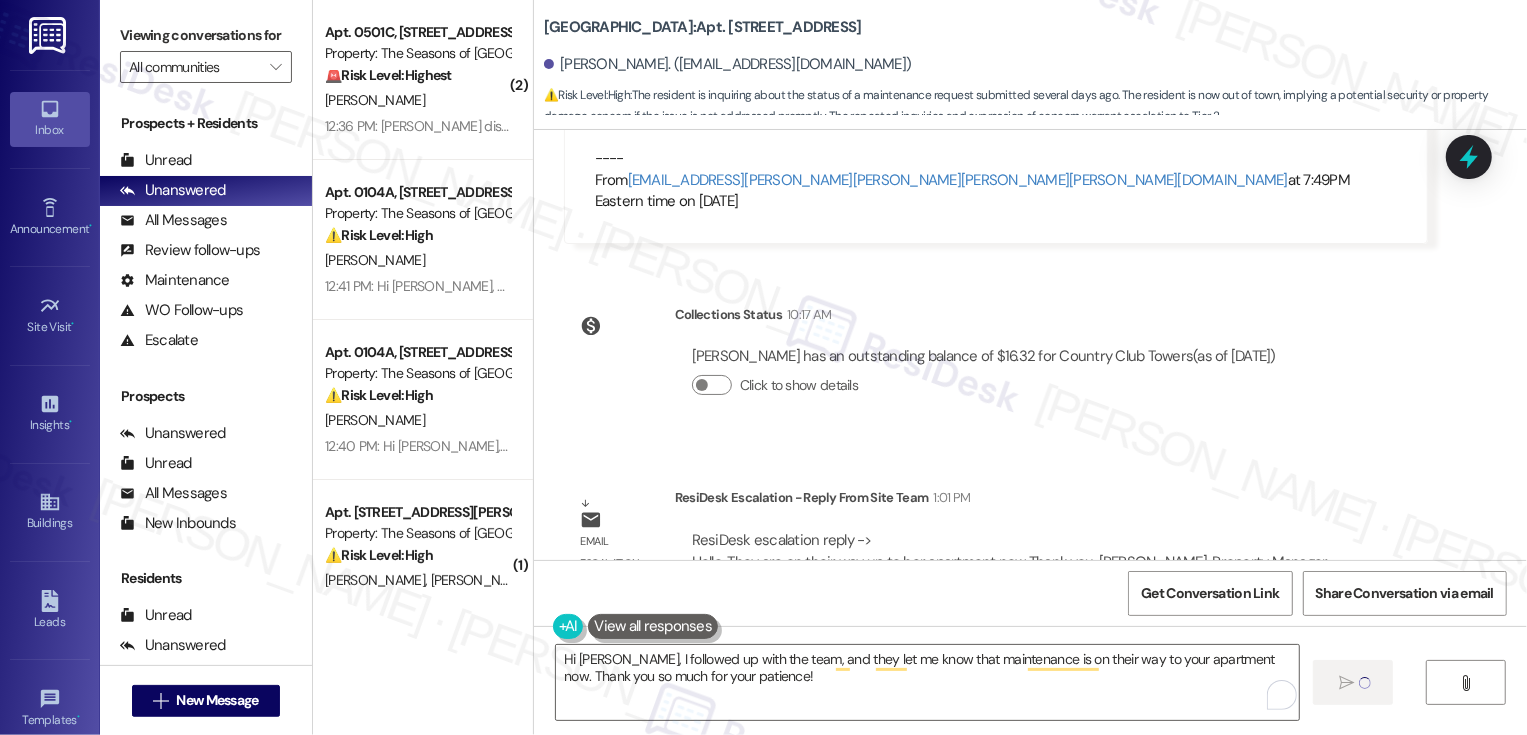 type 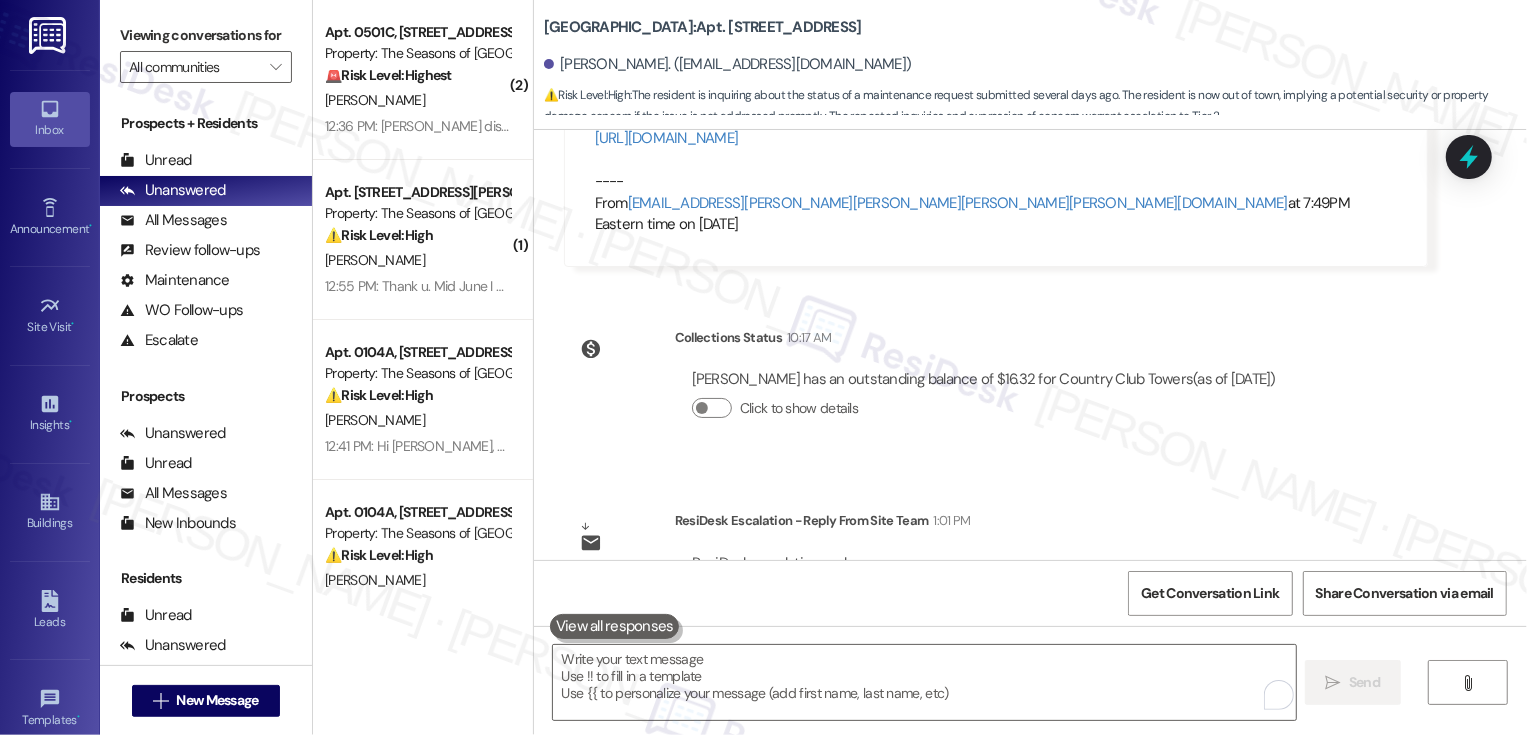 scroll, scrollTop: 5133, scrollLeft: 0, axis: vertical 